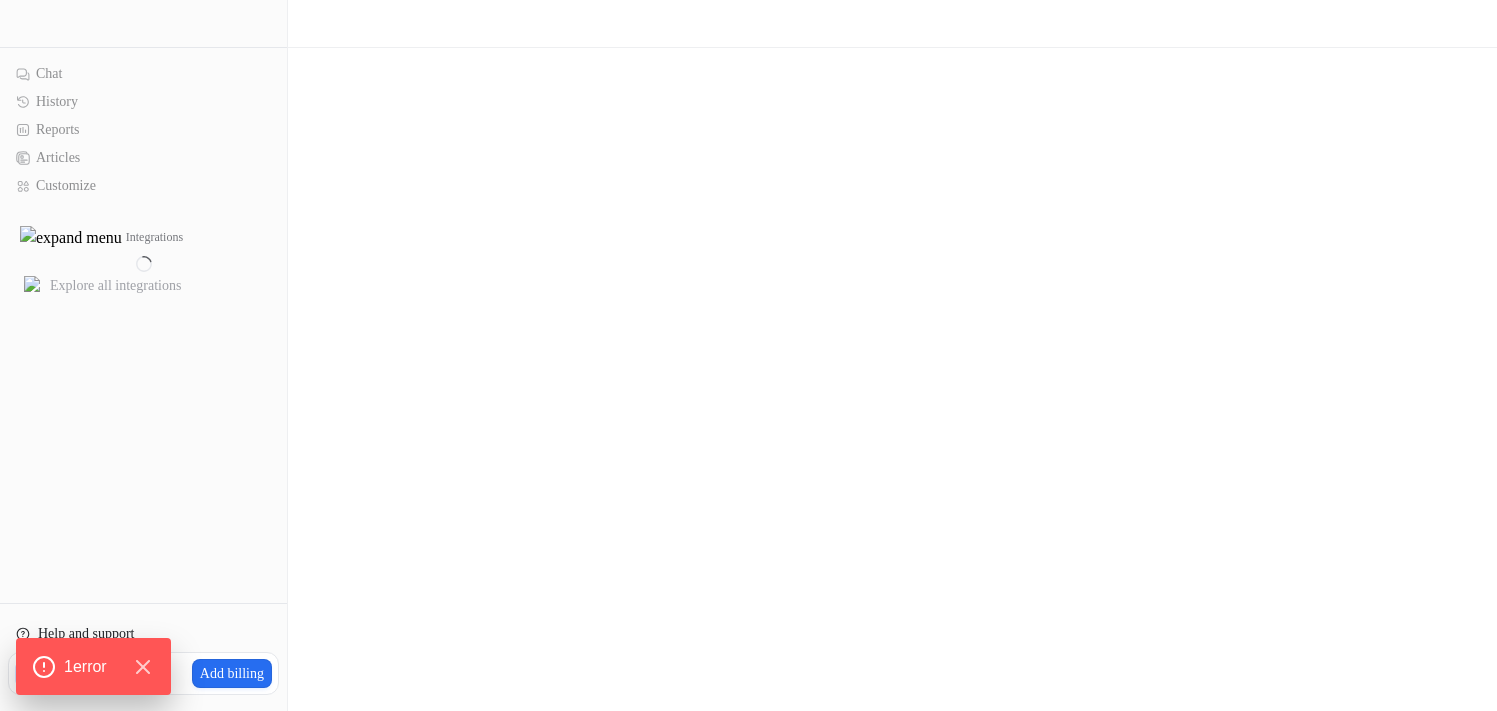 scroll, scrollTop: 0, scrollLeft: 0, axis: both 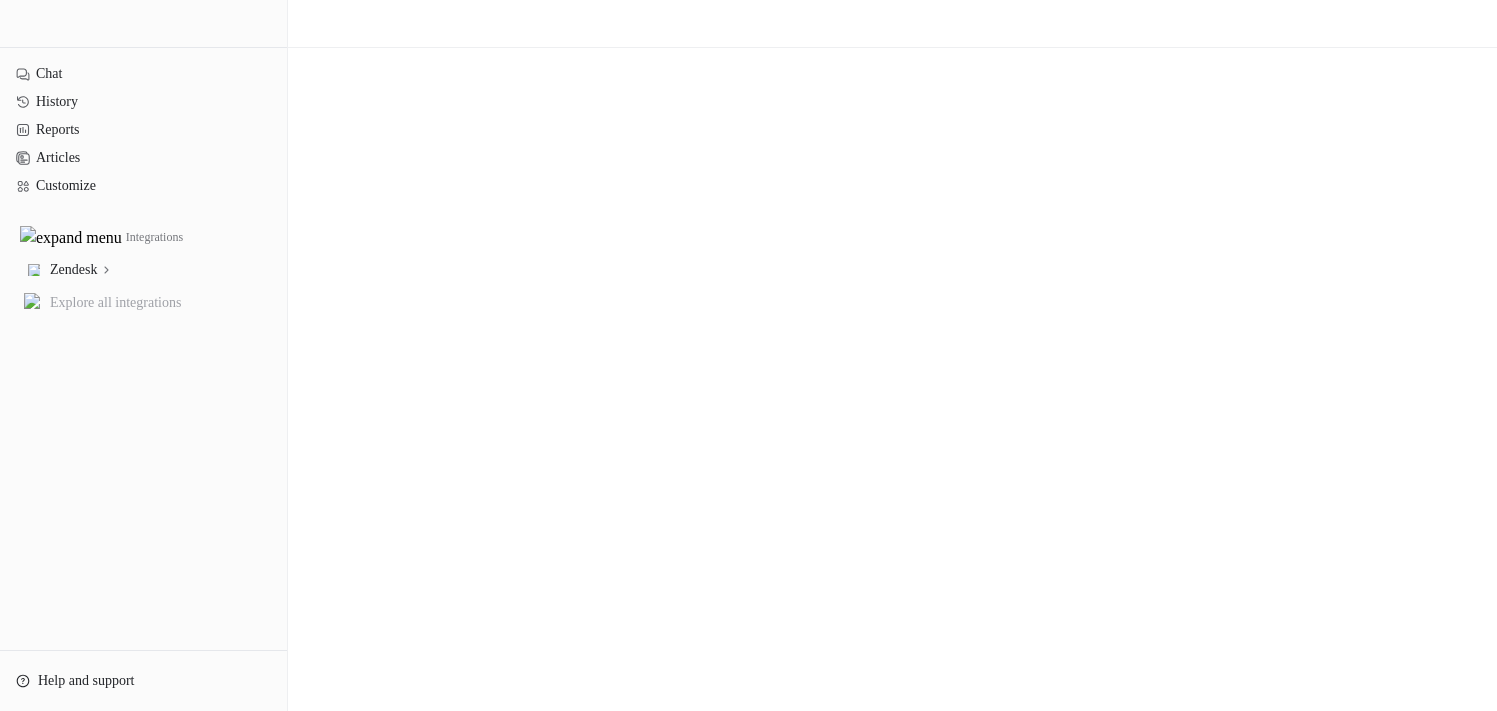 click at bounding box center [748, 355] 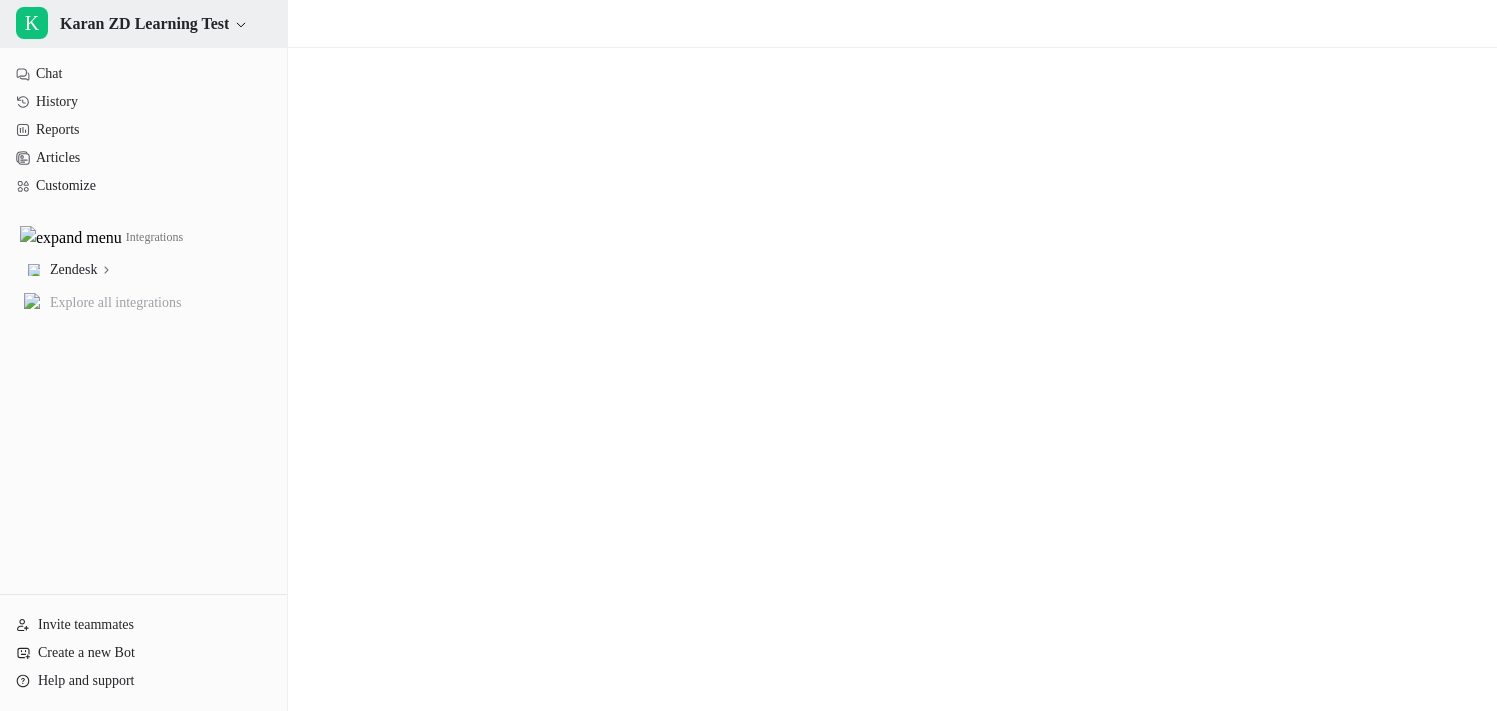 click on "Karan ZD Learning Test" at bounding box center [144, 24] 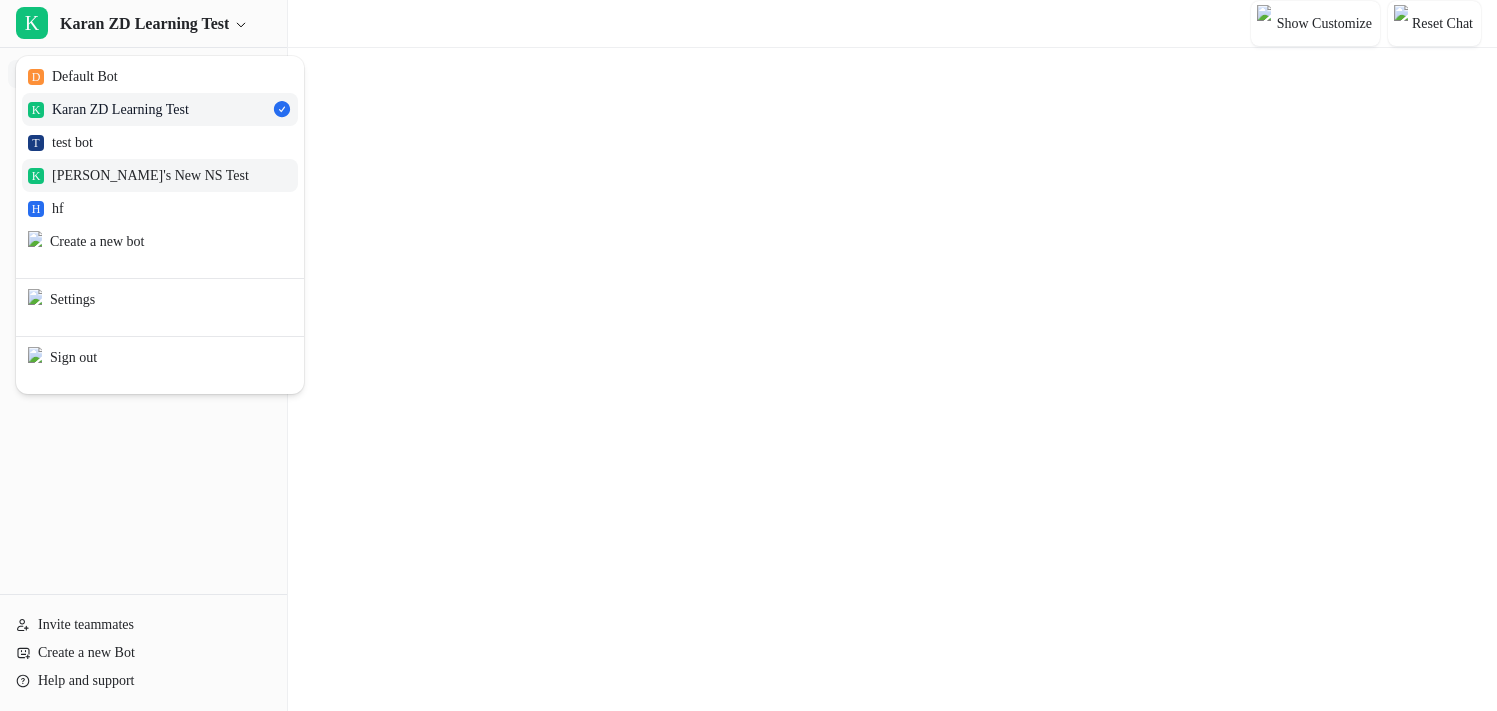 click on "K   Karan's New NS Test" at bounding box center (138, 175) 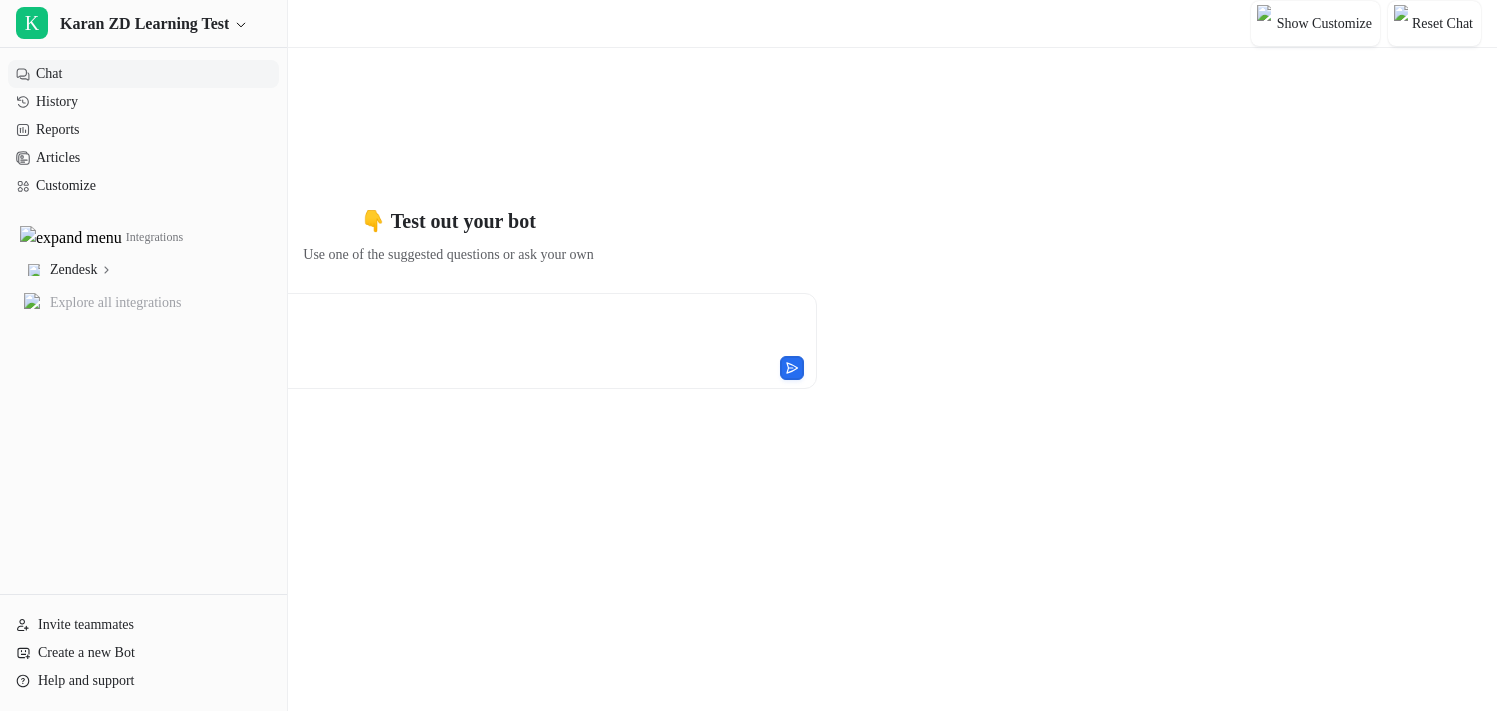 type on "**********" 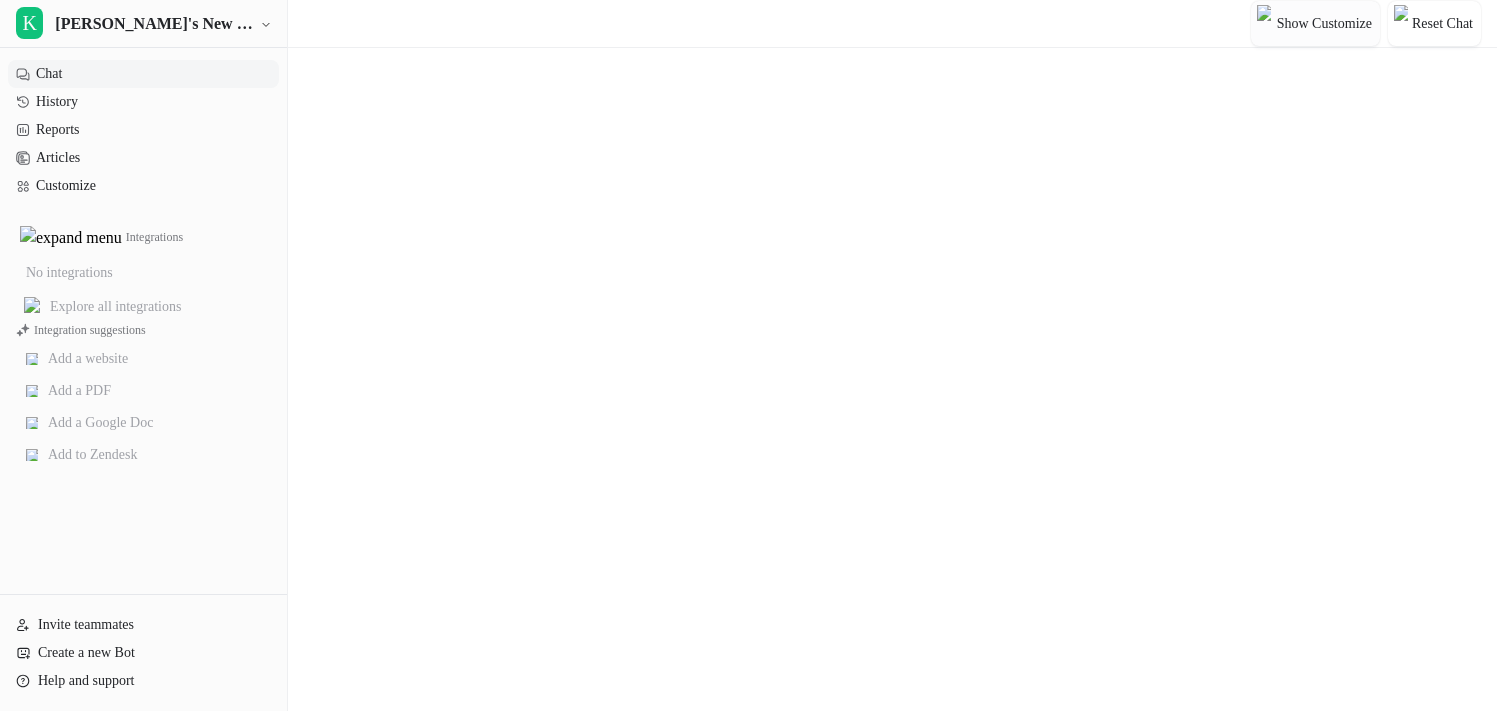 click on "Show Customize" at bounding box center (1324, 23) 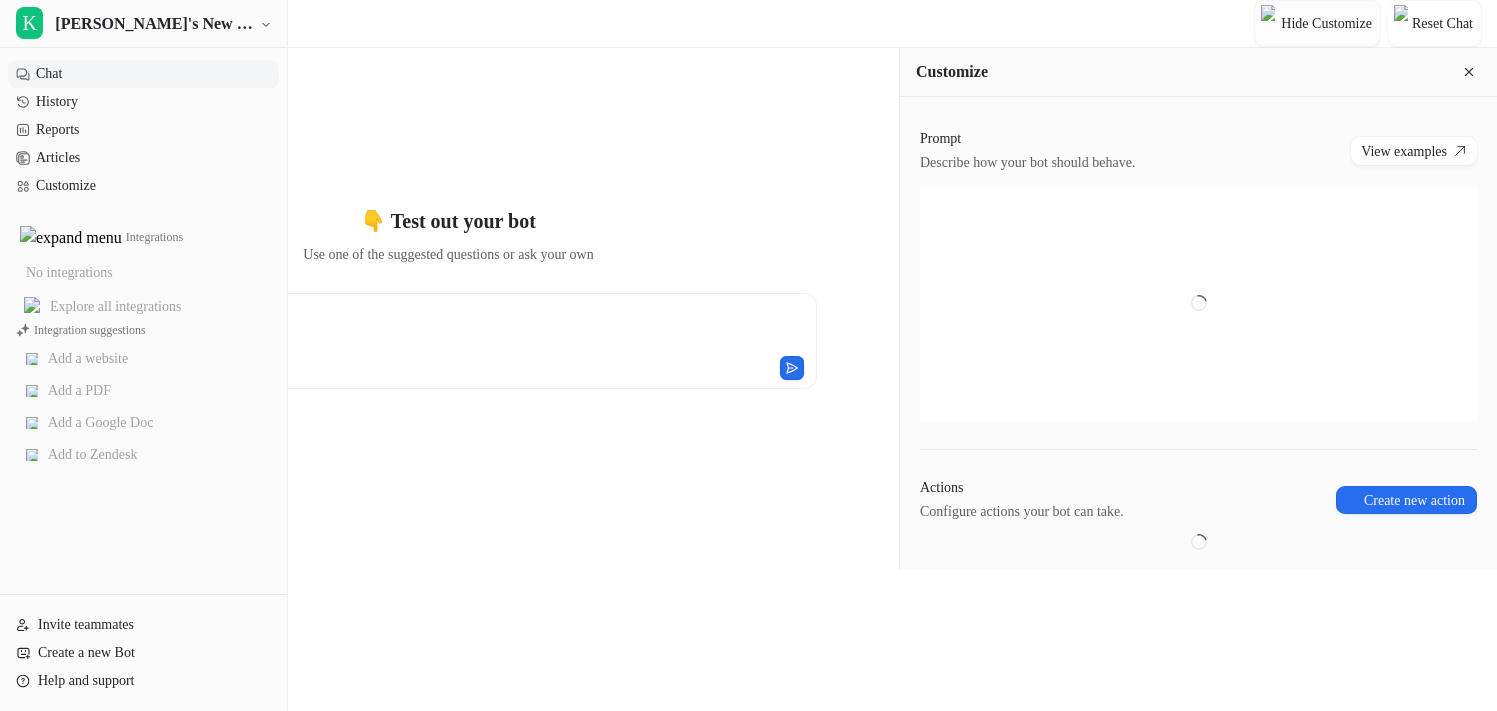 type on "**********" 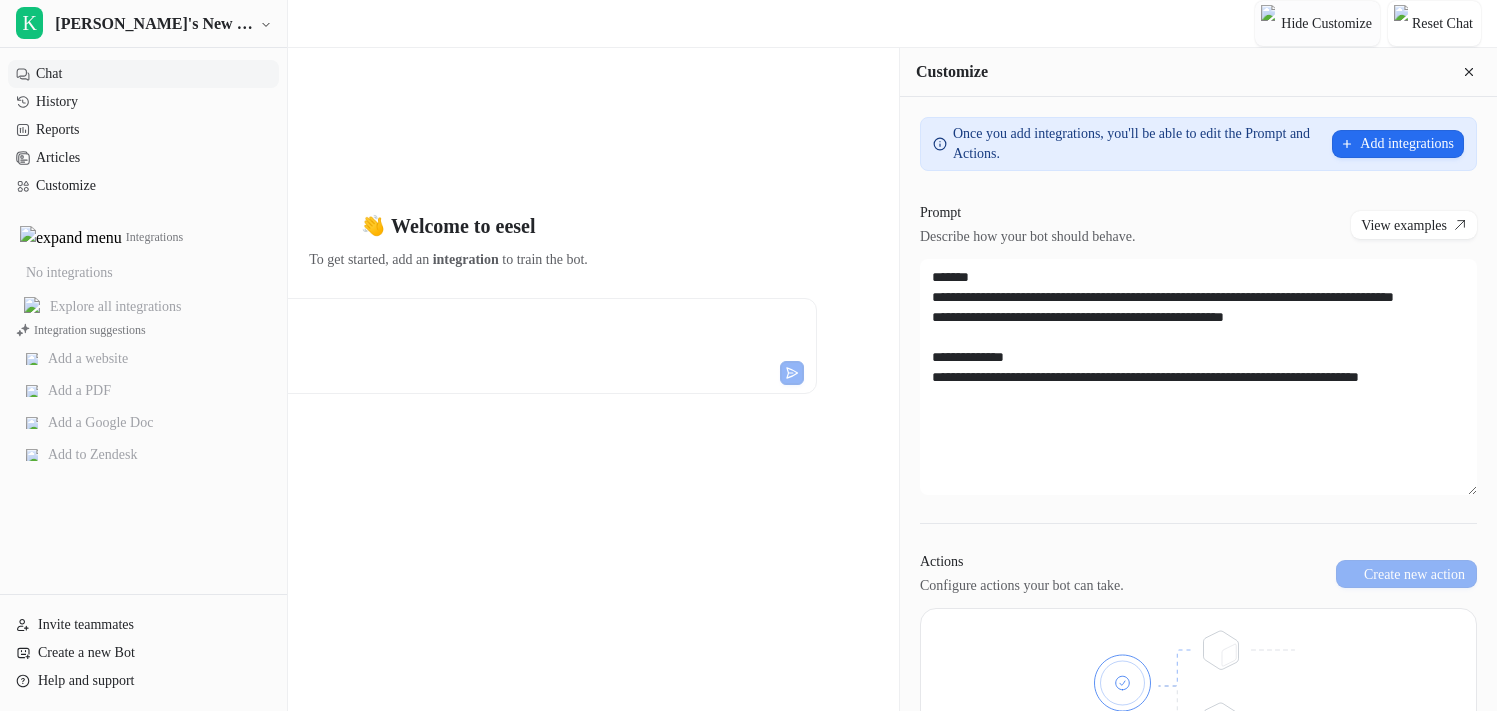 click on "**********" at bounding box center (378, 334) 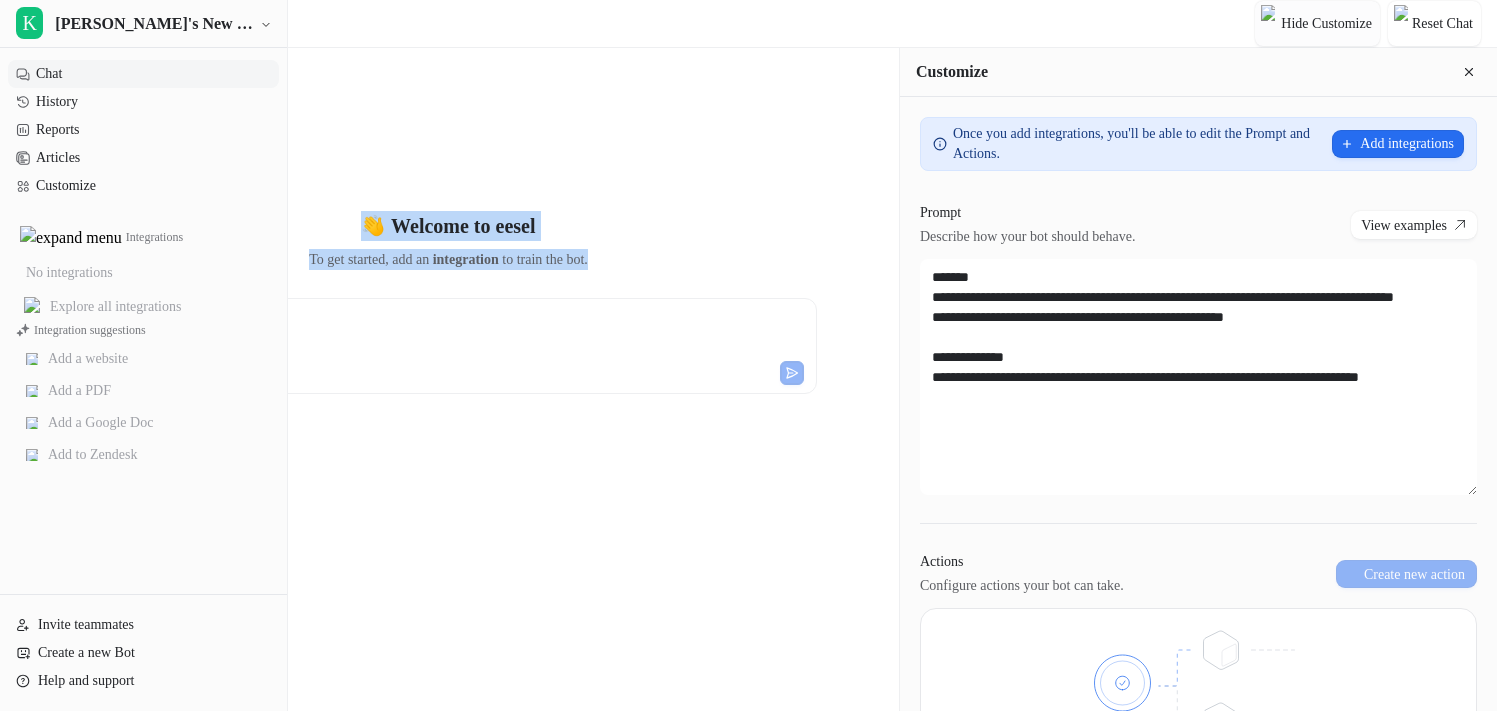 drag, startPoint x: 839, startPoint y: 276, endPoint x: 648, endPoint y: 208, distance: 202.74368 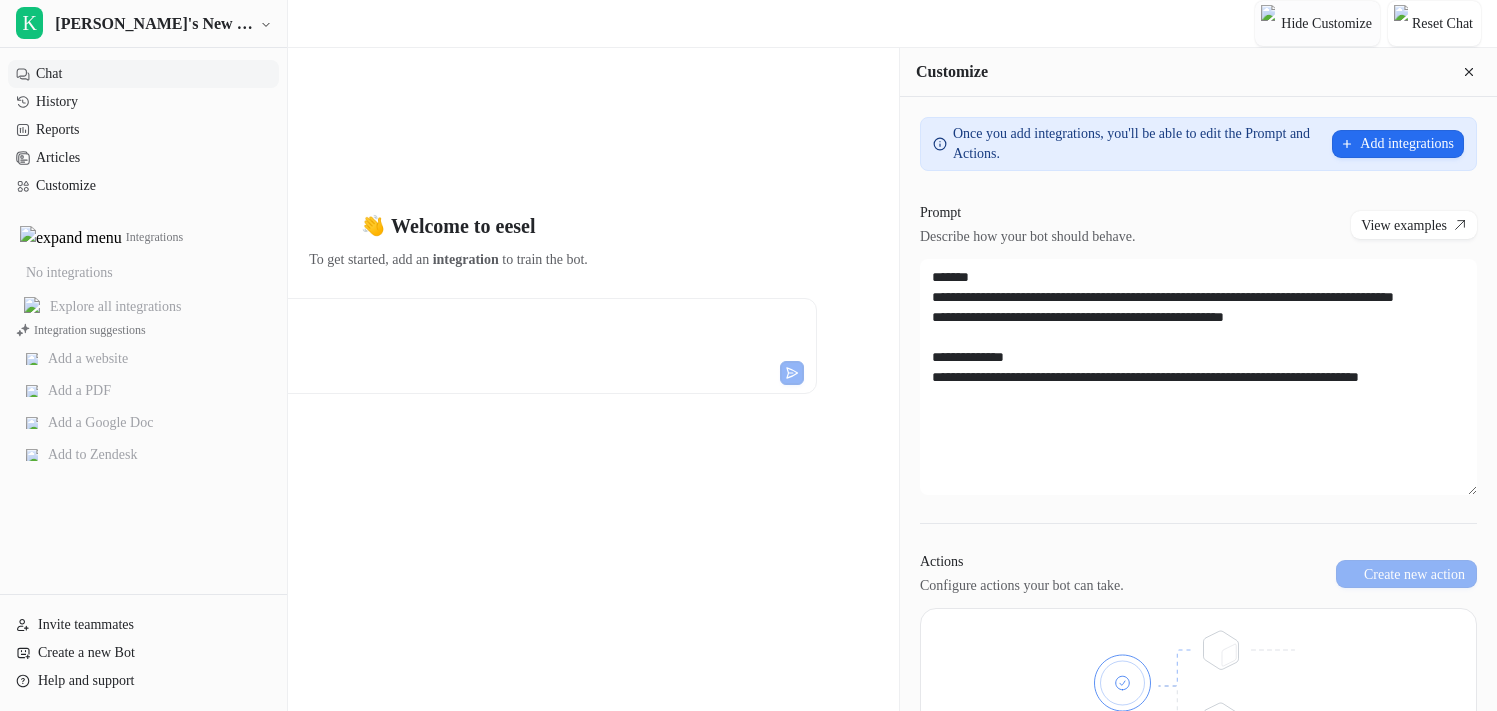 scroll, scrollTop: 0, scrollLeft: 0, axis: both 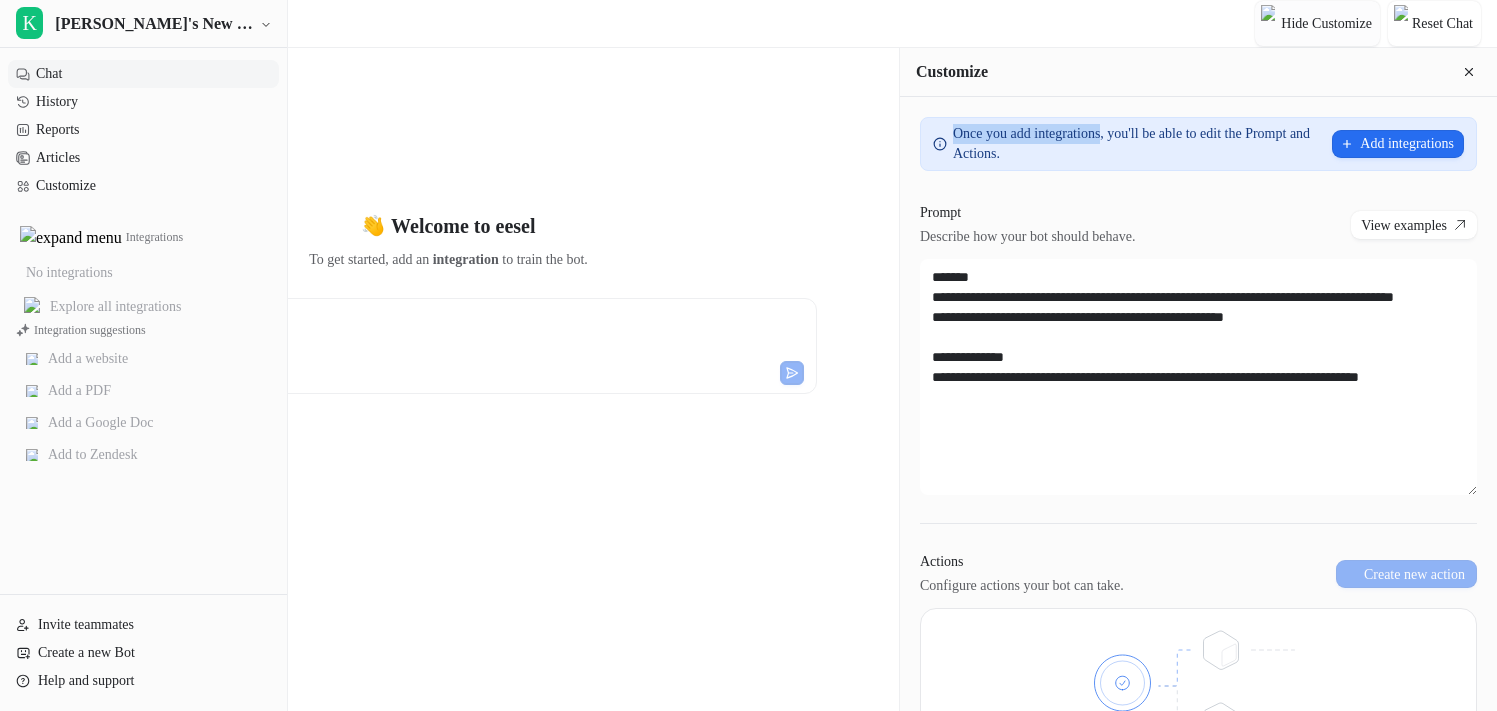 drag, startPoint x: 1068, startPoint y: 132, endPoint x: 1236, endPoint y: 130, distance: 168.0119 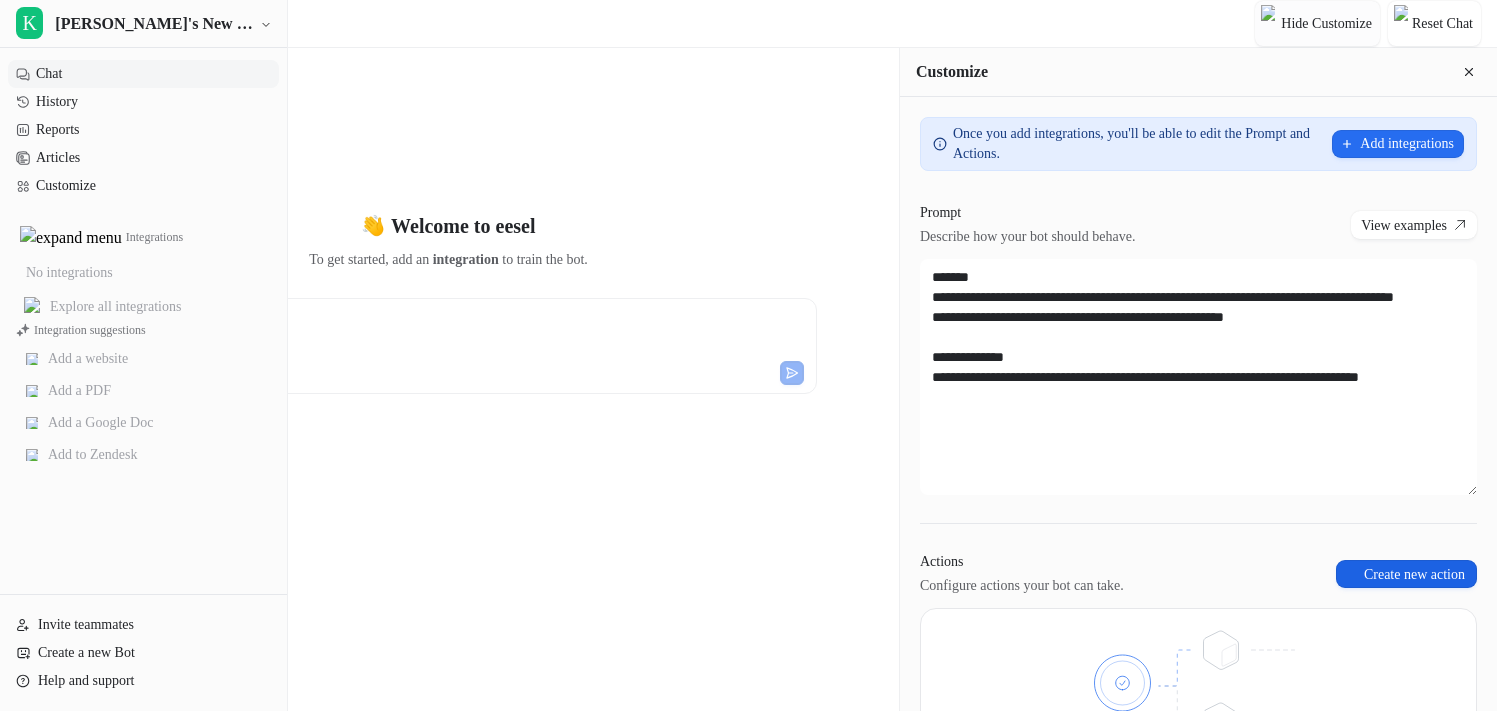 click on "Create new action" at bounding box center (1406, 574) 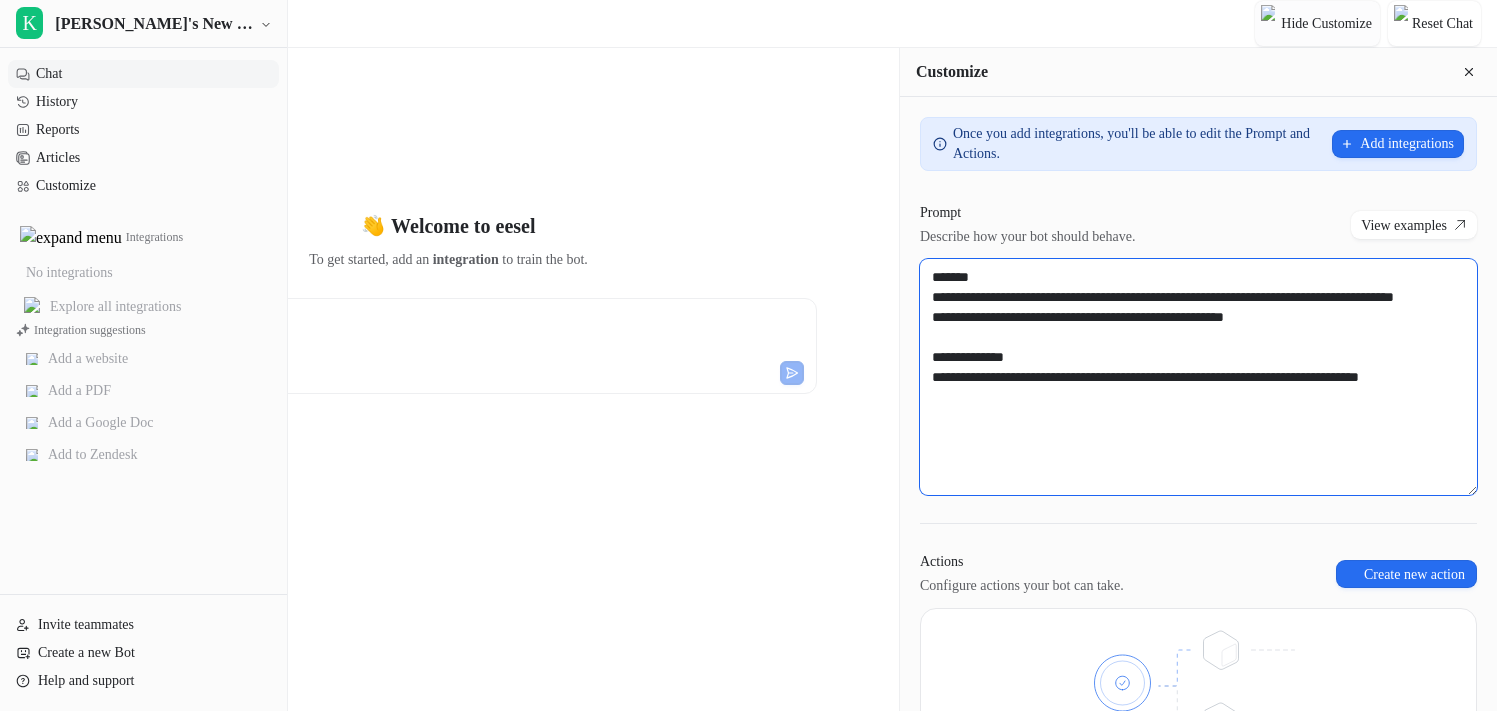 click on "**********" at bounding box center (1198, 377) 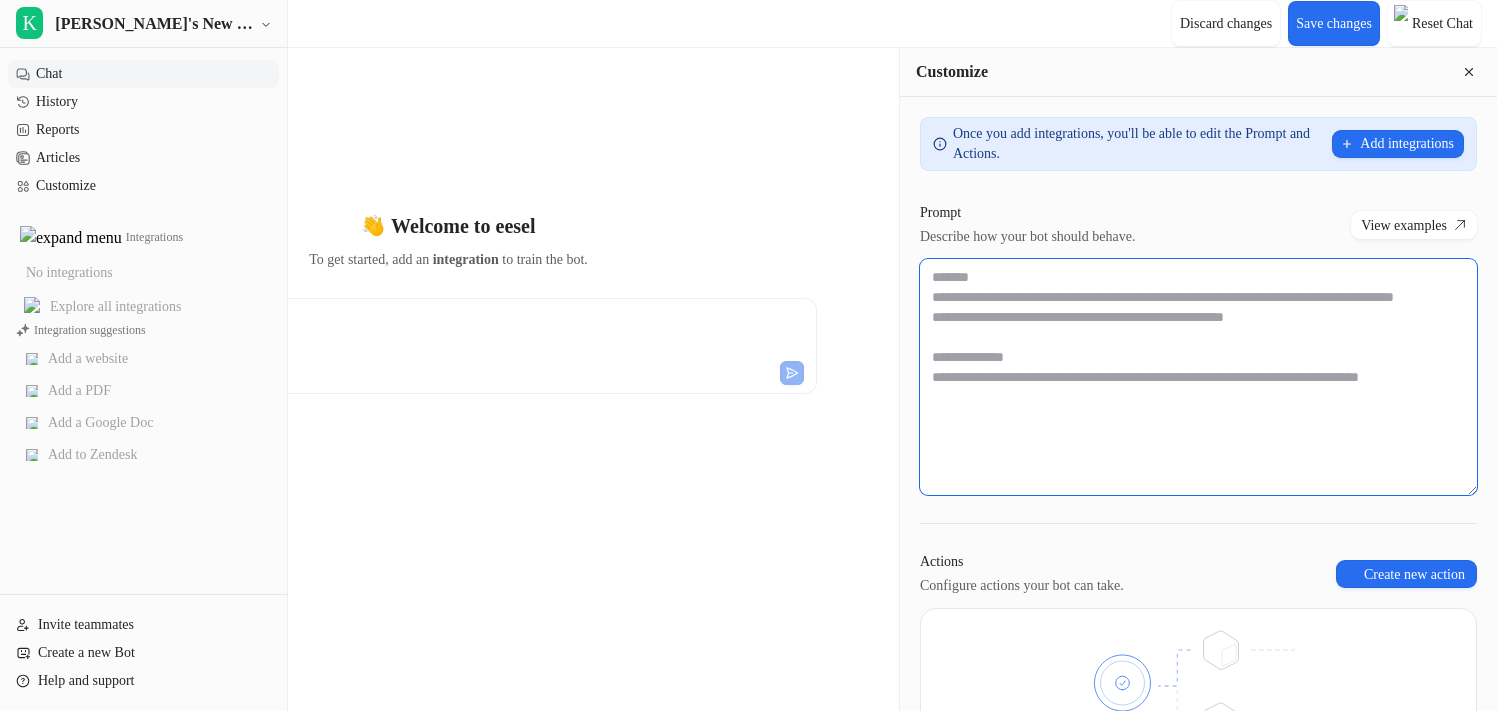 type on "**********" 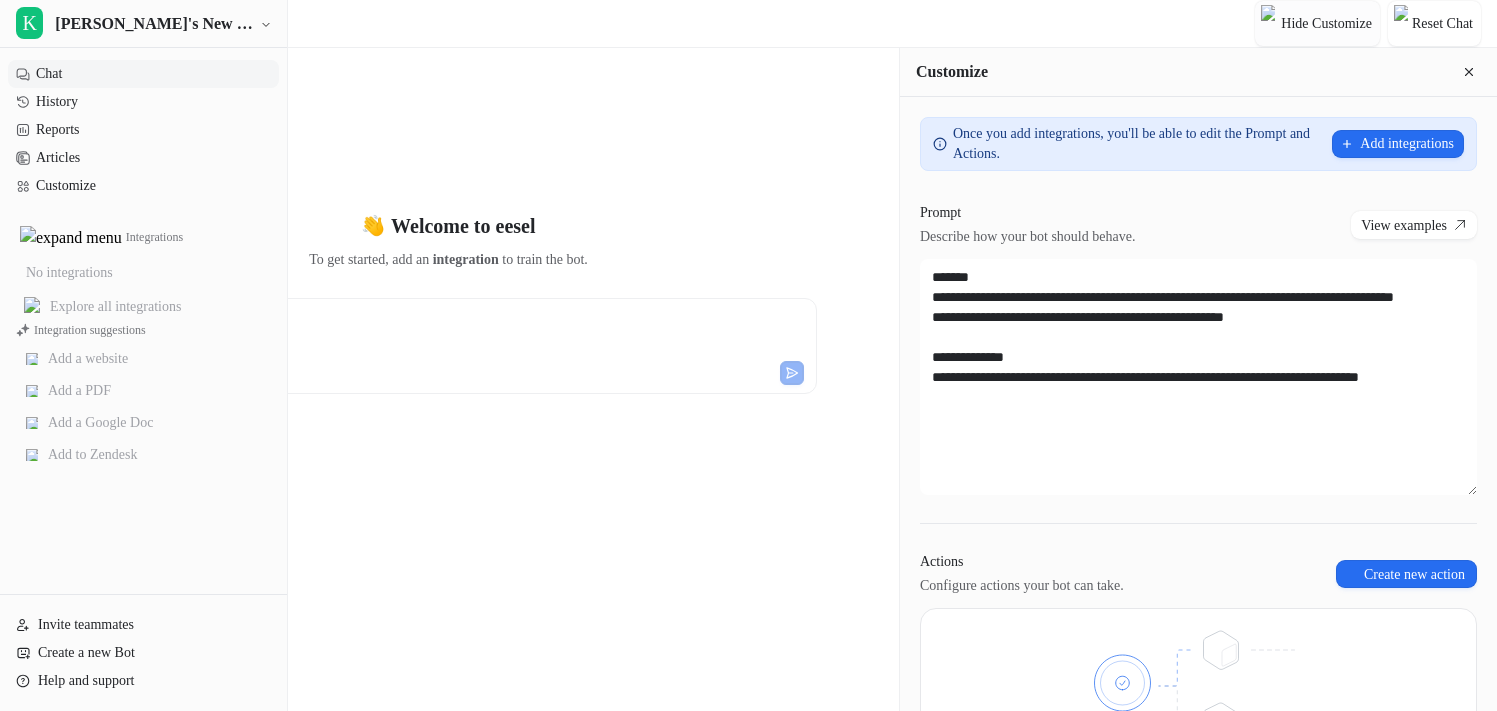 click on "Prompt" at bounding box center (1027, 213) 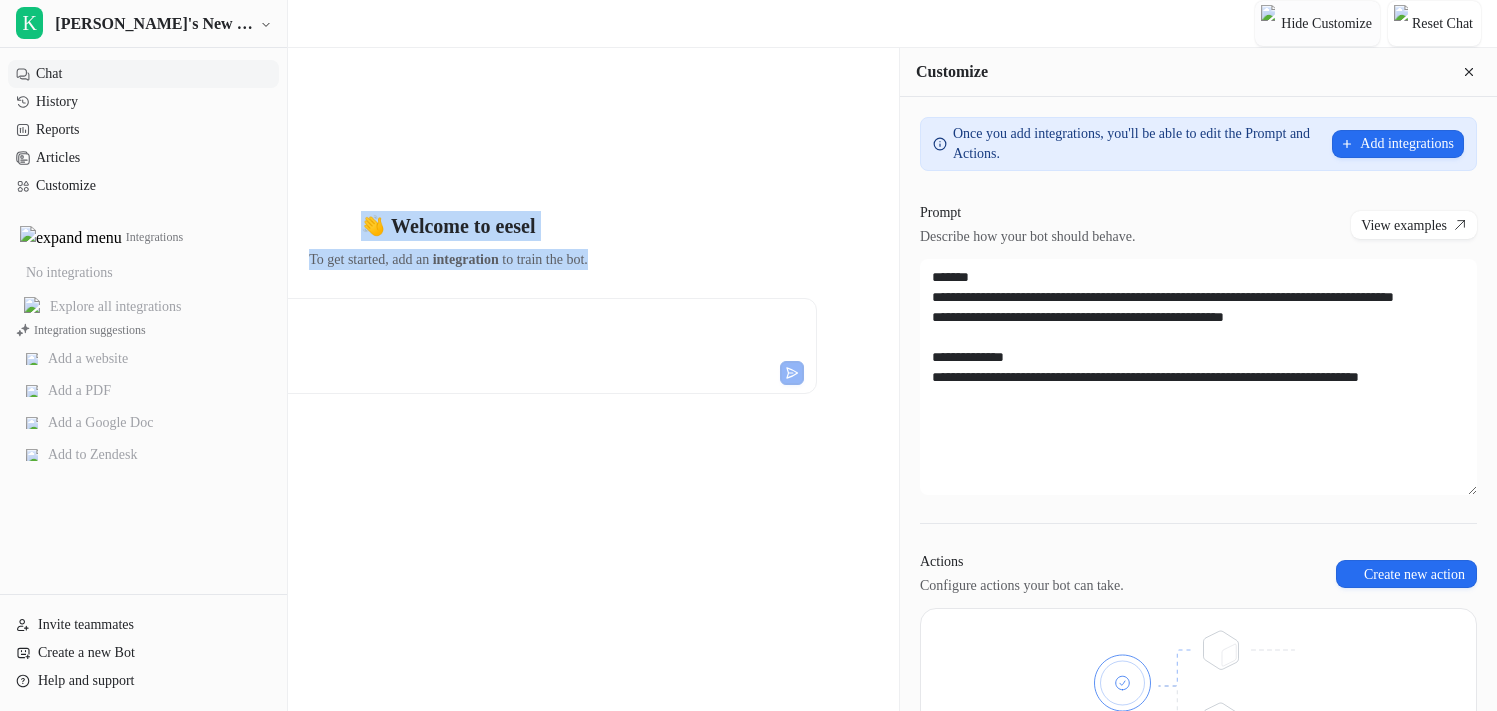 drag, startPoint x: 803, startPoint y: 273, endPoint x: 703, endPoint y: 209, distance: 118.72658 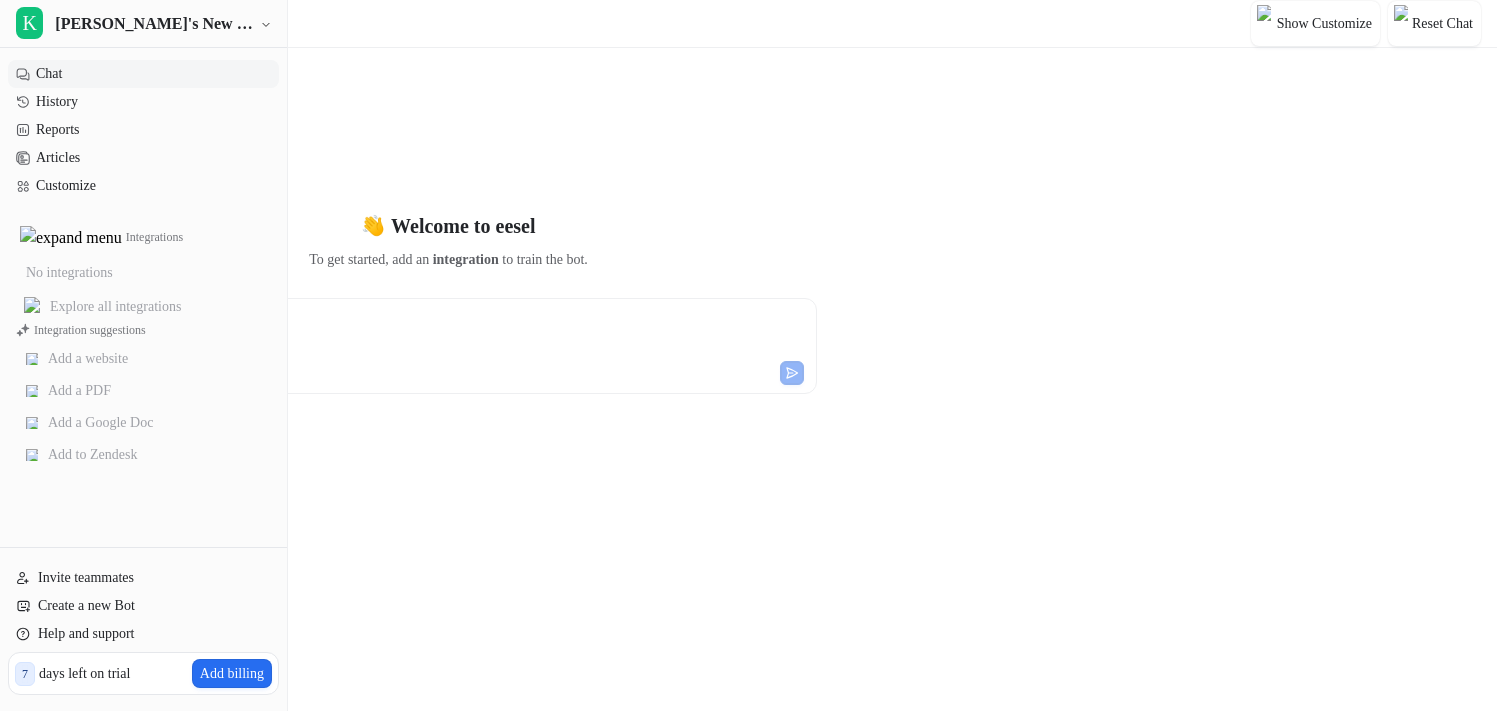 scroll, scrollTop: 0, scrollLeft: 0, axis: both 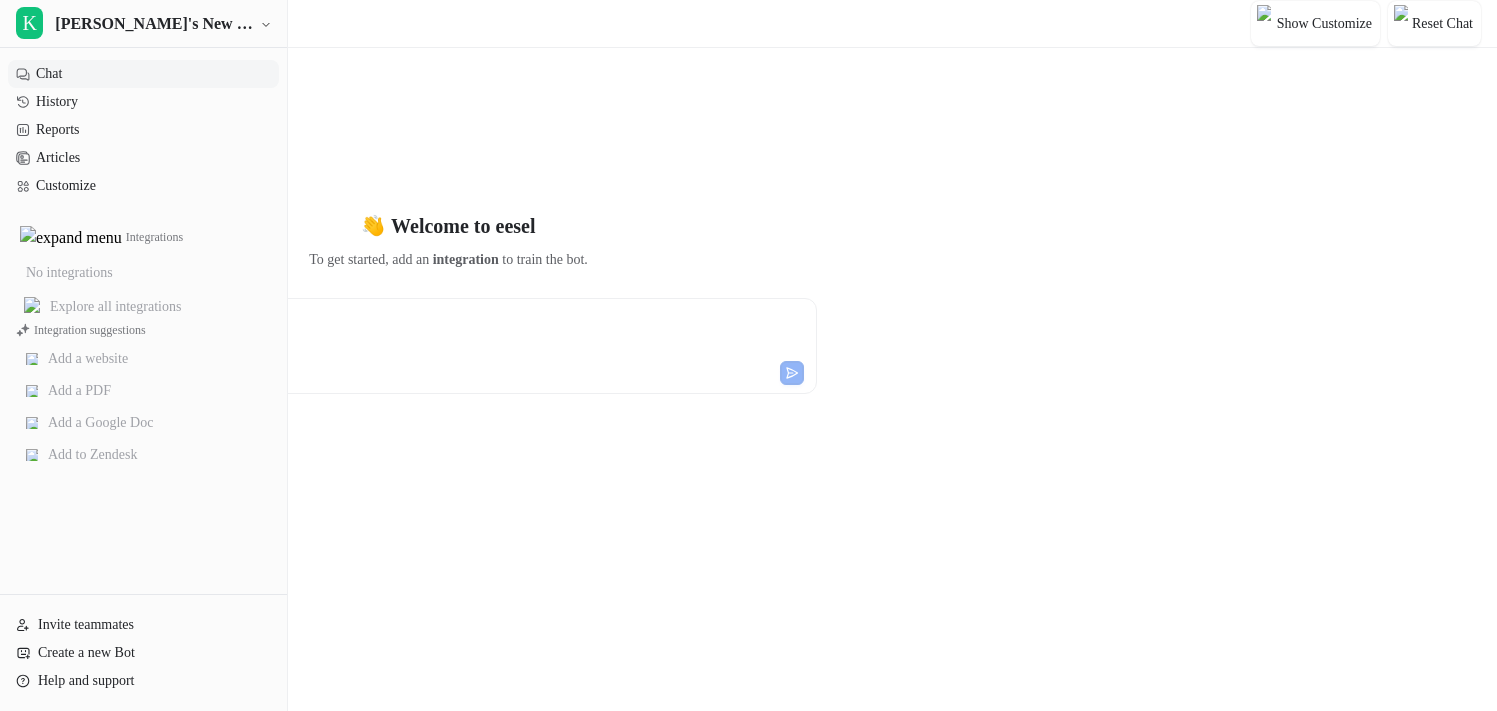 click on "**********" at bounding box center [378, 334] 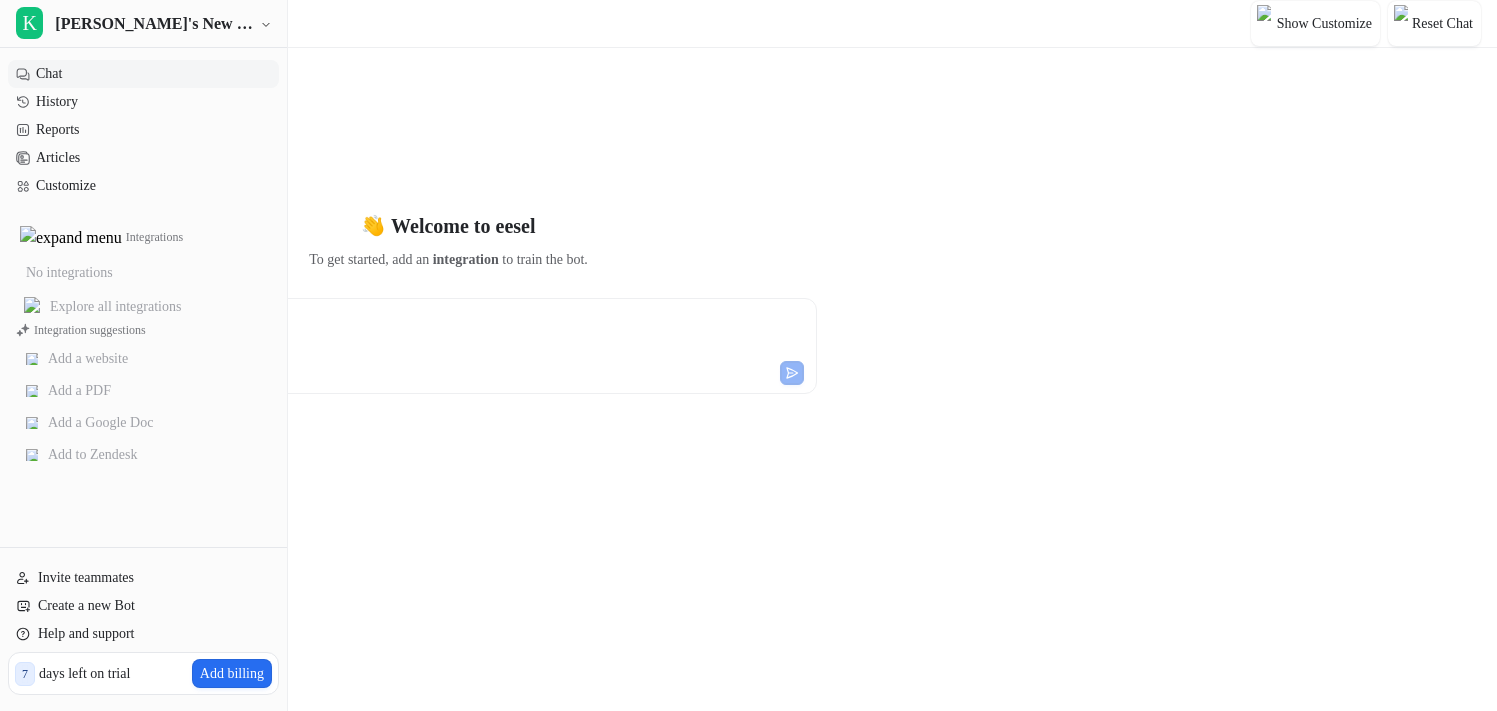 scroll, scrollTop: 0, scrollLeft: 0, axis: both 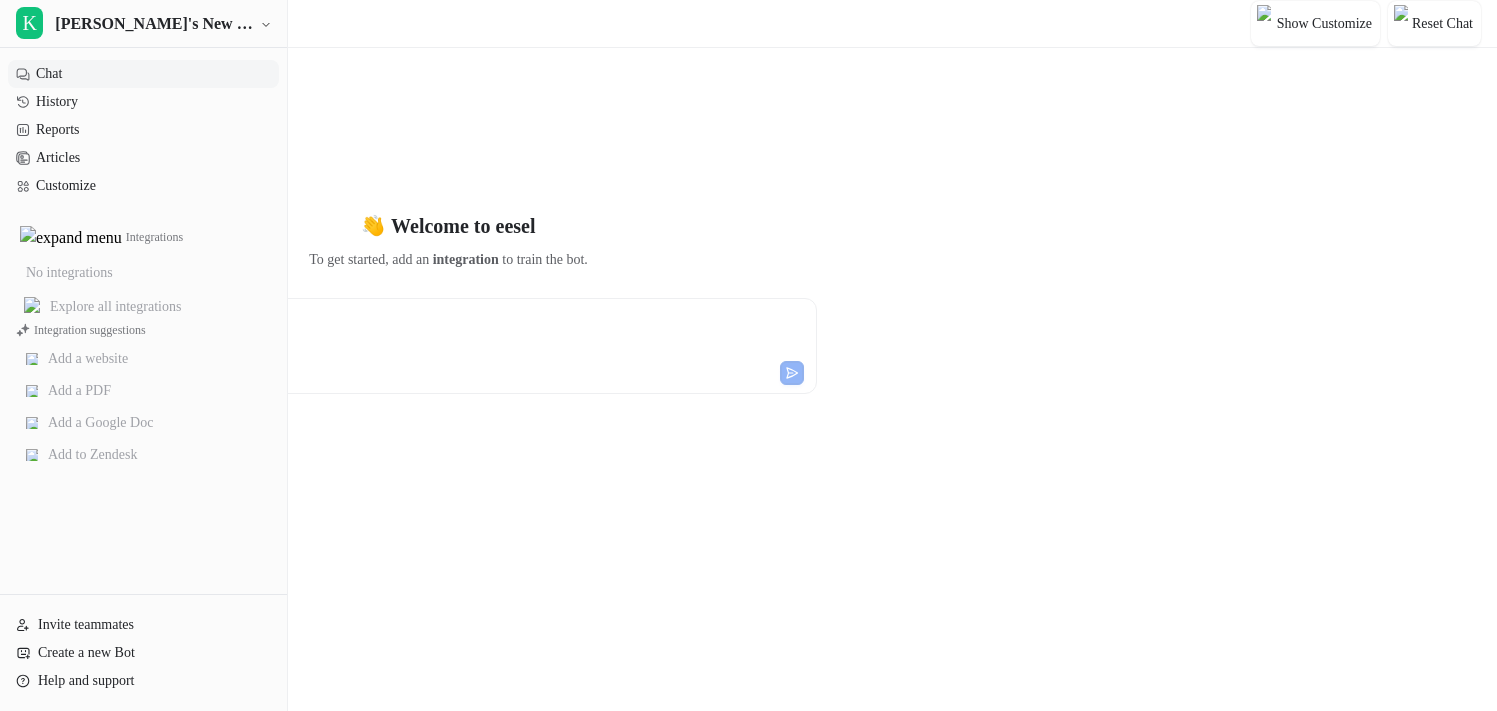 click on "**********" at bounding box center (378, 334) 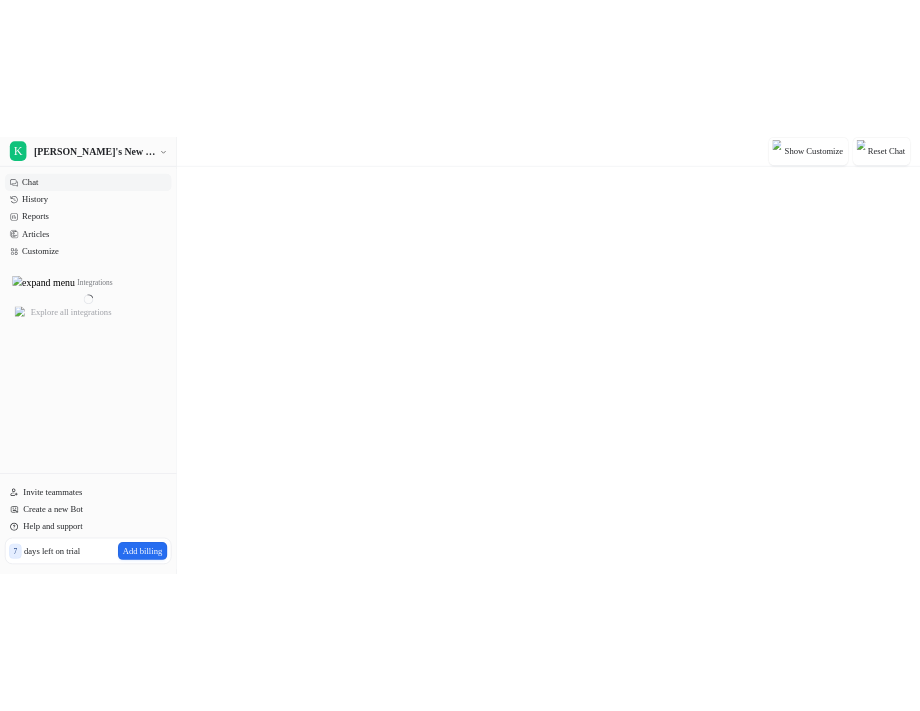 scroll, scrollTop: 0, scrollLeft: 0, axis: both 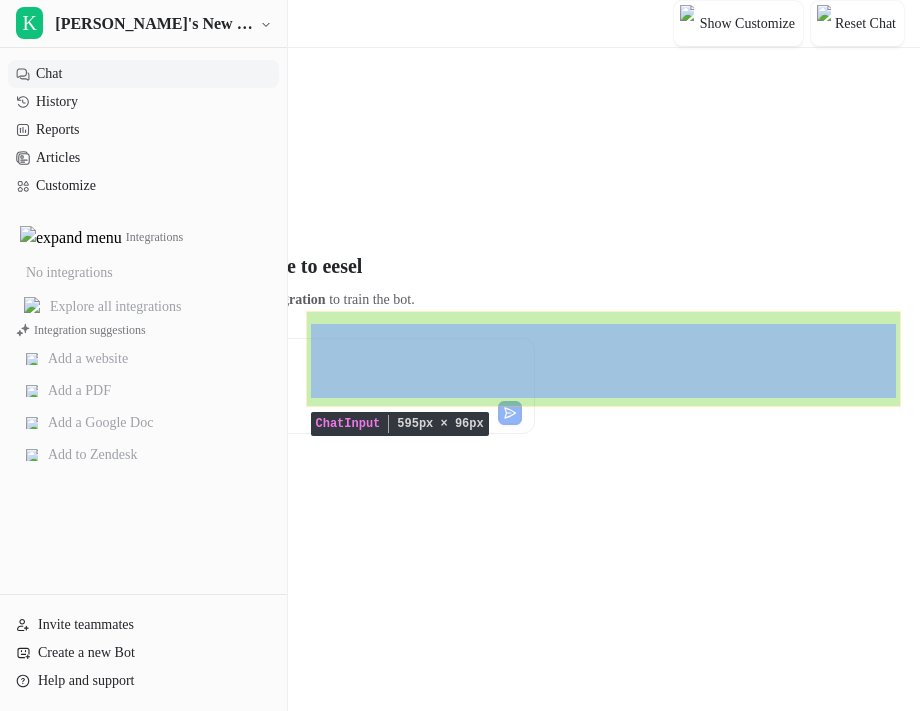 click on "**********" at bounding box center (313, 374) 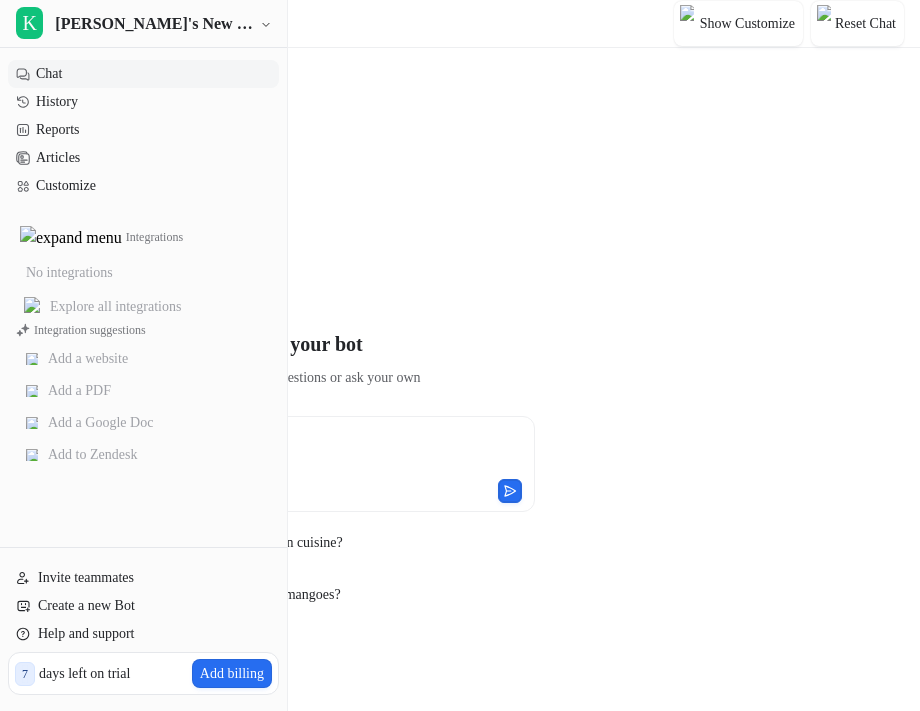scroll, scrollTop: 0, scrollLeft: 0, axis: both 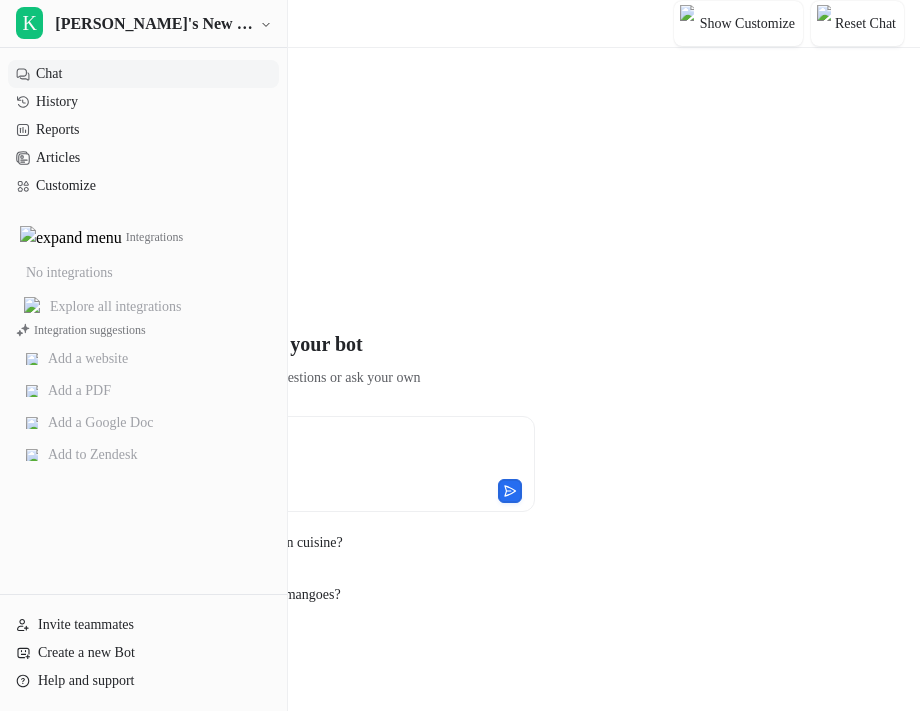 click at bounding box center [313, 452] 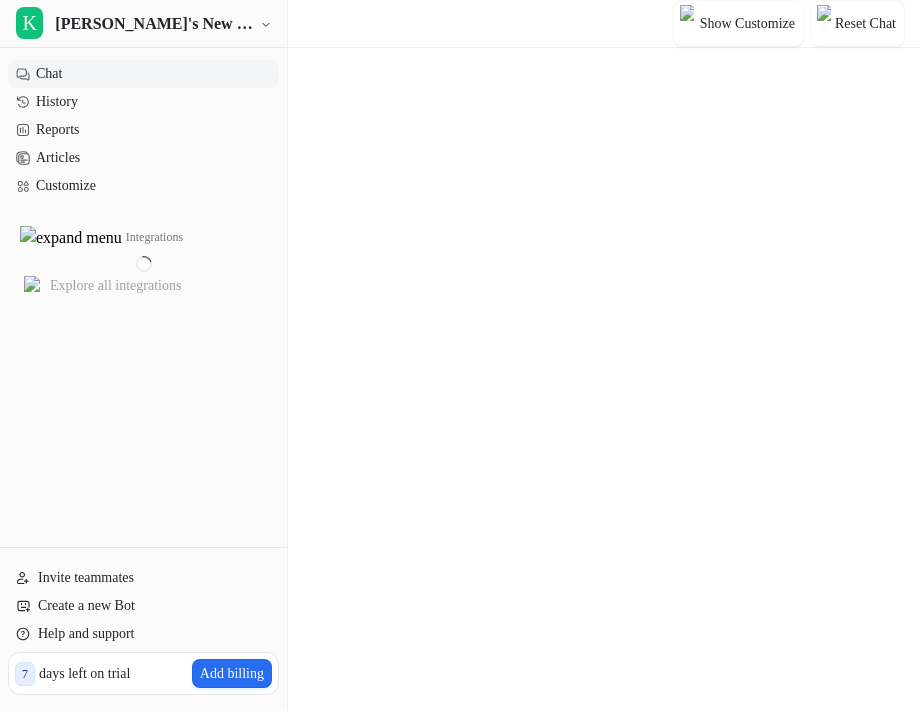 scroll, scrollTop: 0, scrollLeft: 0, axis: both 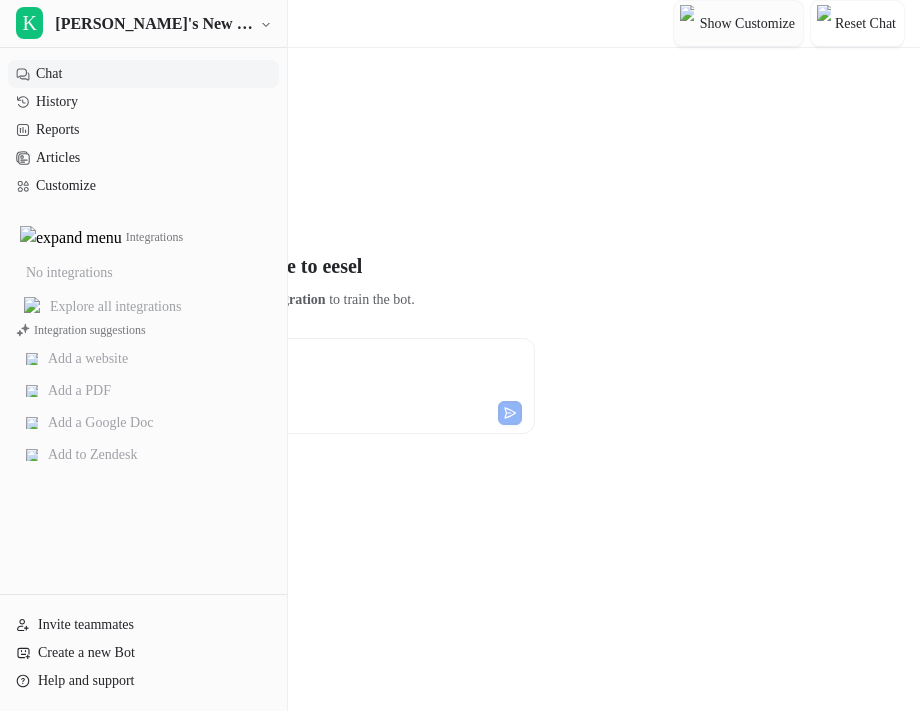click on "Show Customize" at bounding box center (747, 23) 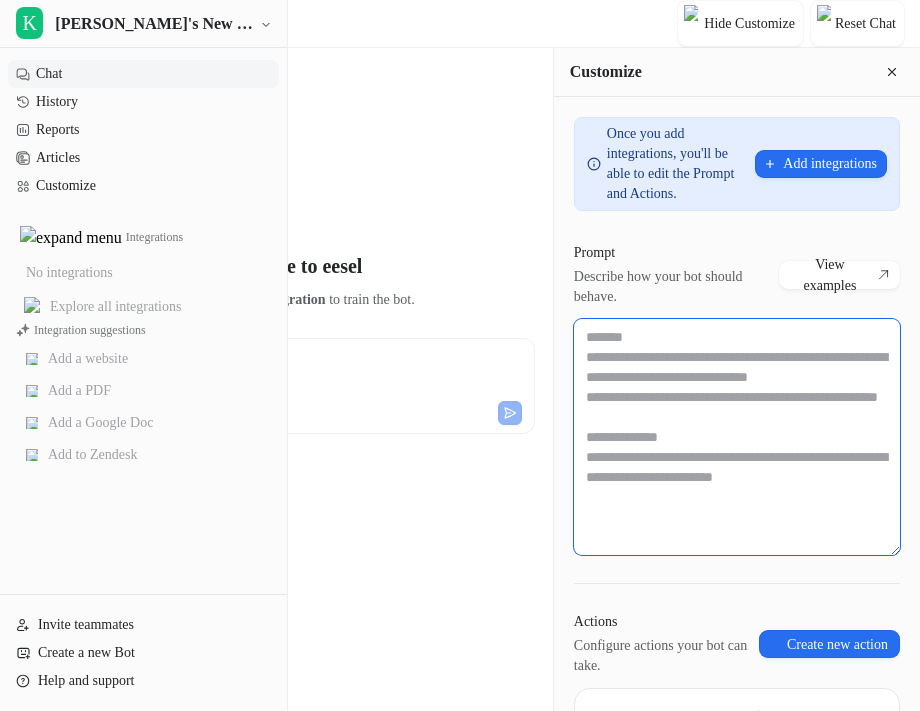 click at bounding box center (737, 437) 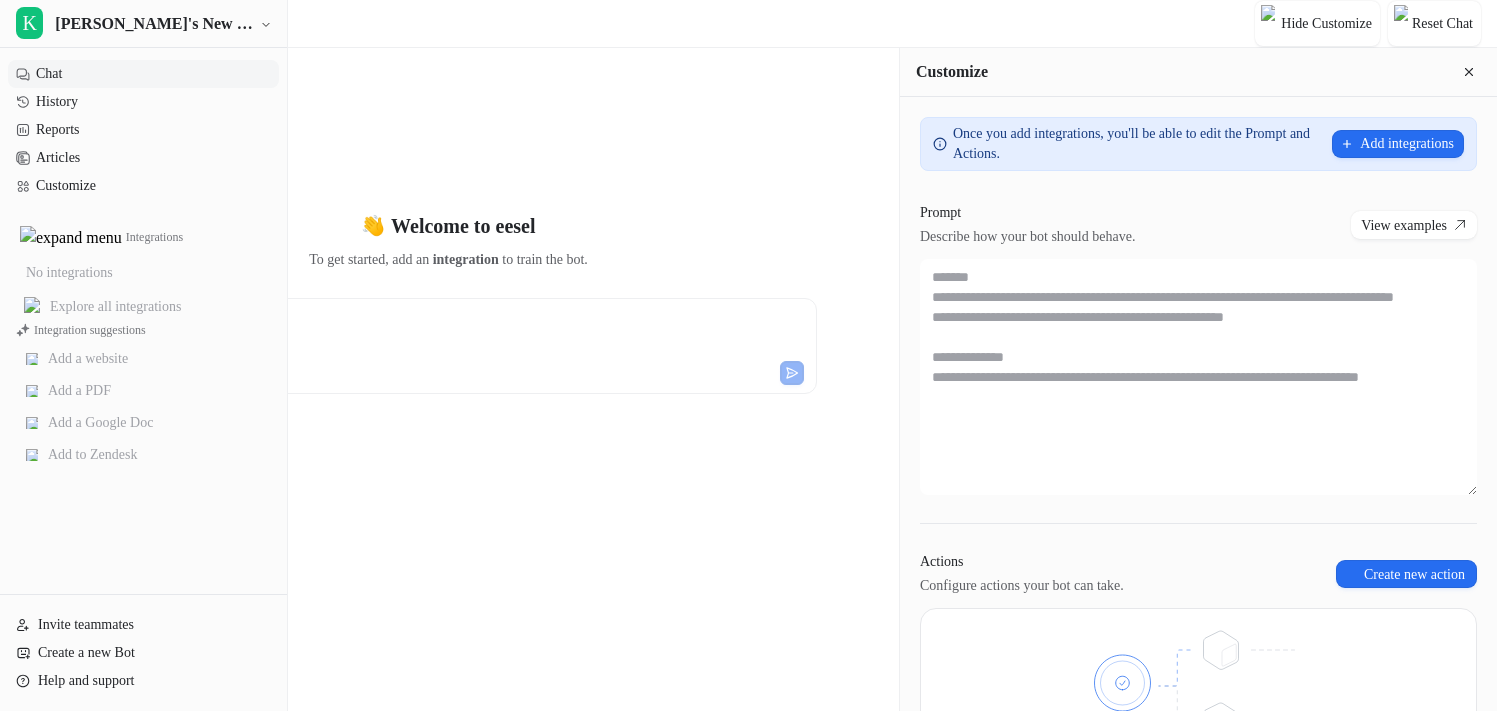 click on "**********" at bounding box center [378, 334] 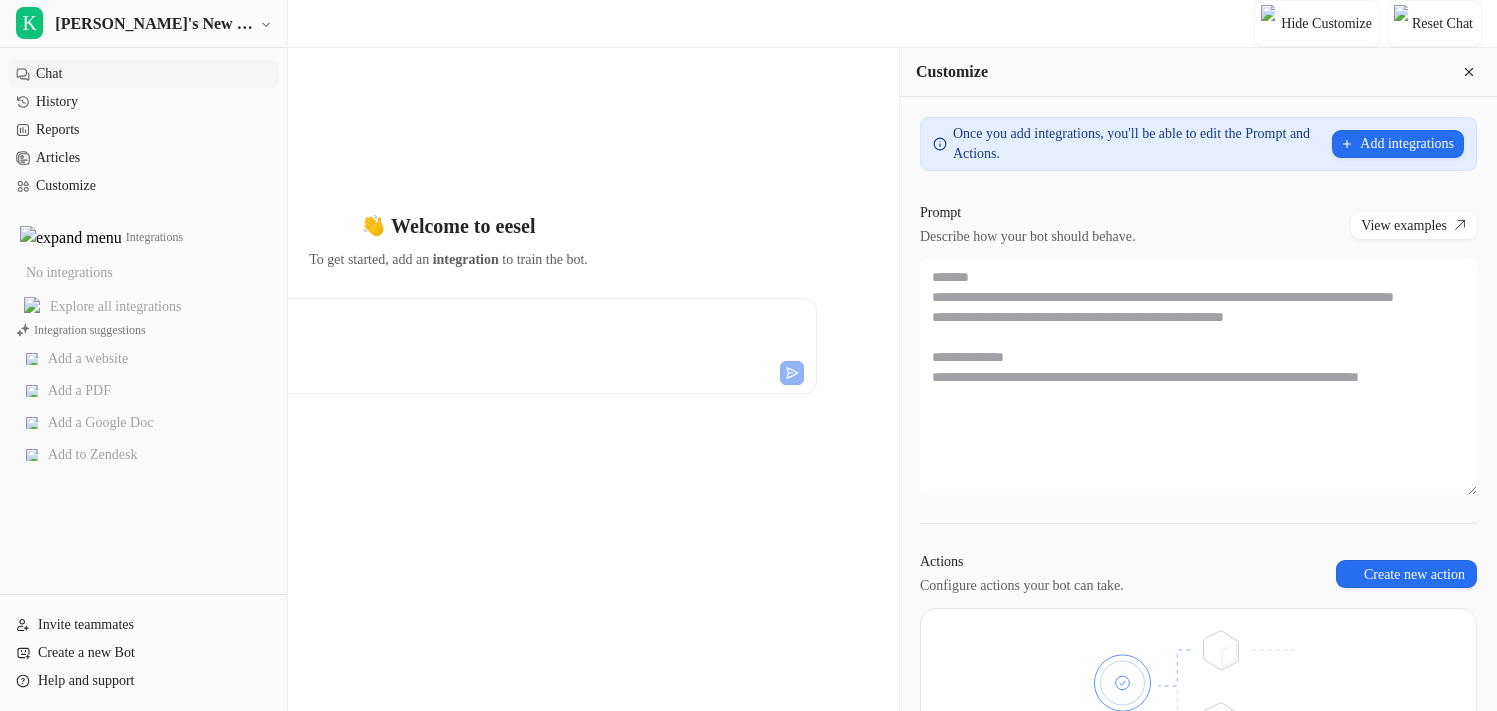 click 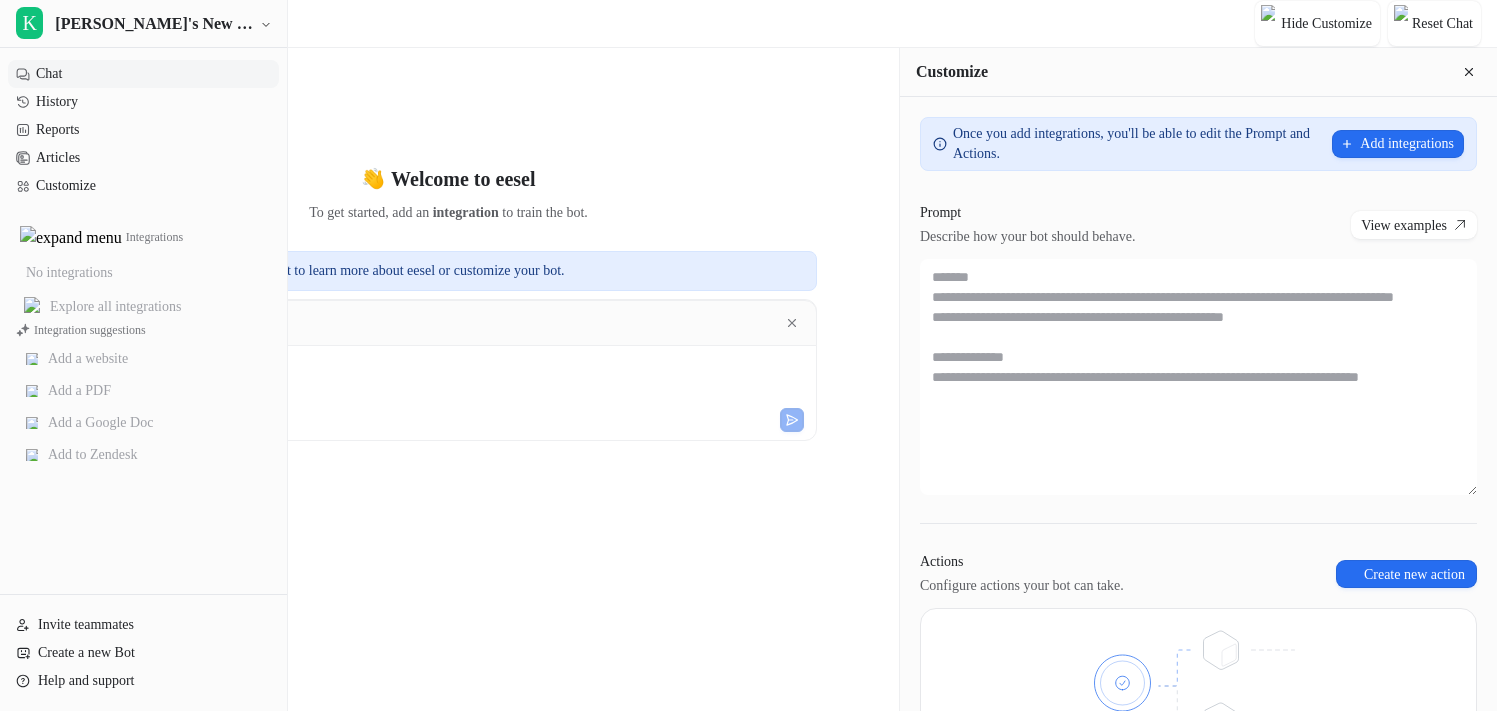click on "**********" at bounding box center [378, 381] 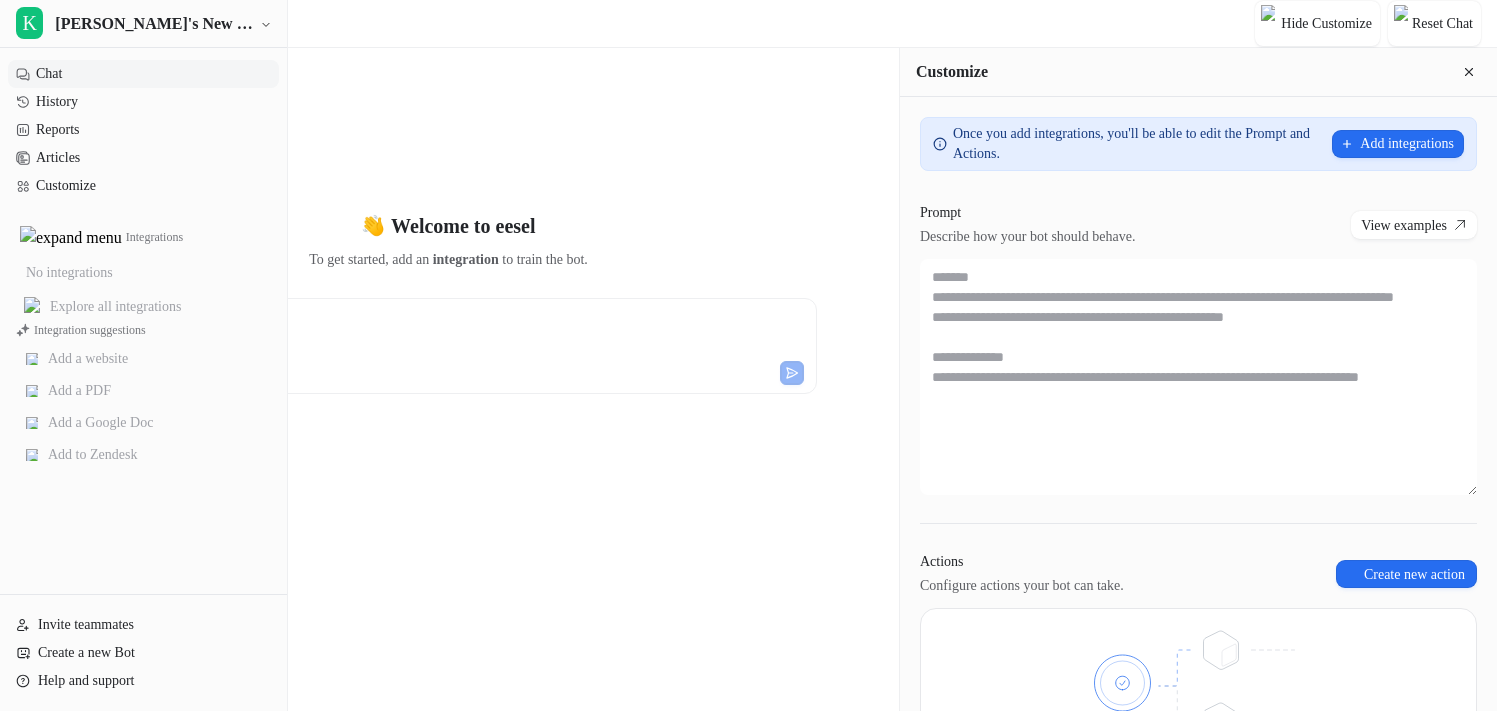 click at bounding box center (170, 373) 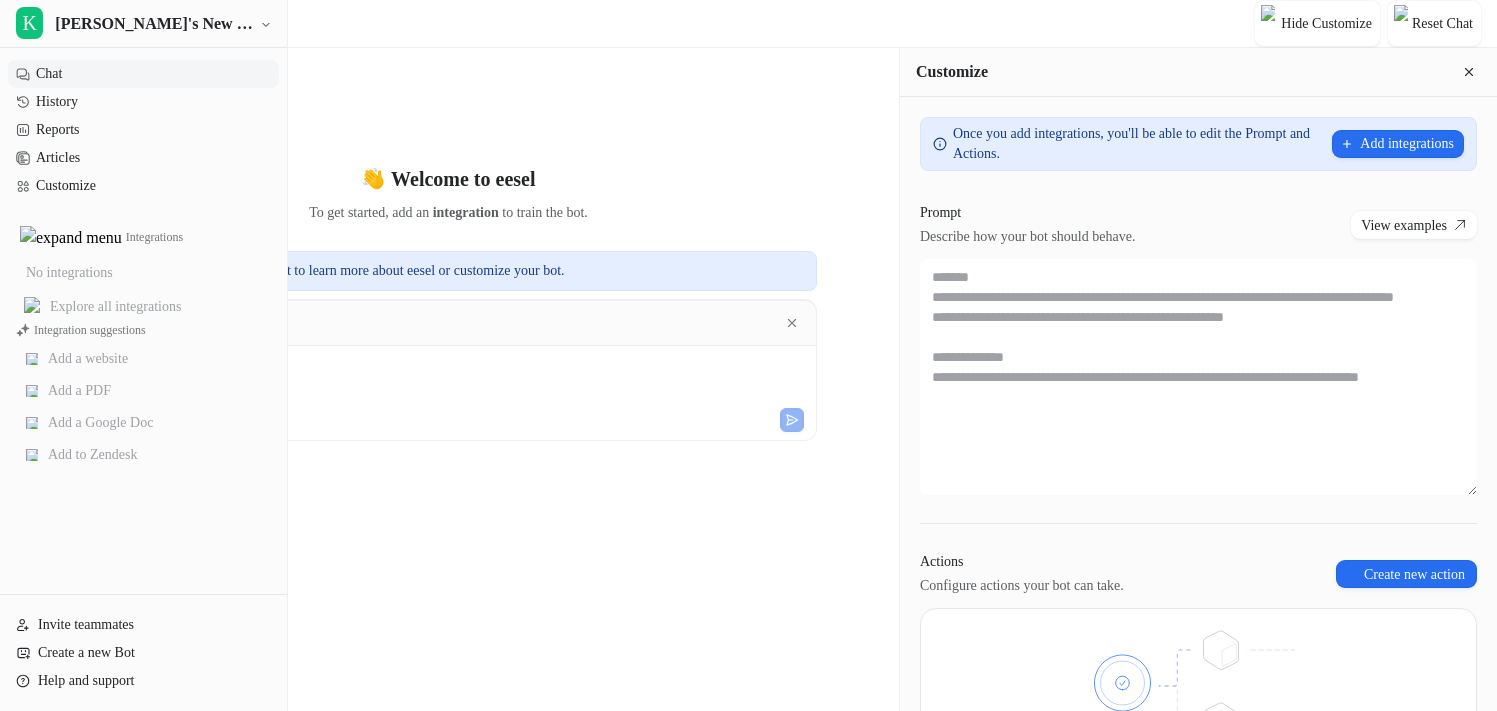 click at bounding box center [170, 420] 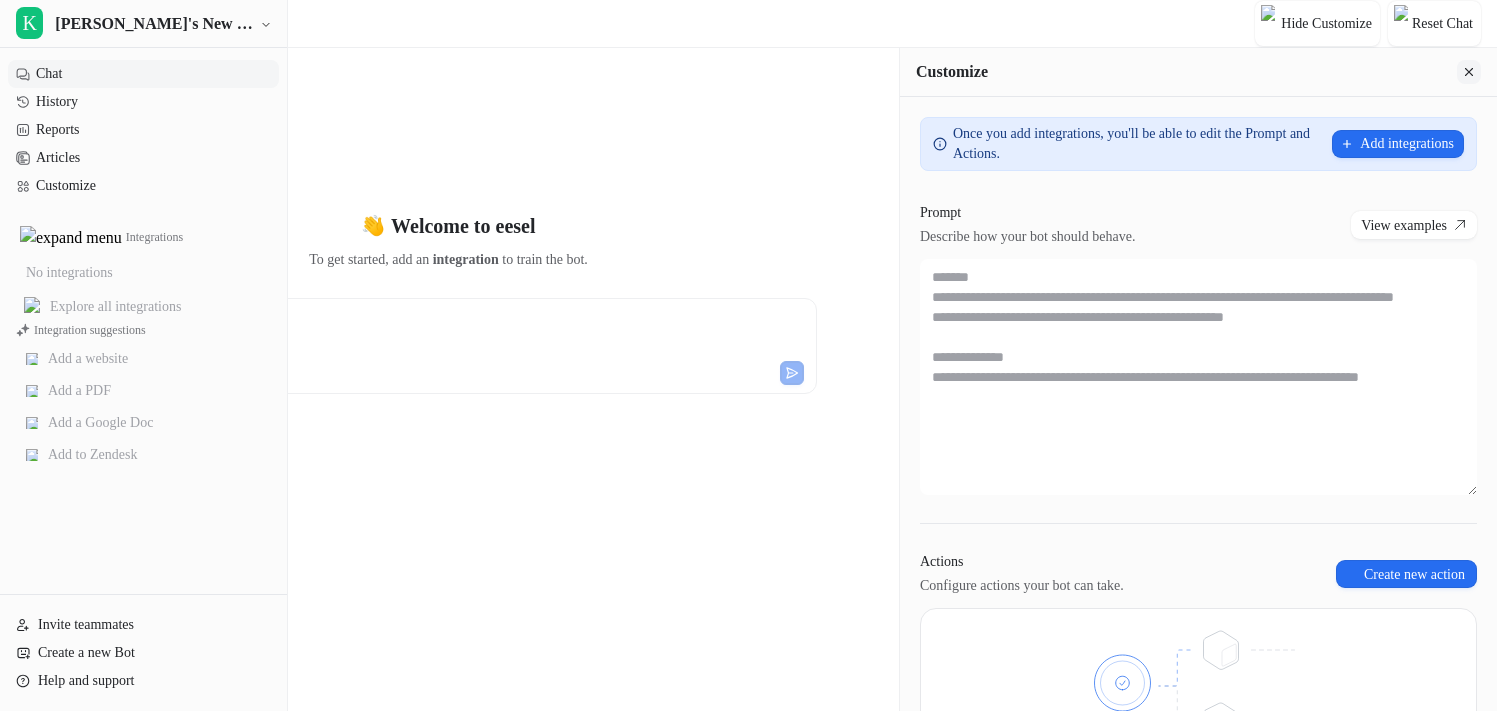 click at bounding box center (1469, 72) 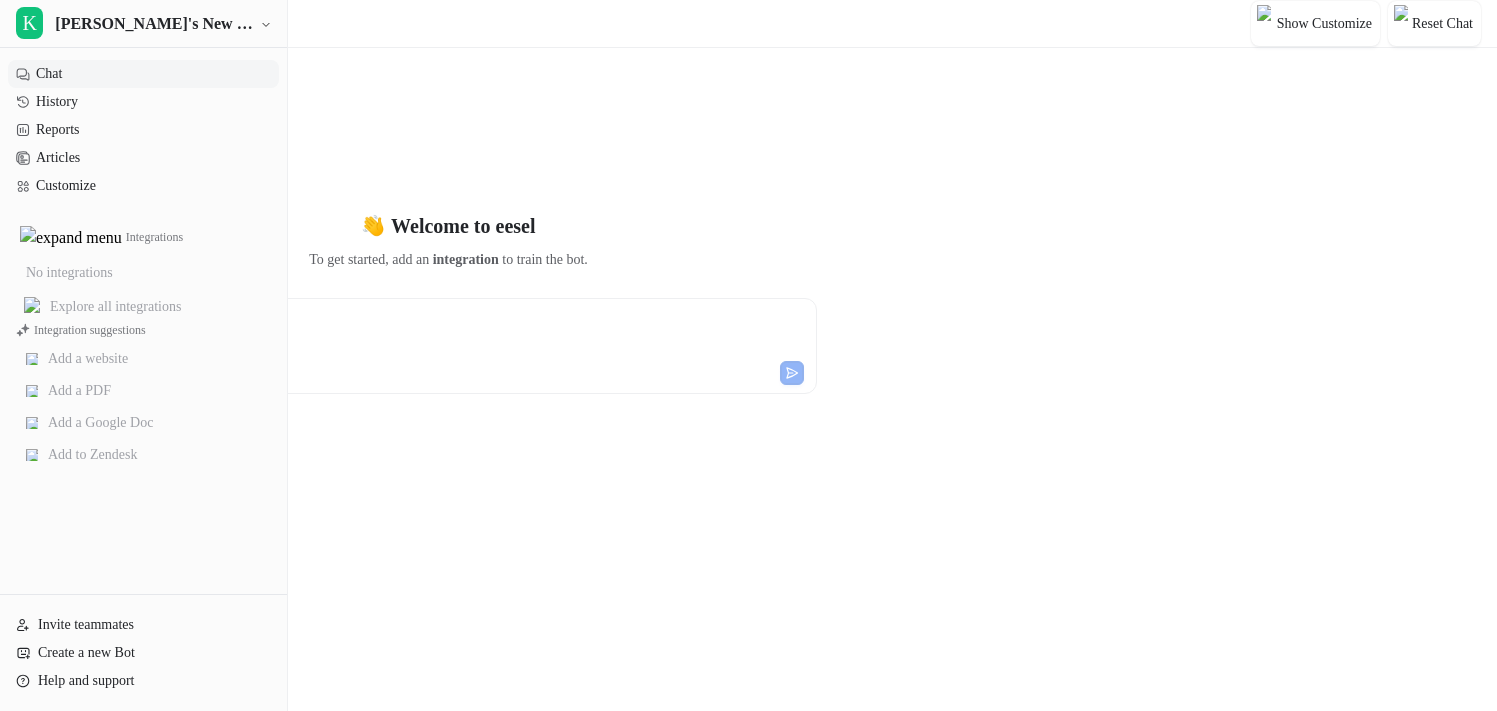 click on "**********" at bounding box center [378, 334] 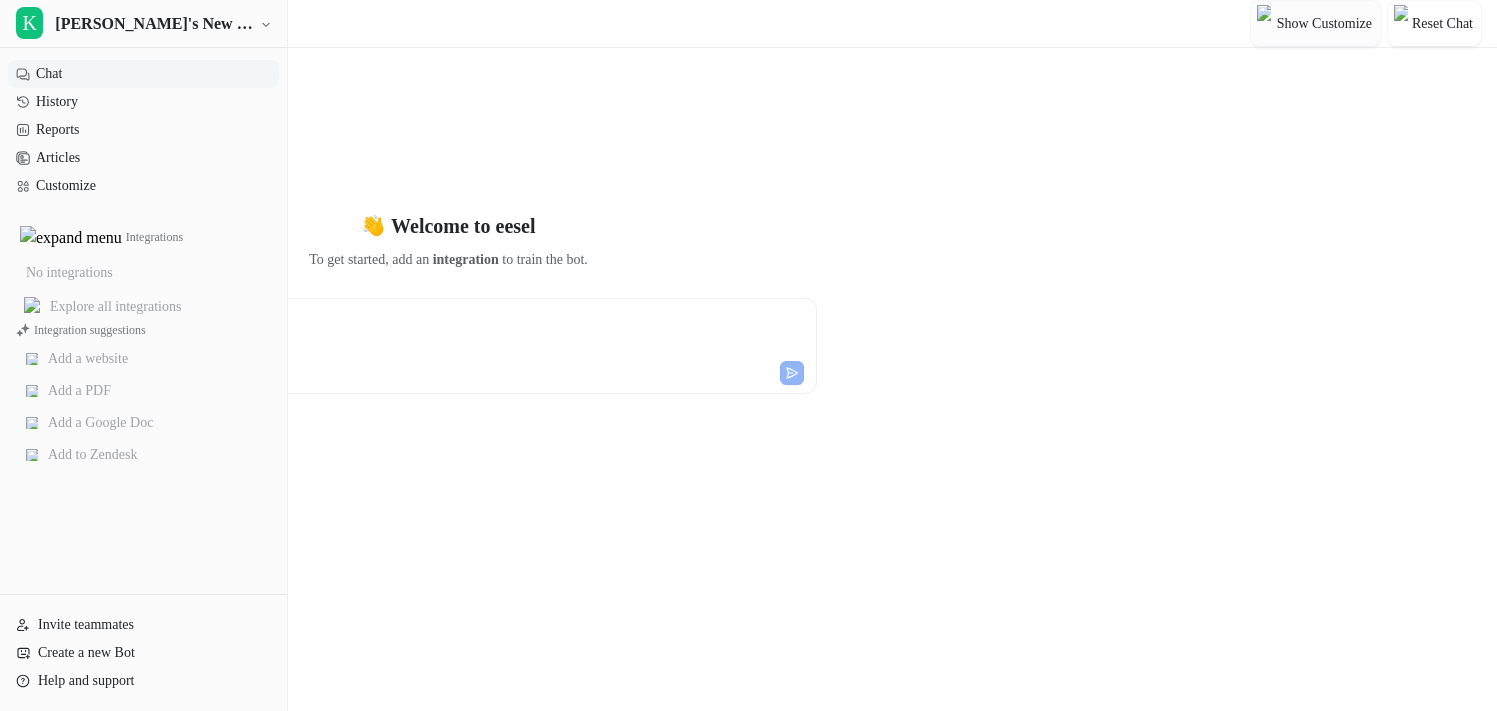 click on "Show Customize" at bounding box center (1324, 23) 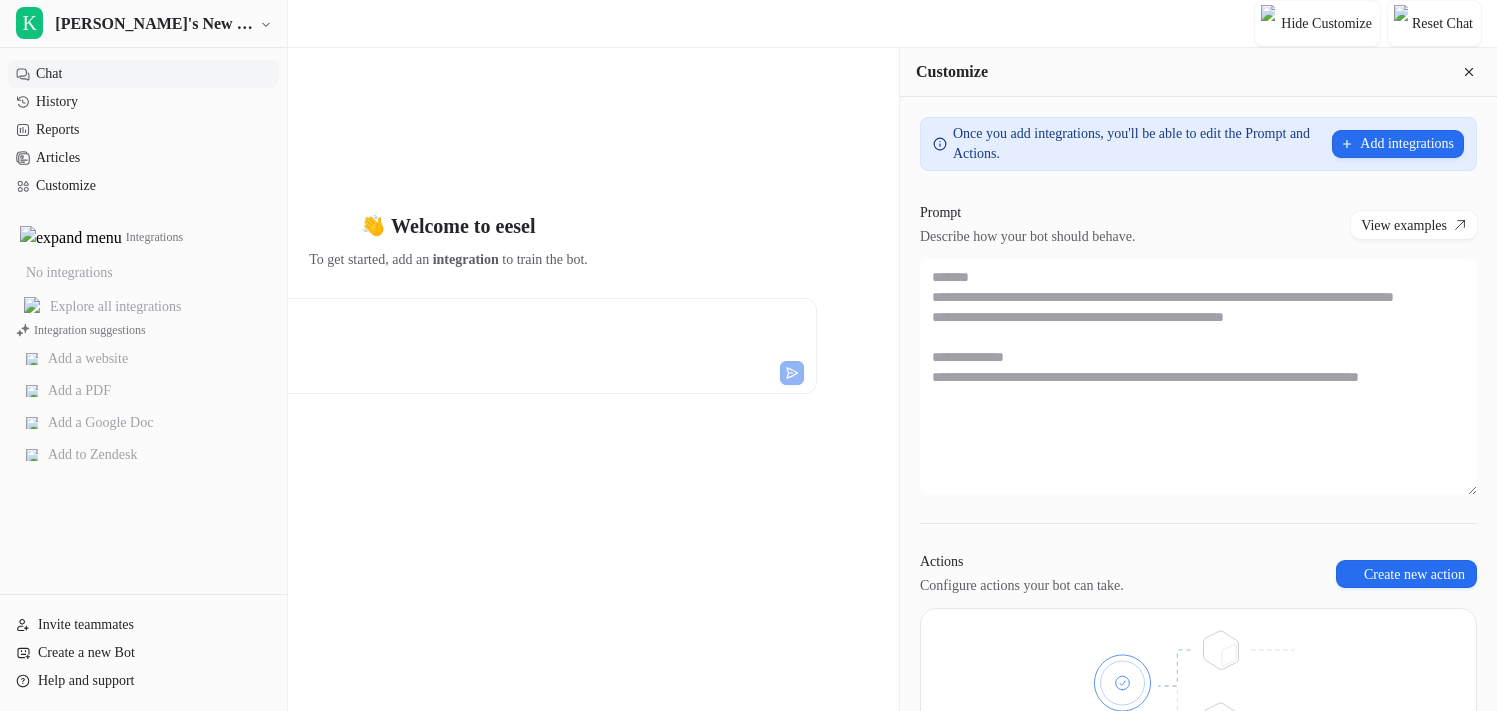 click on "**********" at bounding box center [449, 432] 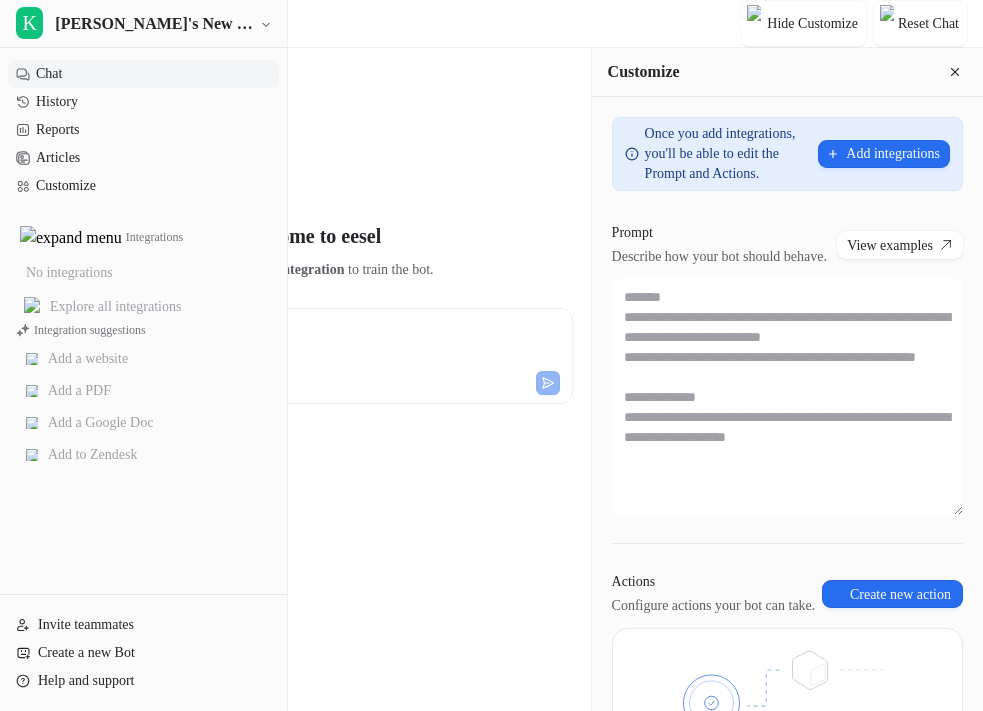 click on "Chat Hide Customize Reset Chat" at bounding box center (491, 23) 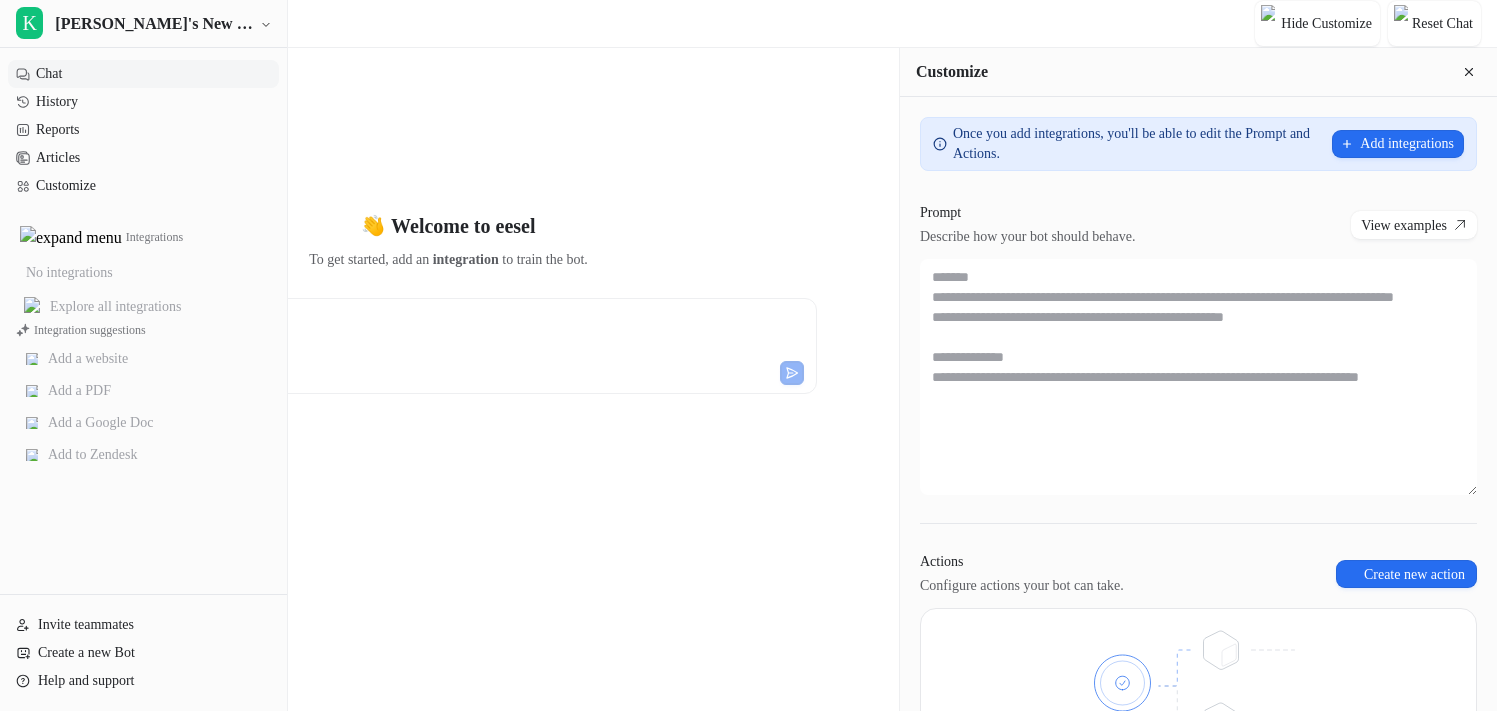 click on "**********" at bounding box center [449, 433] 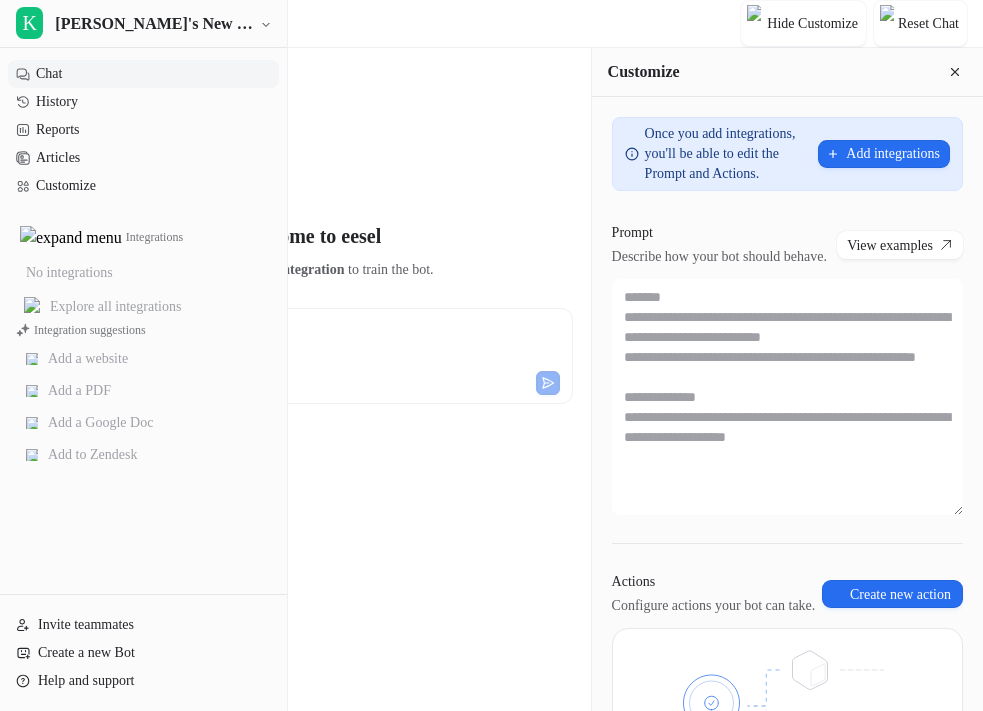 drag, startPoint x: 979, startPoint y: 79, endPoint x: 1059, endPoint y: 79, distance: 80 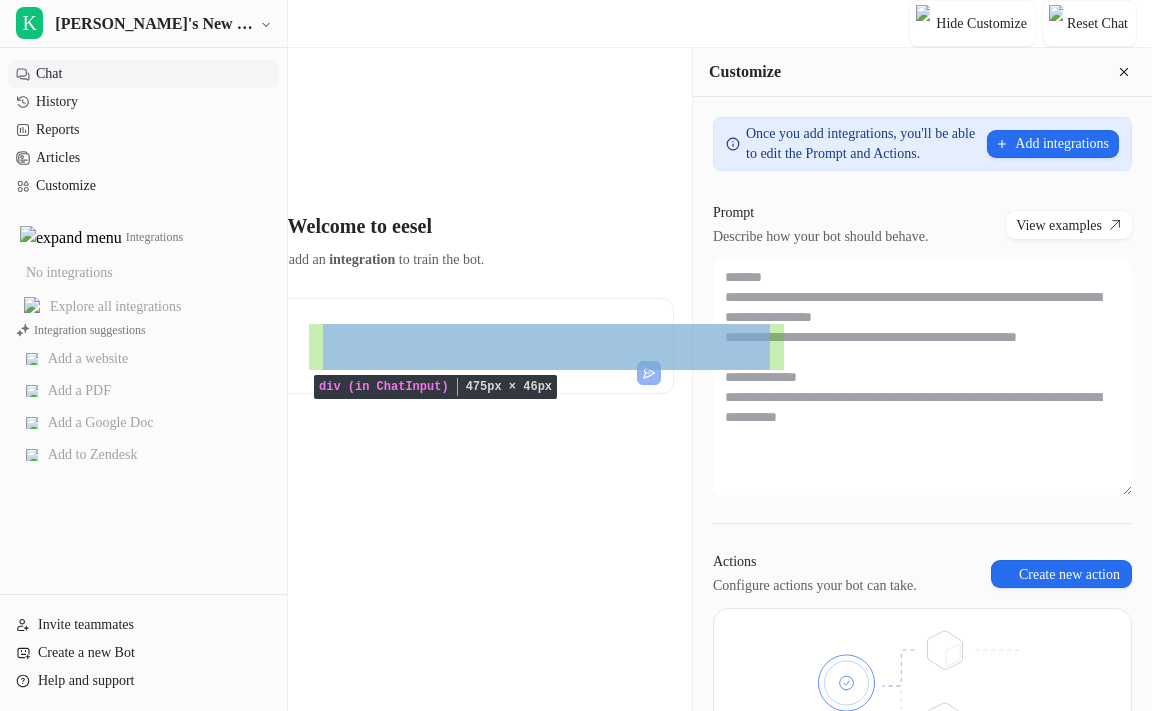 click on "**********" at bounding box center (258, 334) 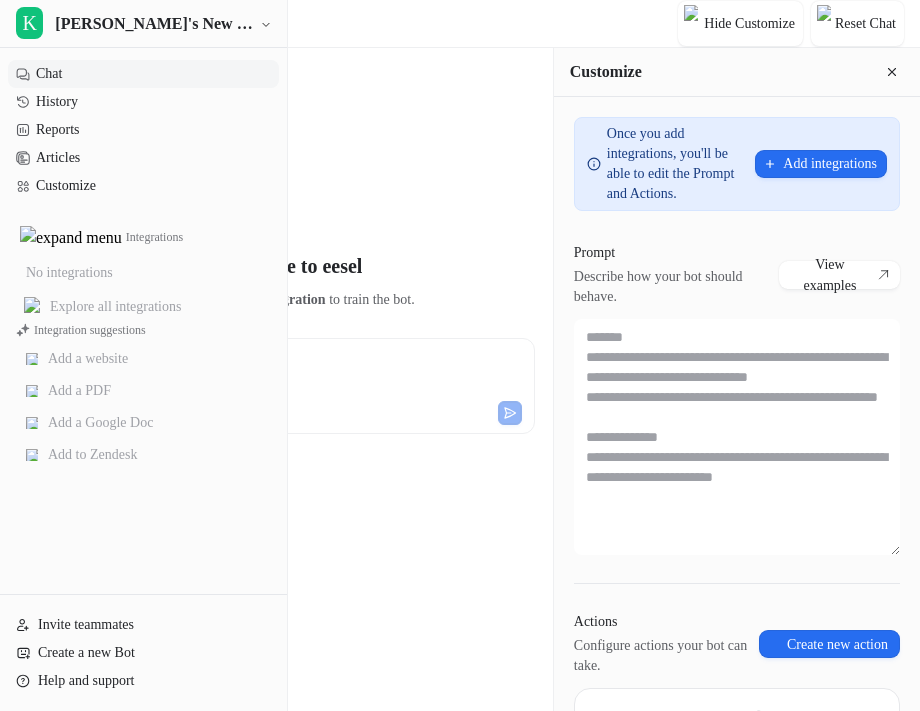 click on "**********" at bounding box center [189, 374] 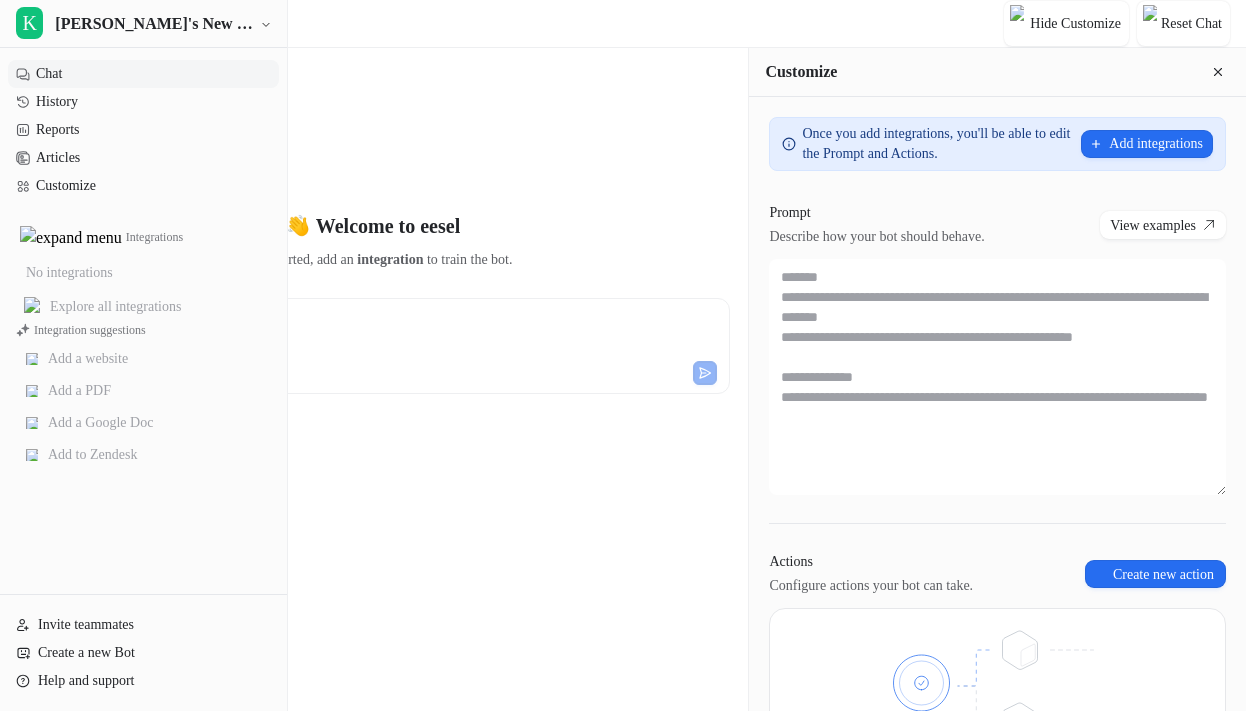 click on "**********" at bounding box center (287, 334) 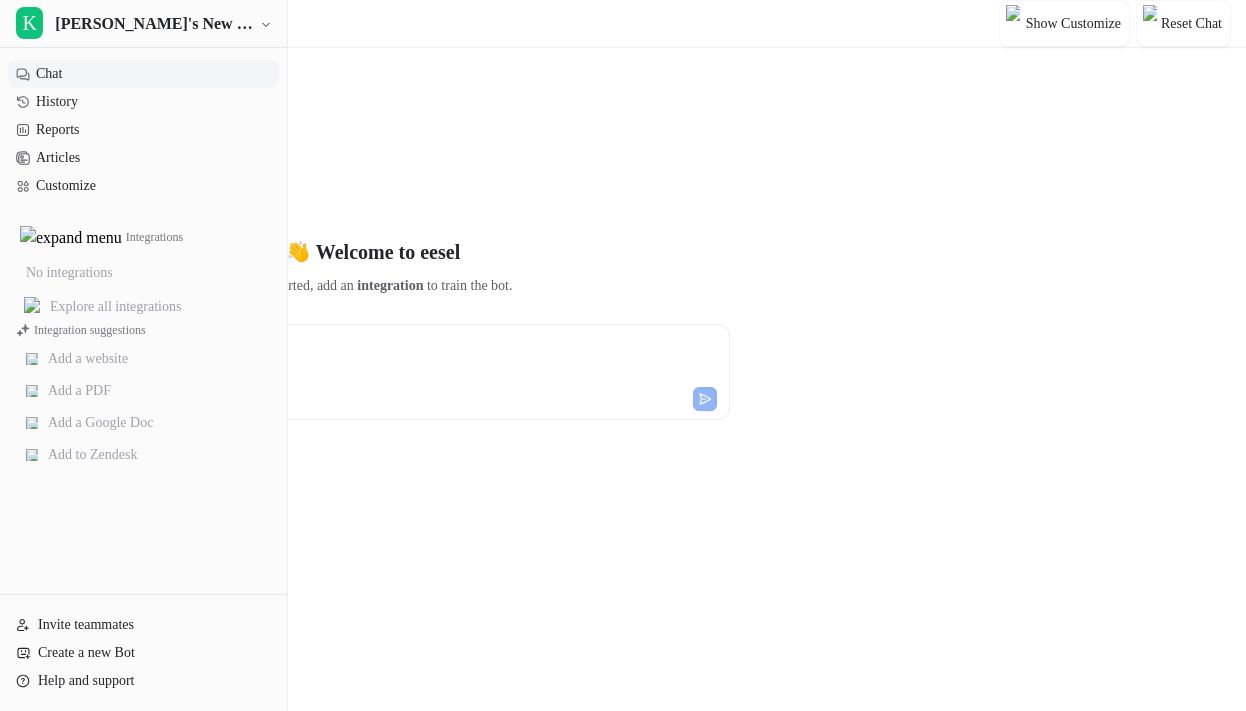scroll, scrollTop: 0, scrollLeft: 0, axis: both 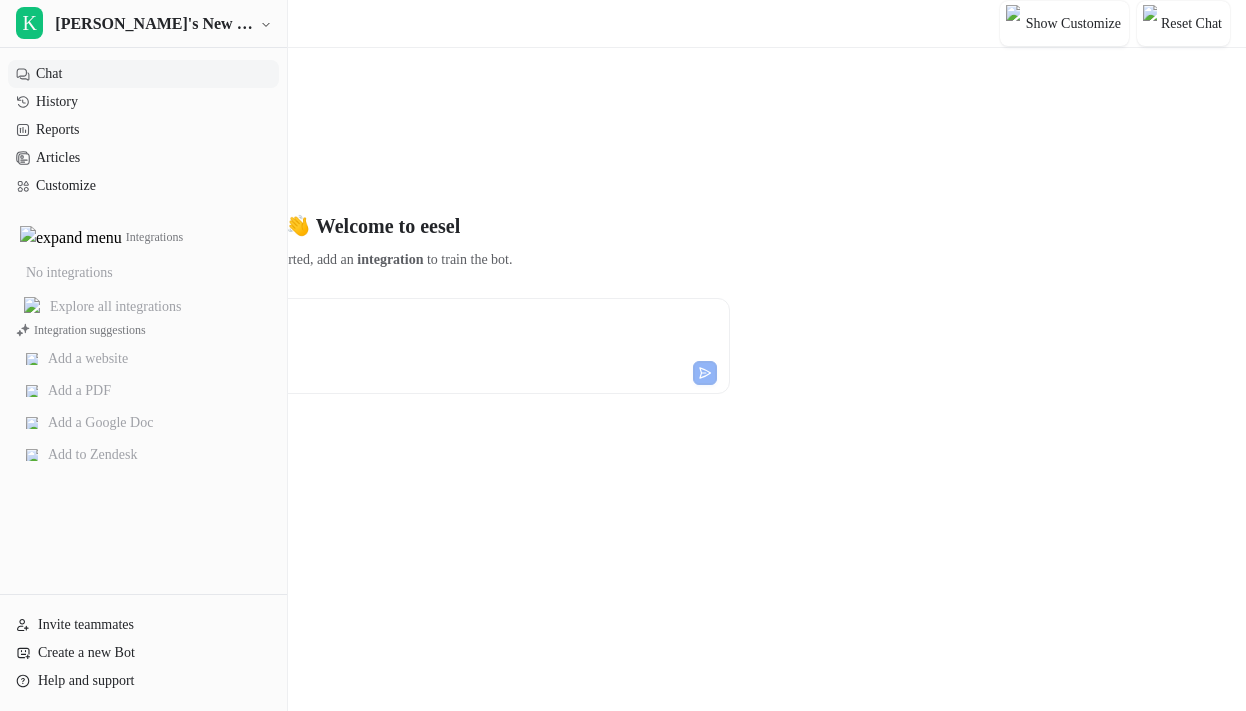 click on "**********" at bounding box center (313, 334) 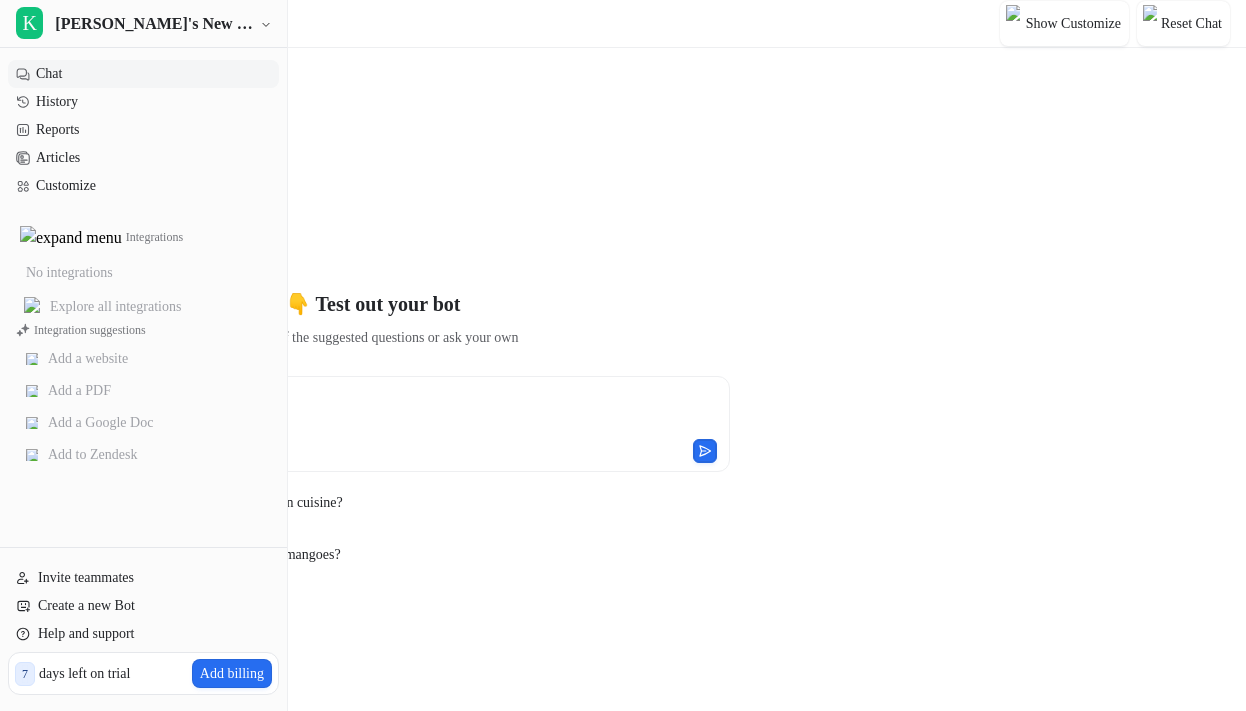 scroll, scrollTop: 0, scrollLeft: 0, axis: both 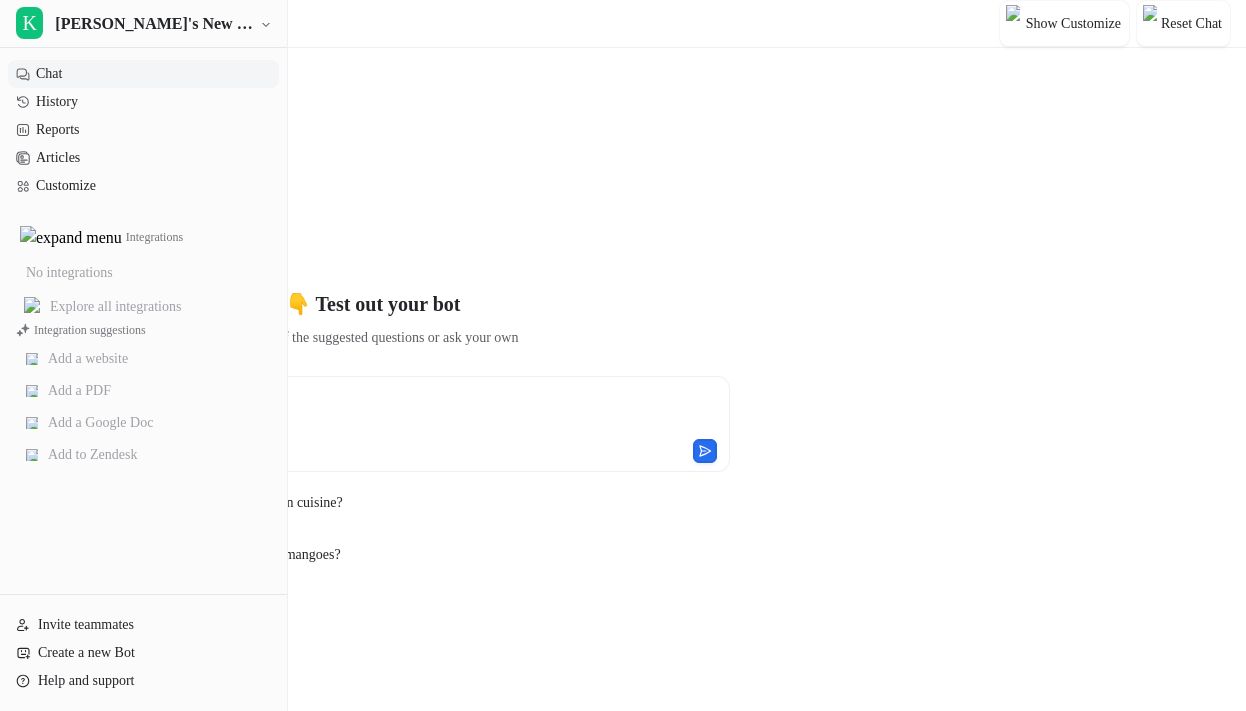 click at bounding box center [313, 412] 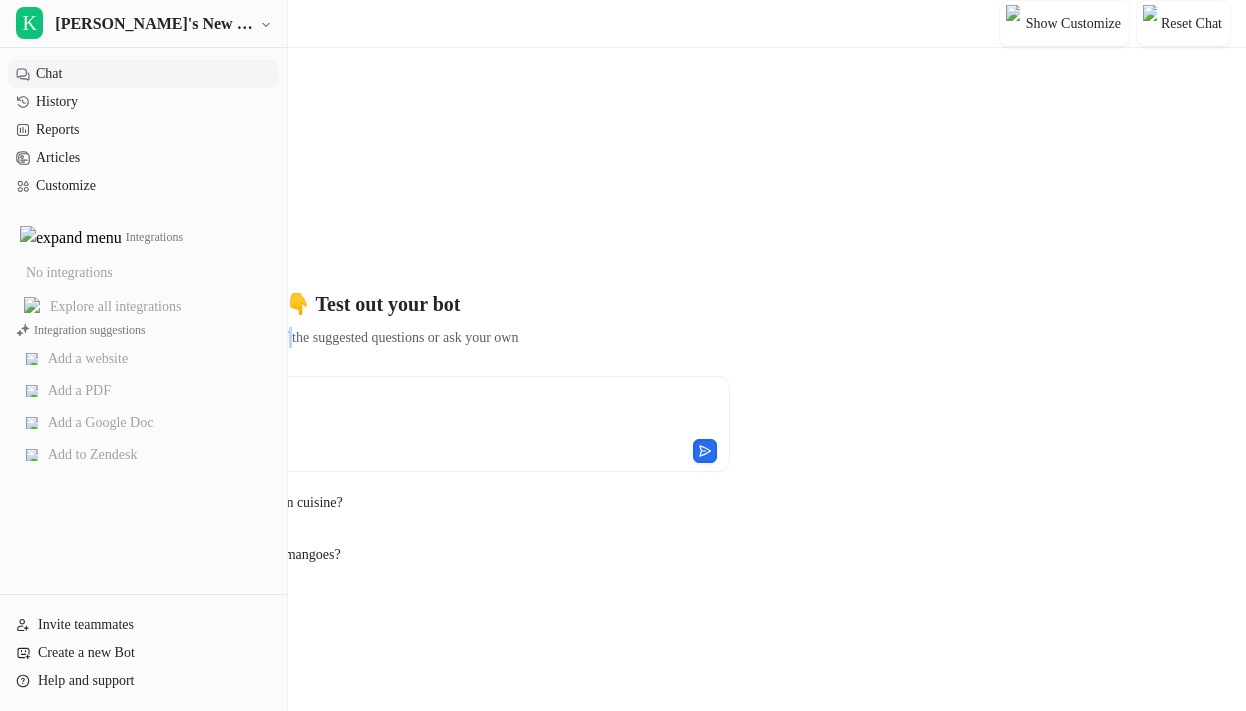 click on "Use one of the suggested questions or ask your own" at bounding box center [373, 337] 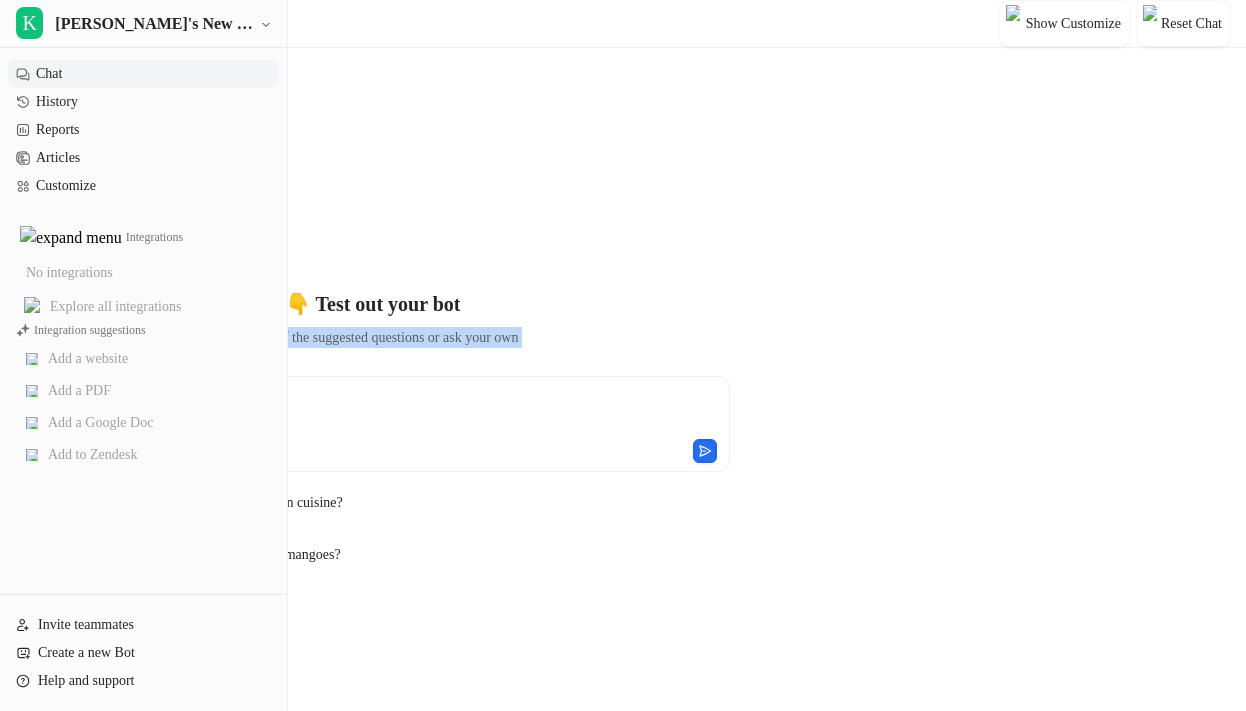 click on "Use one of the suggested questions or ask your own" at bounding box center [373, 337] 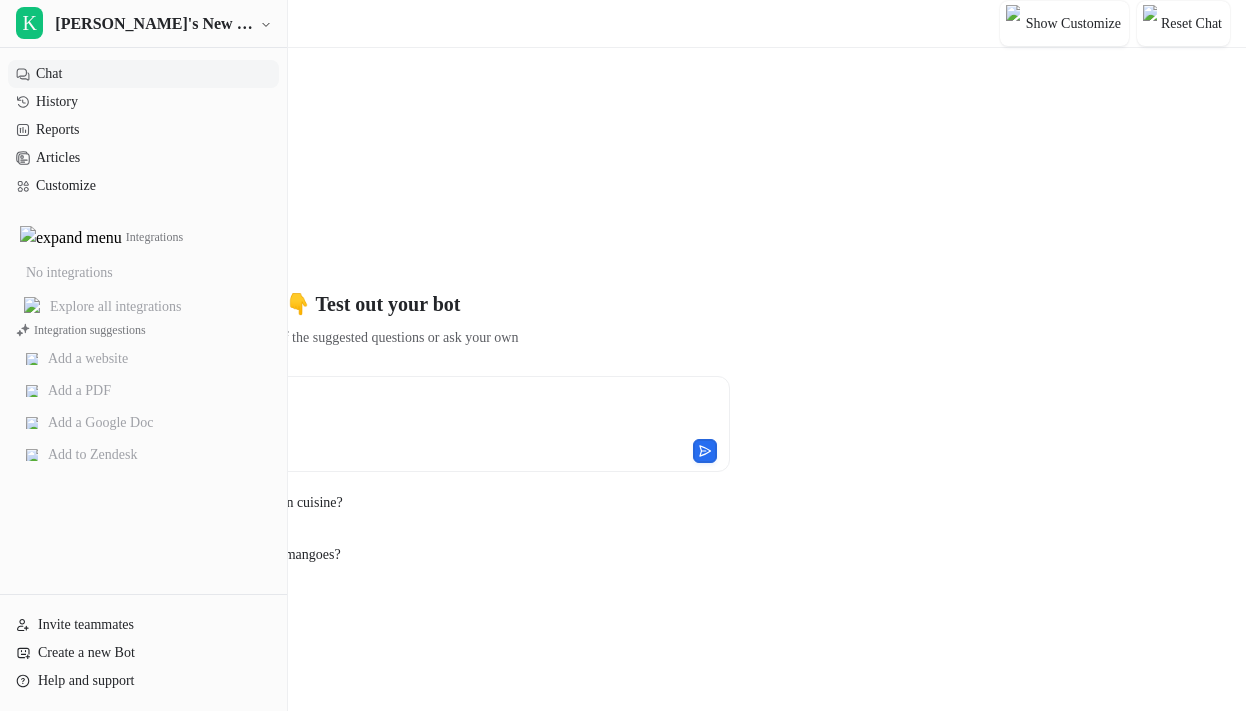 click on "**********" at bounding box center (313, 412) 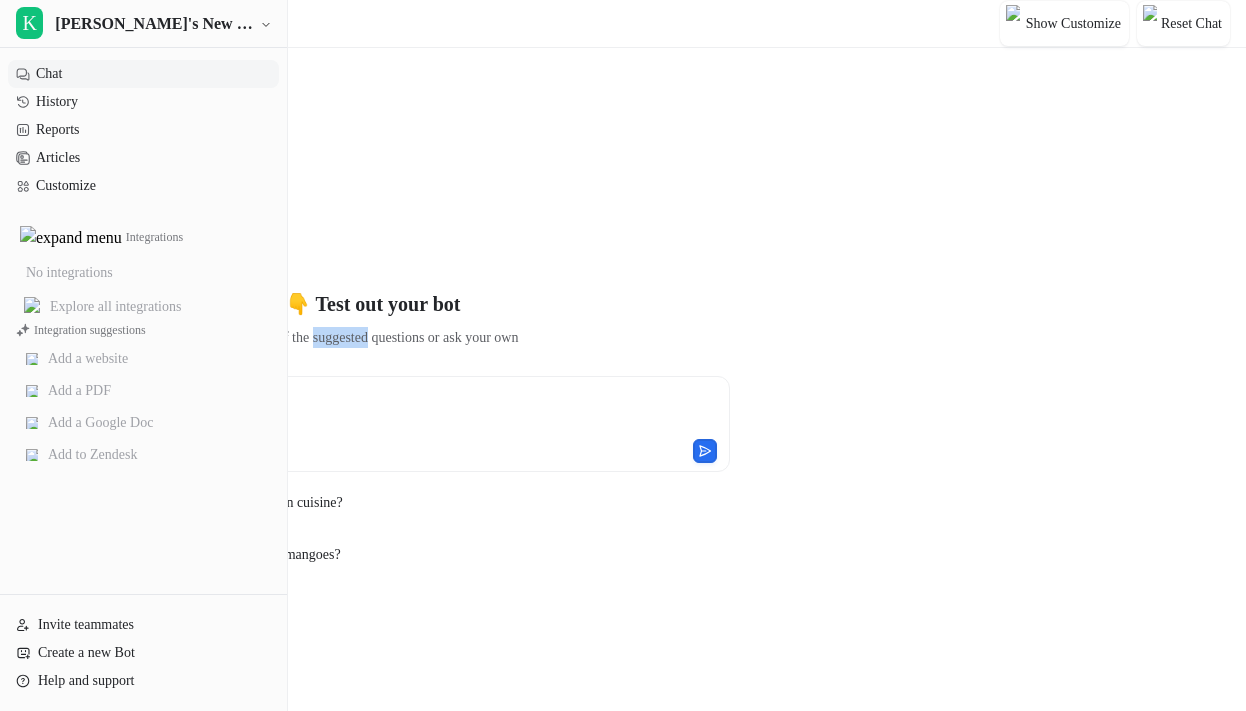 click on "Use one of the suggested questions or ask your own" at bounding box center [373, 337] 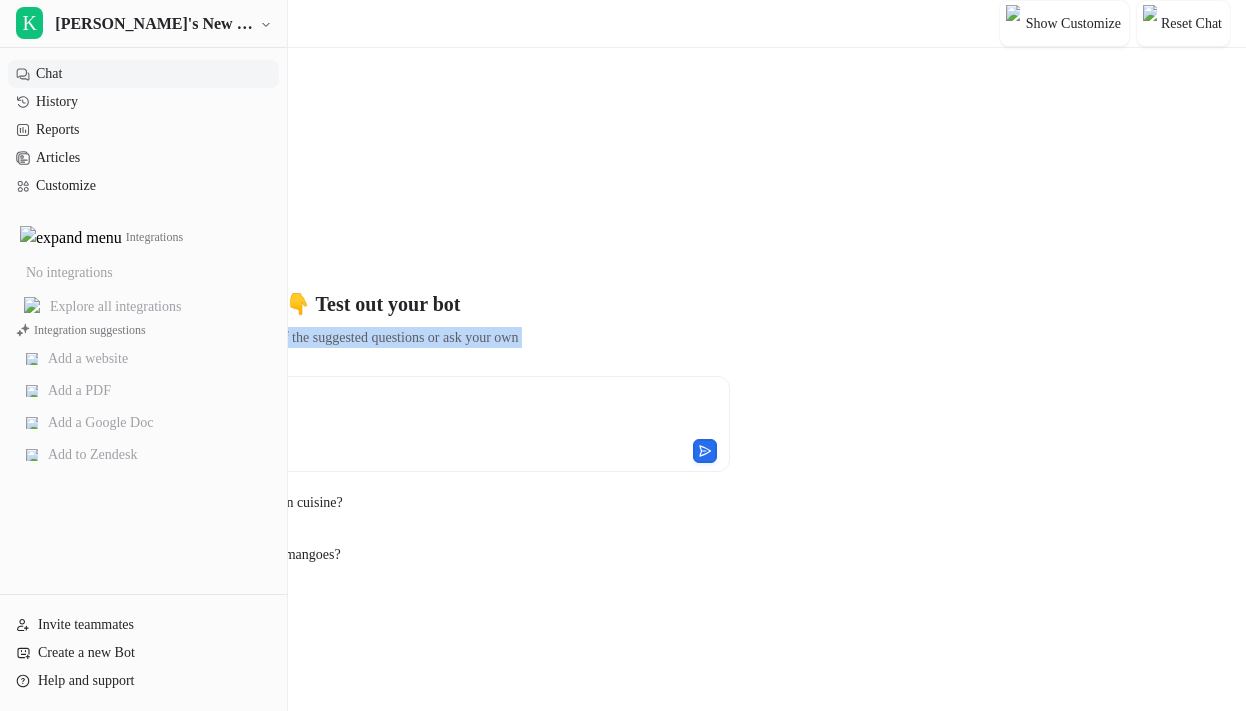 click on "Use one of the suggested questions or ask your own" at bounding box center (373, 337) 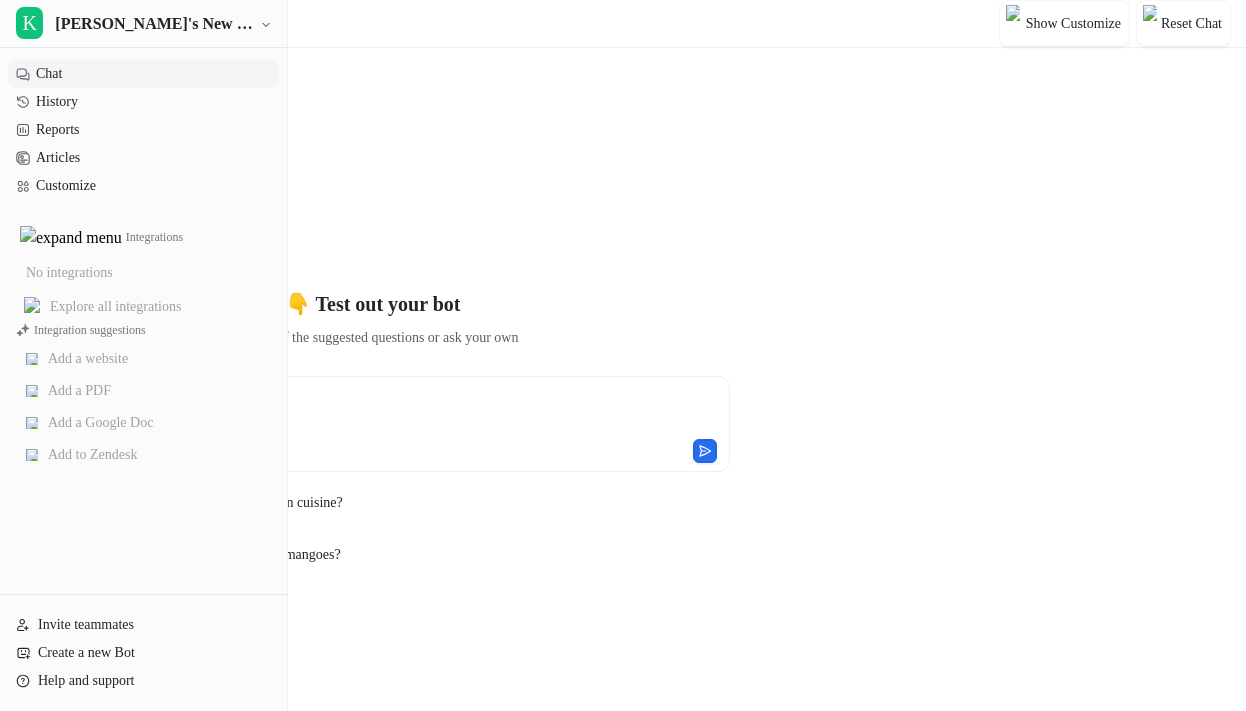 click on "**********" at bounding box center (373, 424) 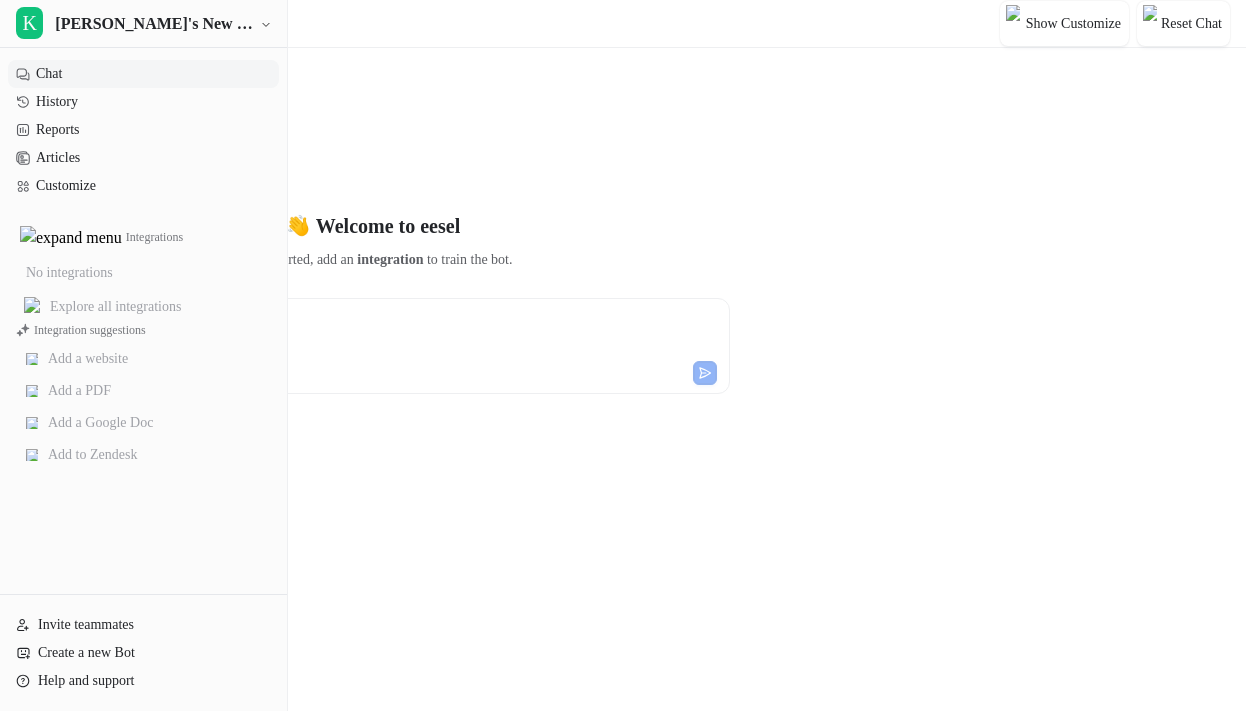 scroll, scrollTop: 0, scrollLeft: 0, axis: both 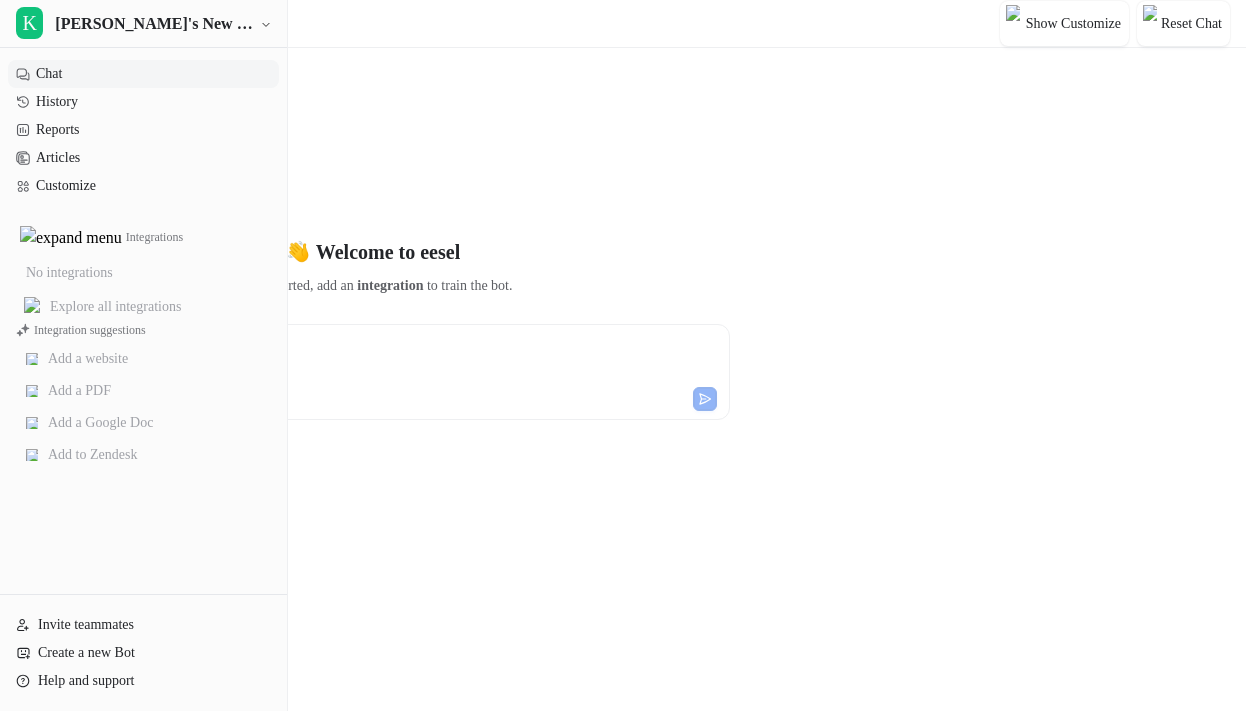 click on "**********" at bounding box center [313, 360] 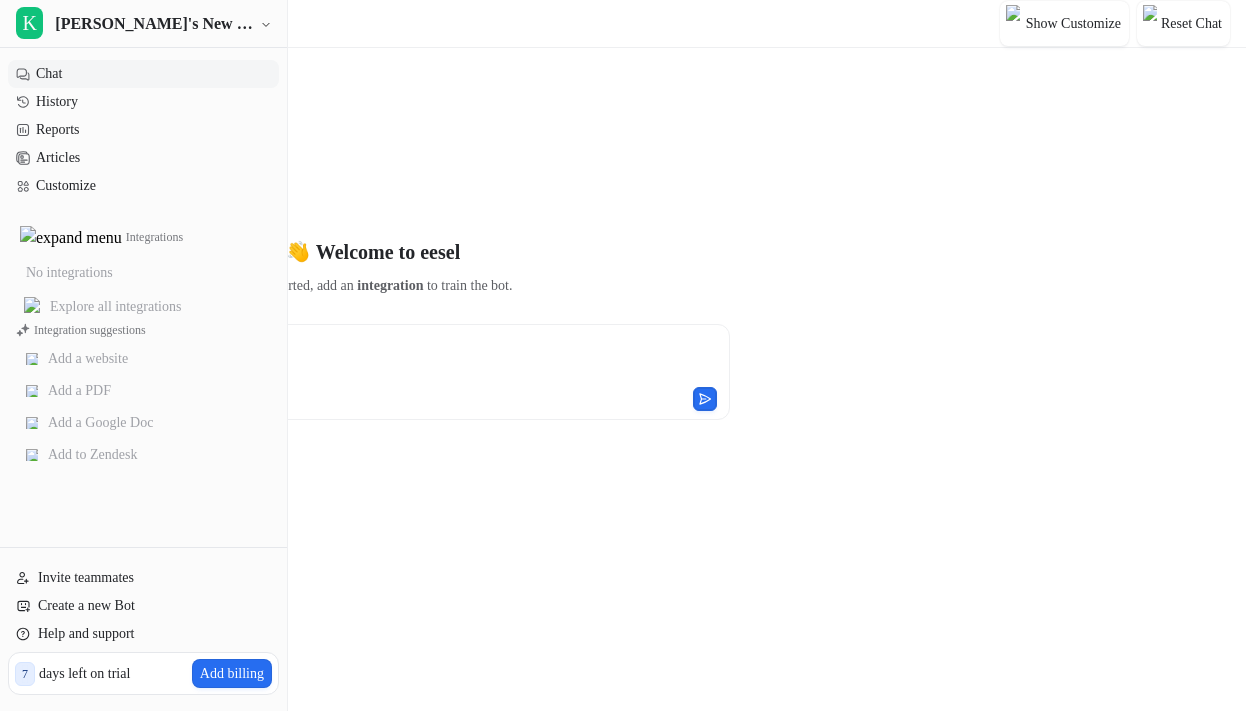 scroll, scrollTop: 0, scrollLeft: 0, axis: both 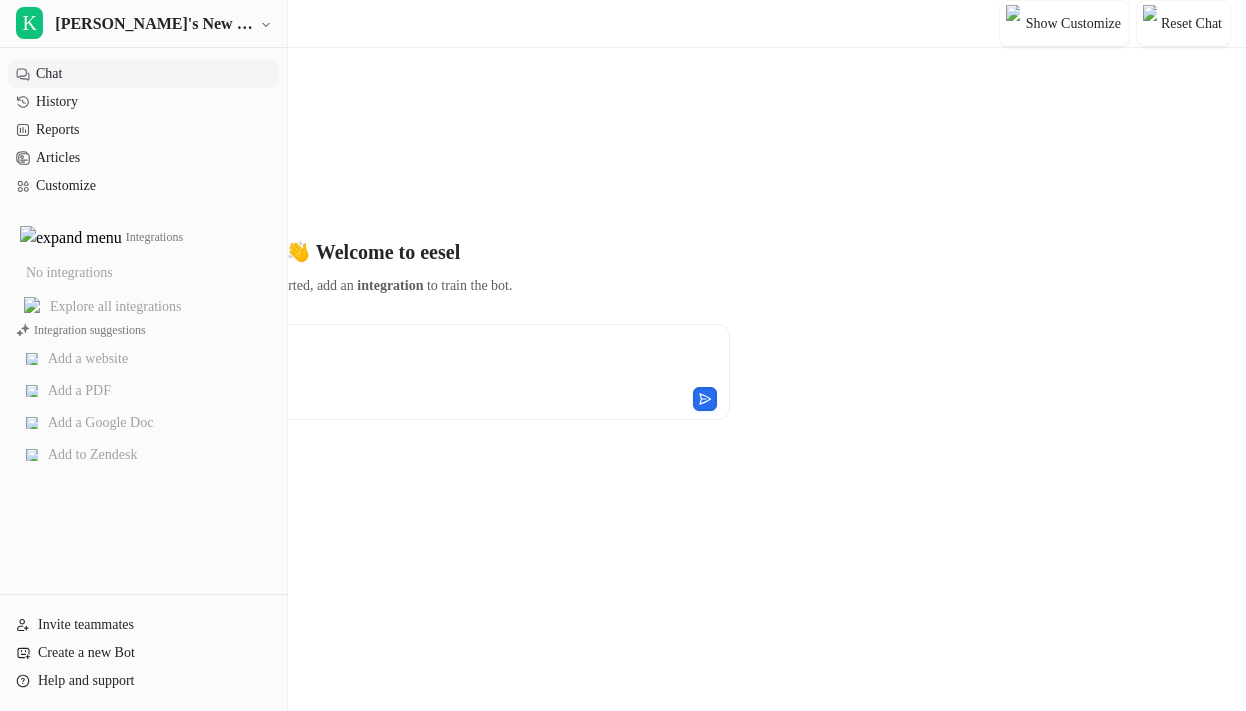 click on "**********" at bounding box center (313, 360) 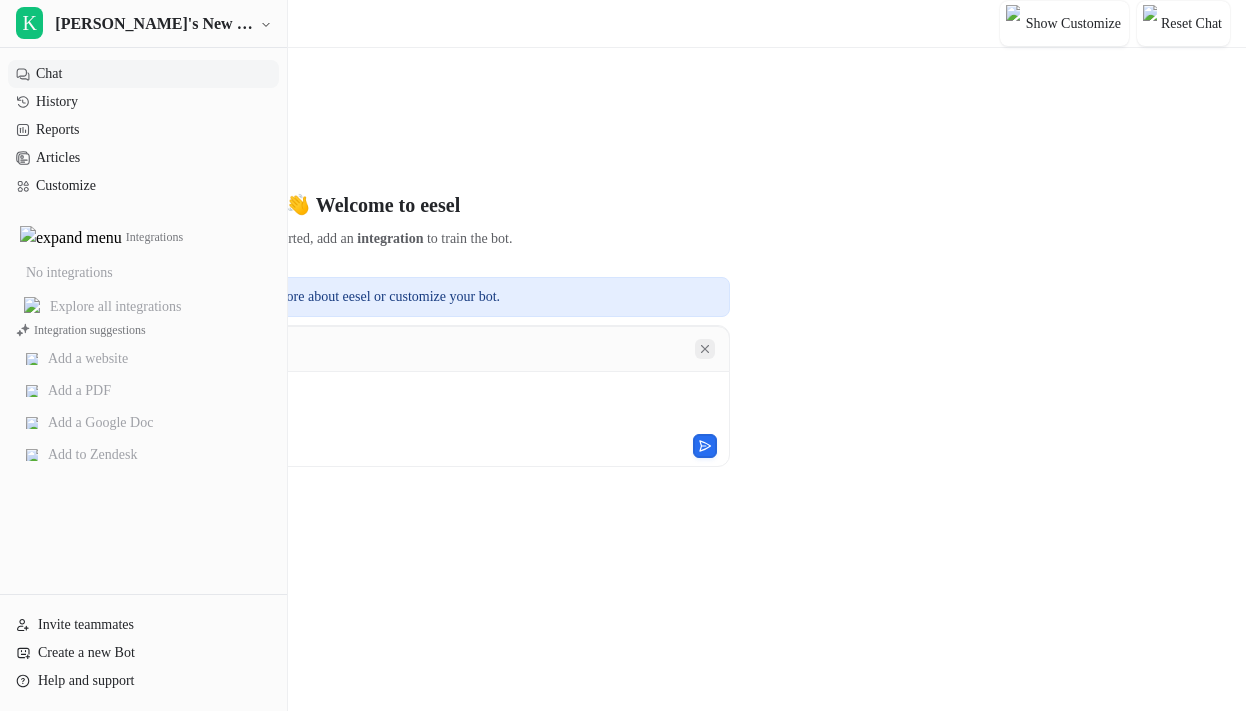 click 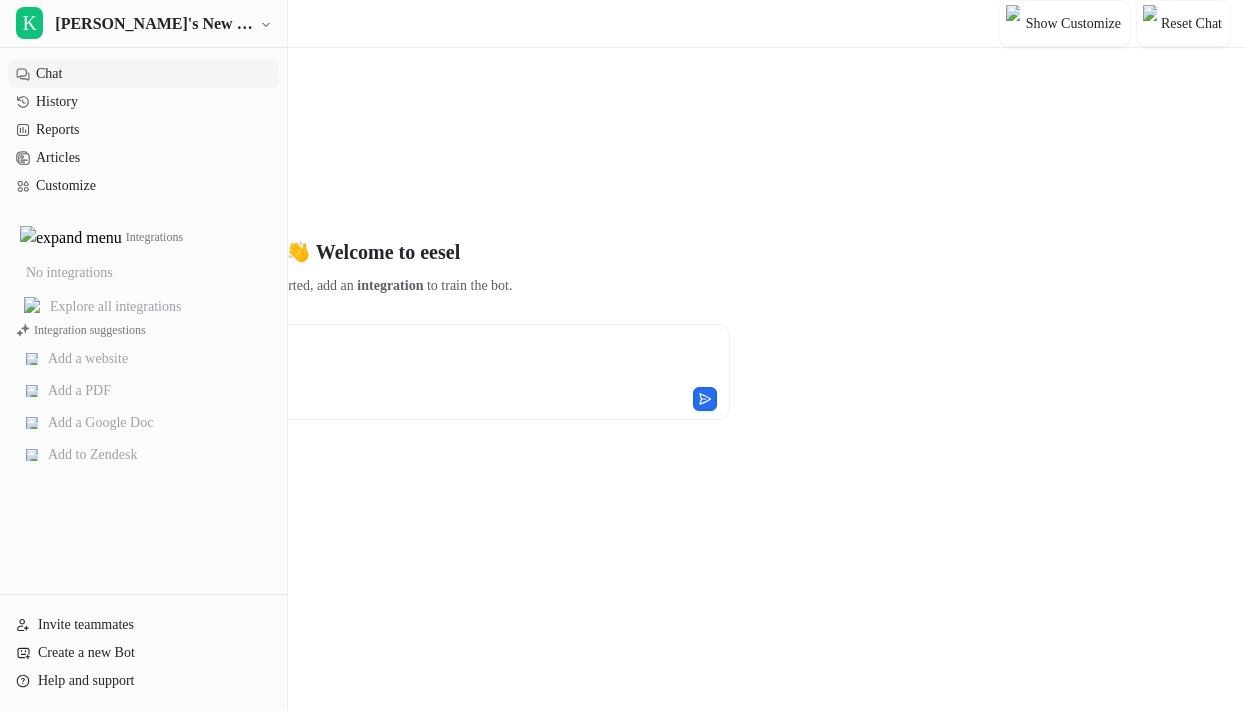 click at bounding box center [313, 360] 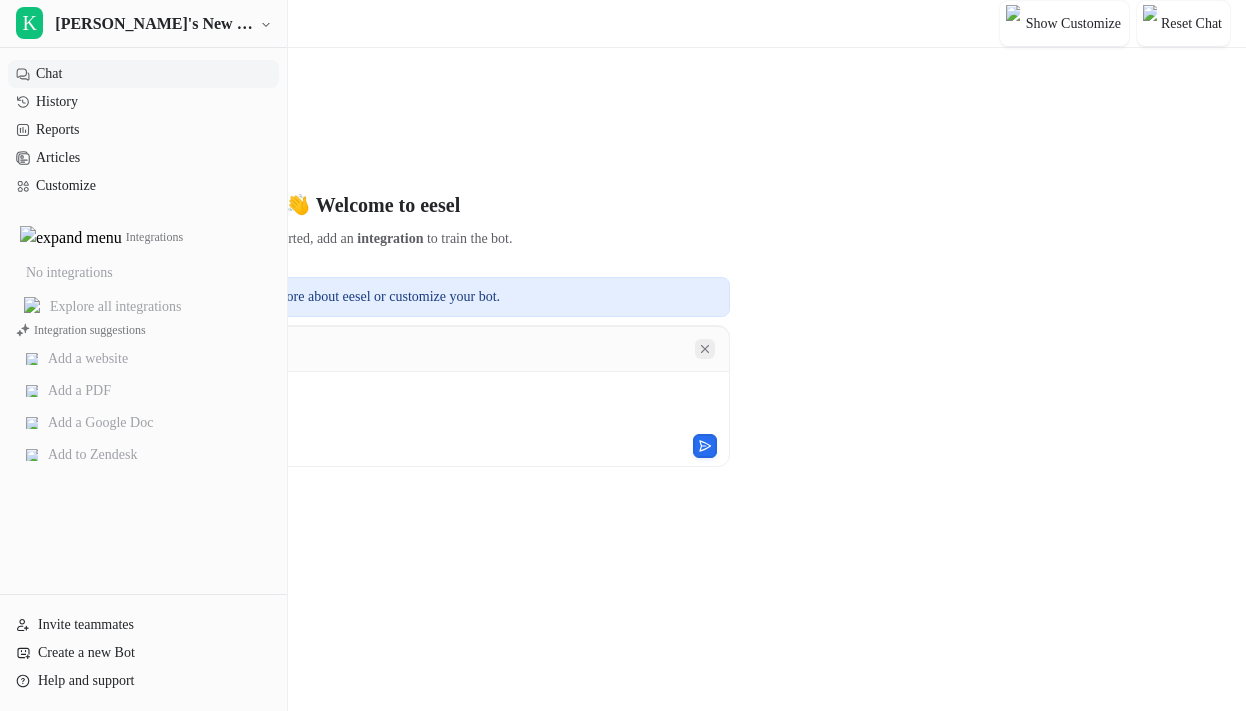 click at bounding box center (705, 349) 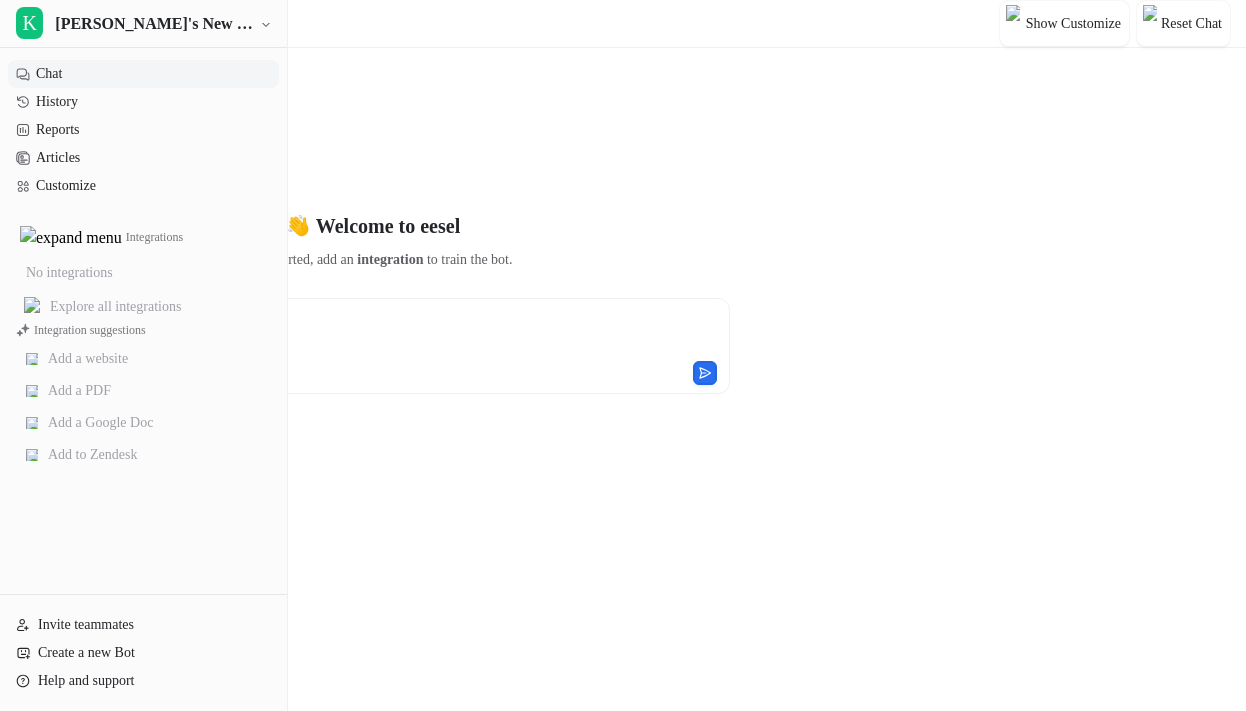 scroll, scrollTop: 0, scrollLeft: 0, axis: both 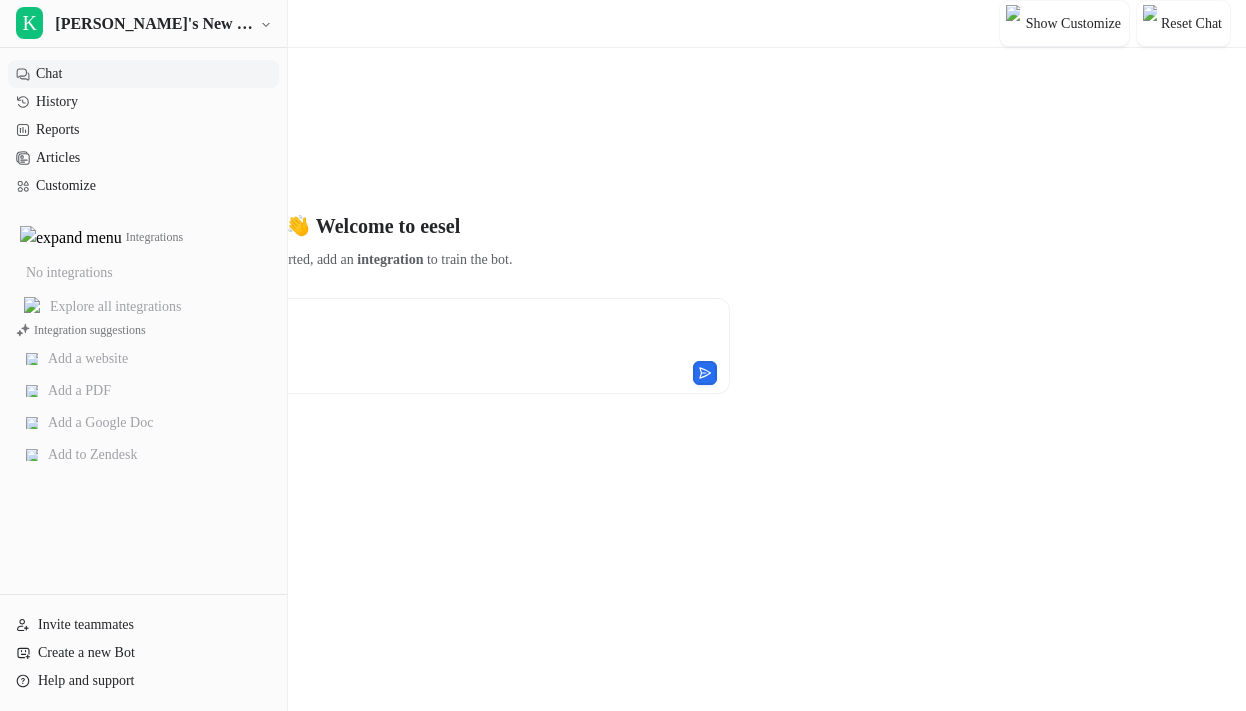click on "👋 Welcome to eesel To get started, add an   integration   to train the bot. Add a website Add a PDF Add a Google Doc Add to Zendesk Explore all integrations" at bounding box center (373, 432) 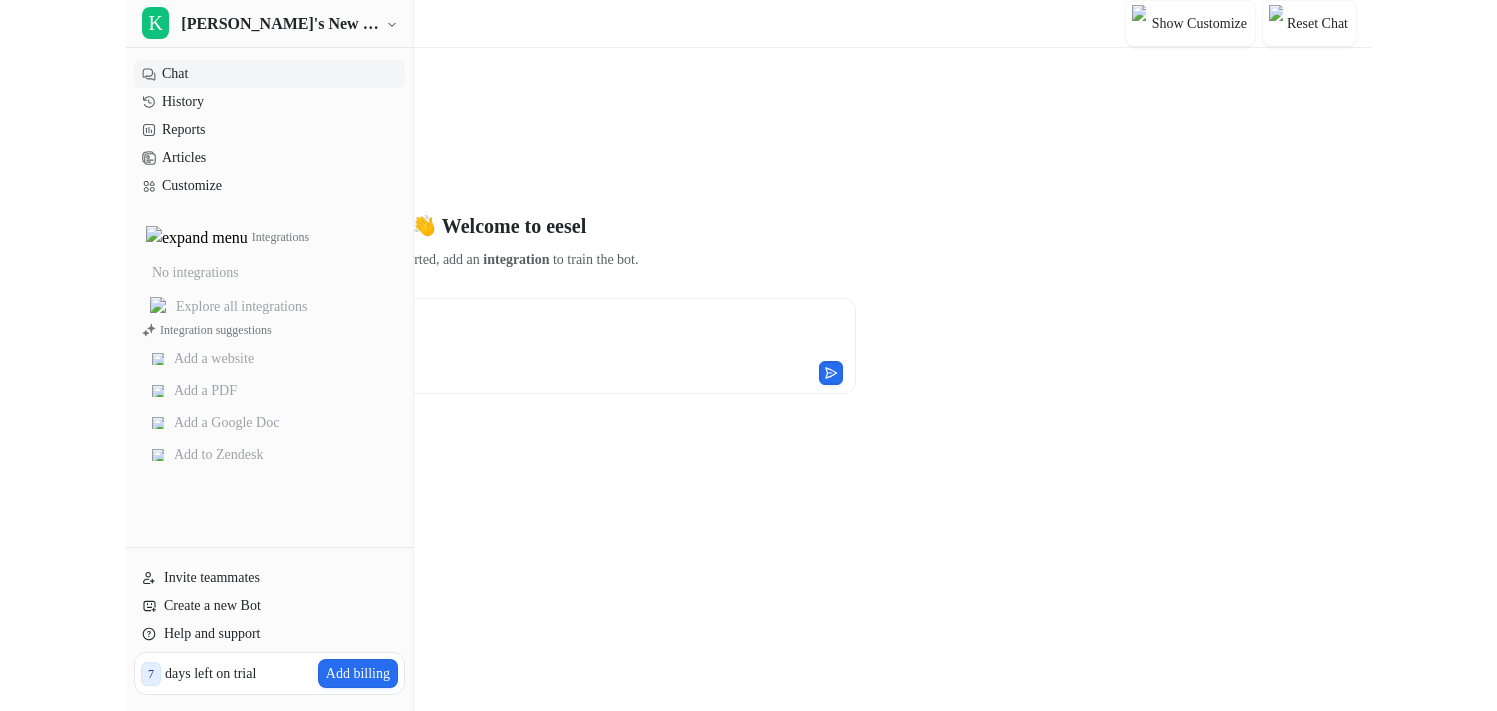 scroll, scrollTop: 0, scrollLeft: 0, axis: both 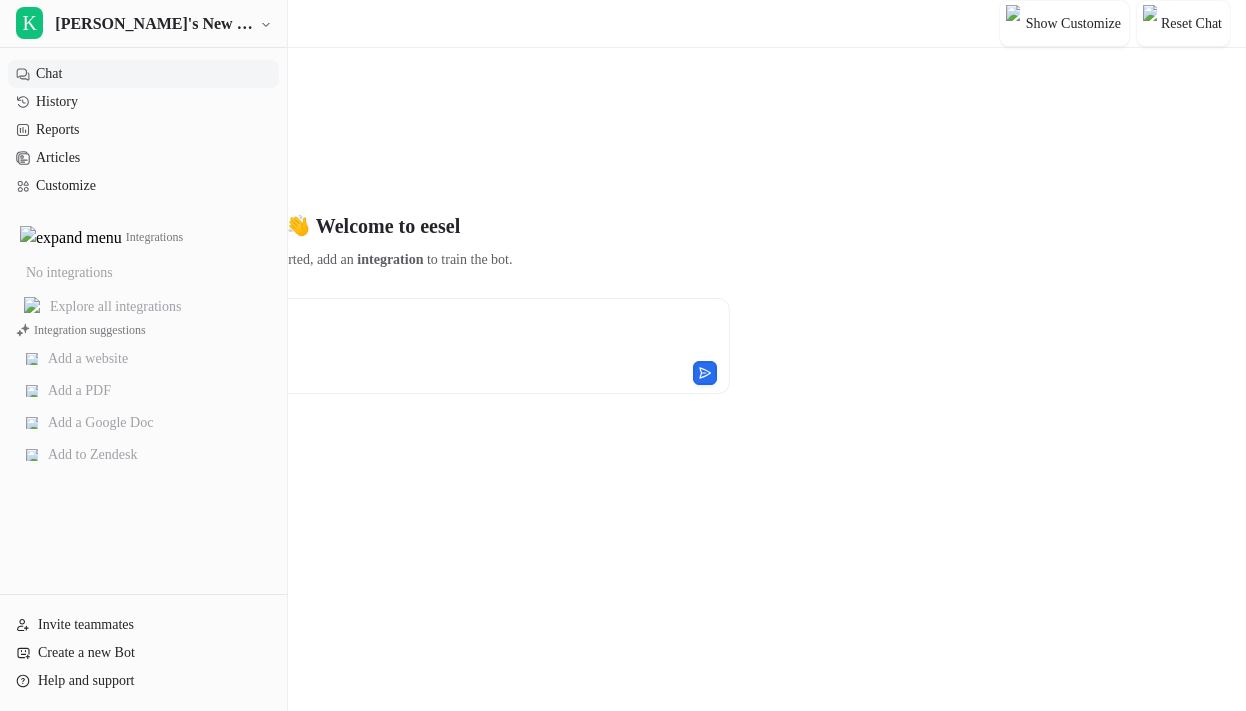 click on "**********" at bounding box center [313, 334] 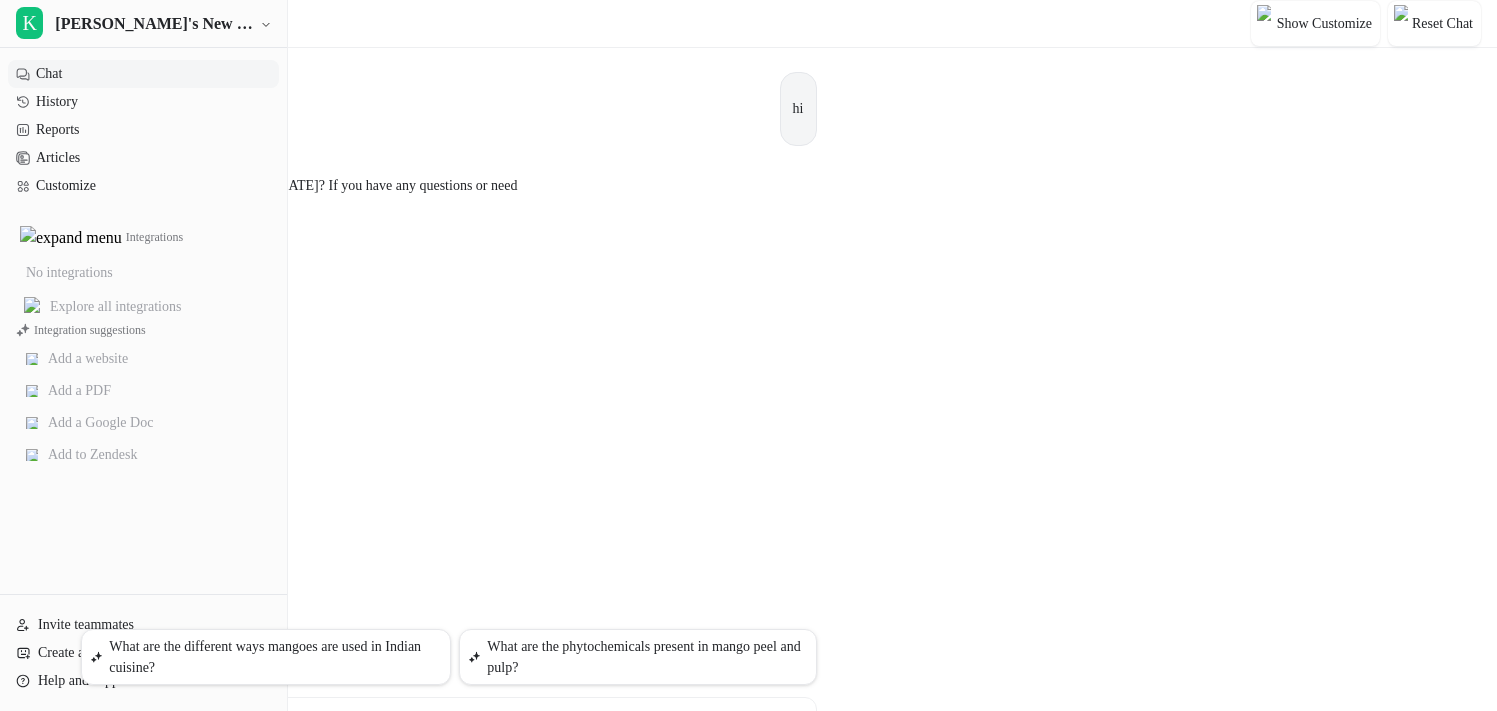 scroll, scrollTop: 0, scrollLeft: 0, axis: both 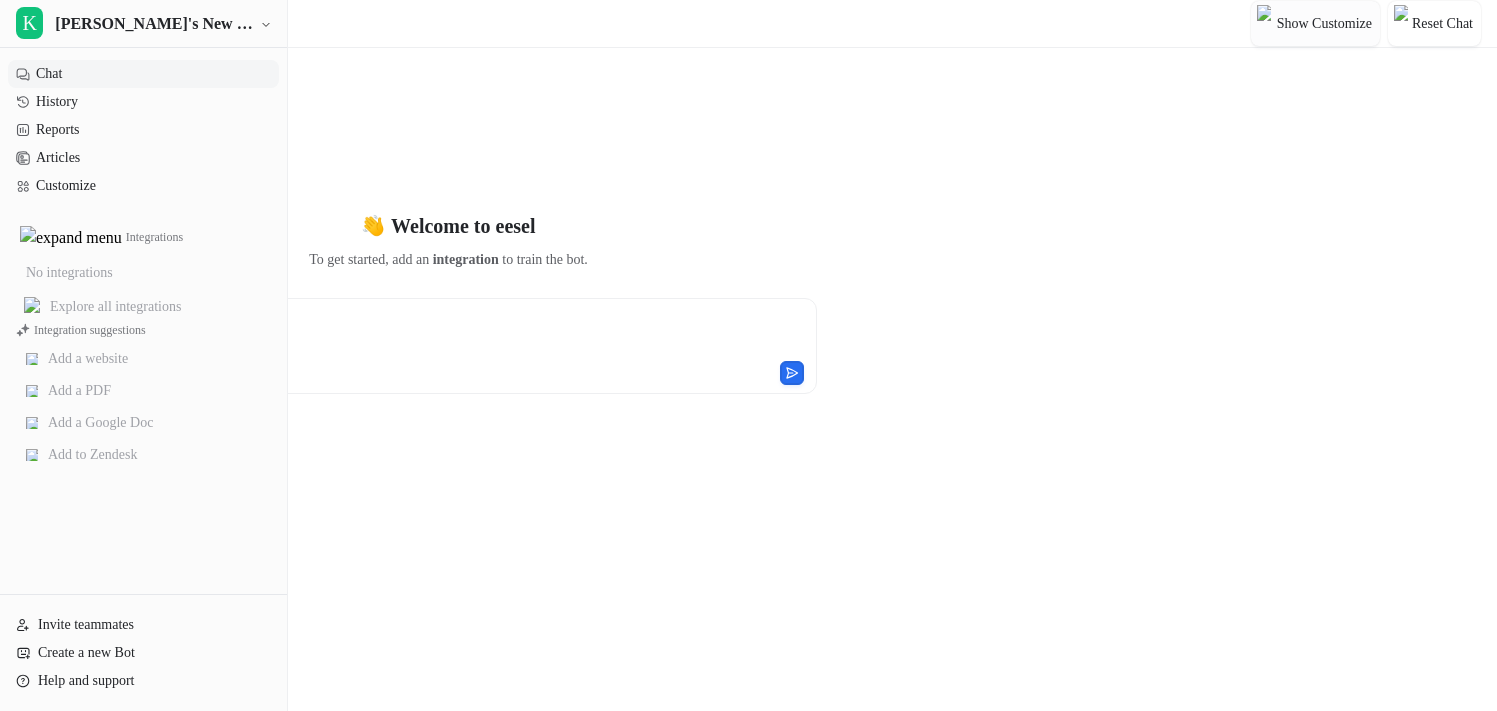 click on "Show Customize" at bounding box center [1315, 23] 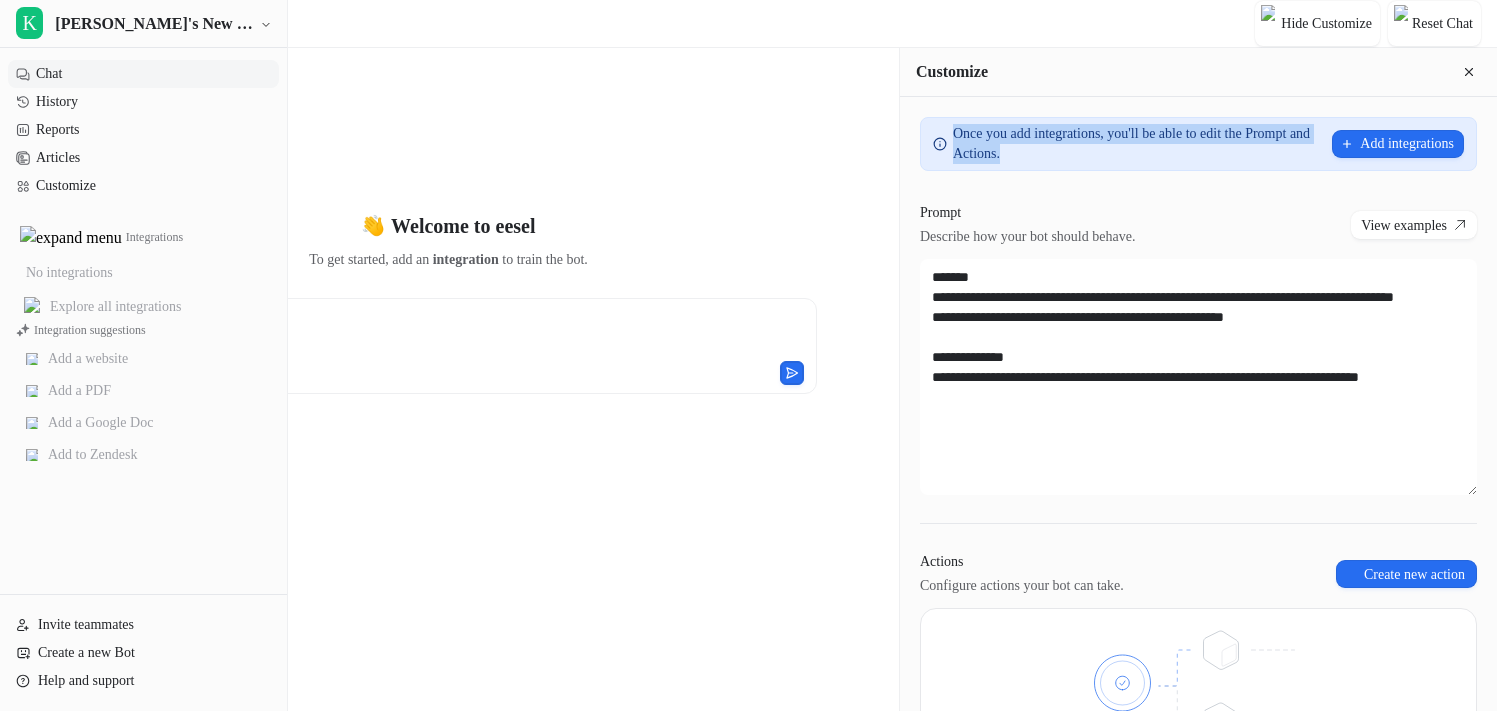 drag, startPoint x: 1296, startPoint y: 157, endPoint x: 1072, endPoint y: 134, distance: 225.1777 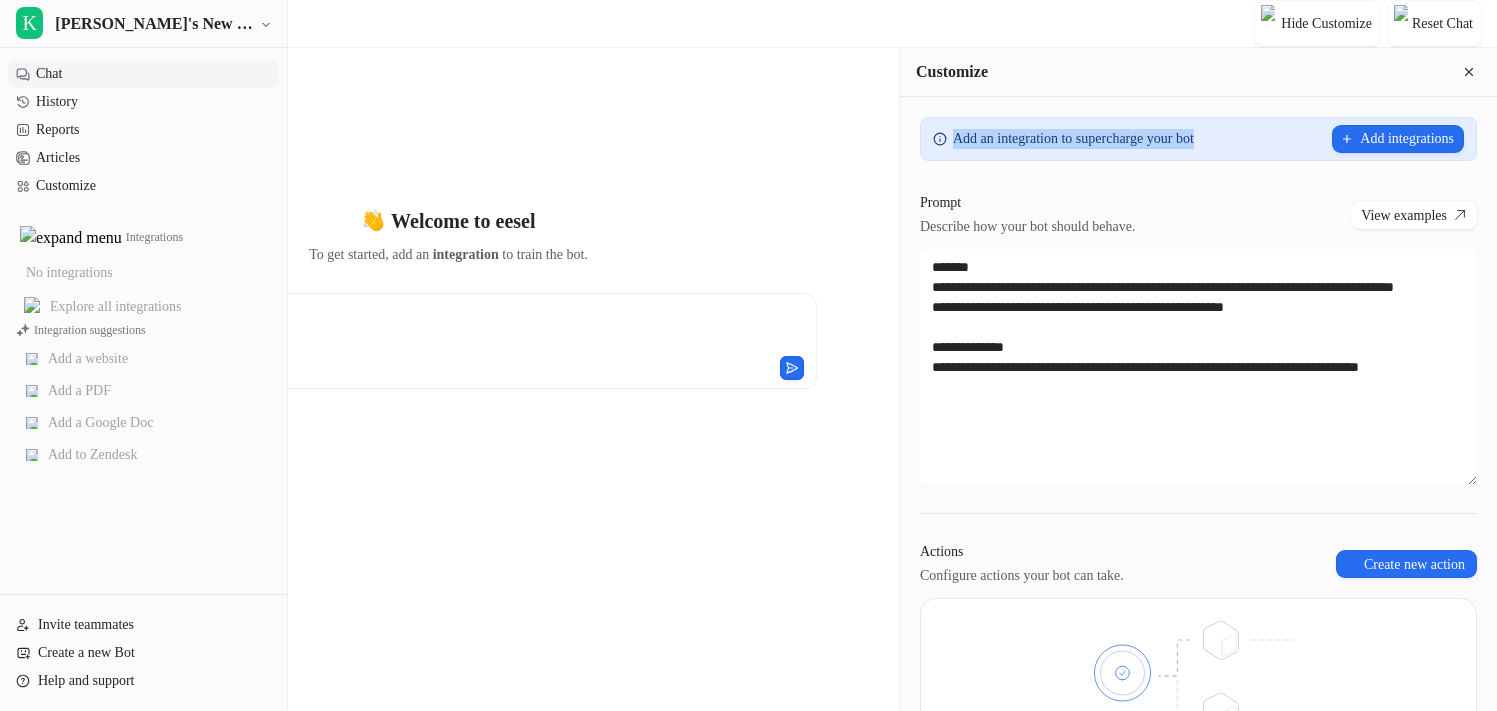 drag, startPoint x: 1176, startPoint y: 163, endPoint x: 1065, endPoint y: 131, distance: 115.52056 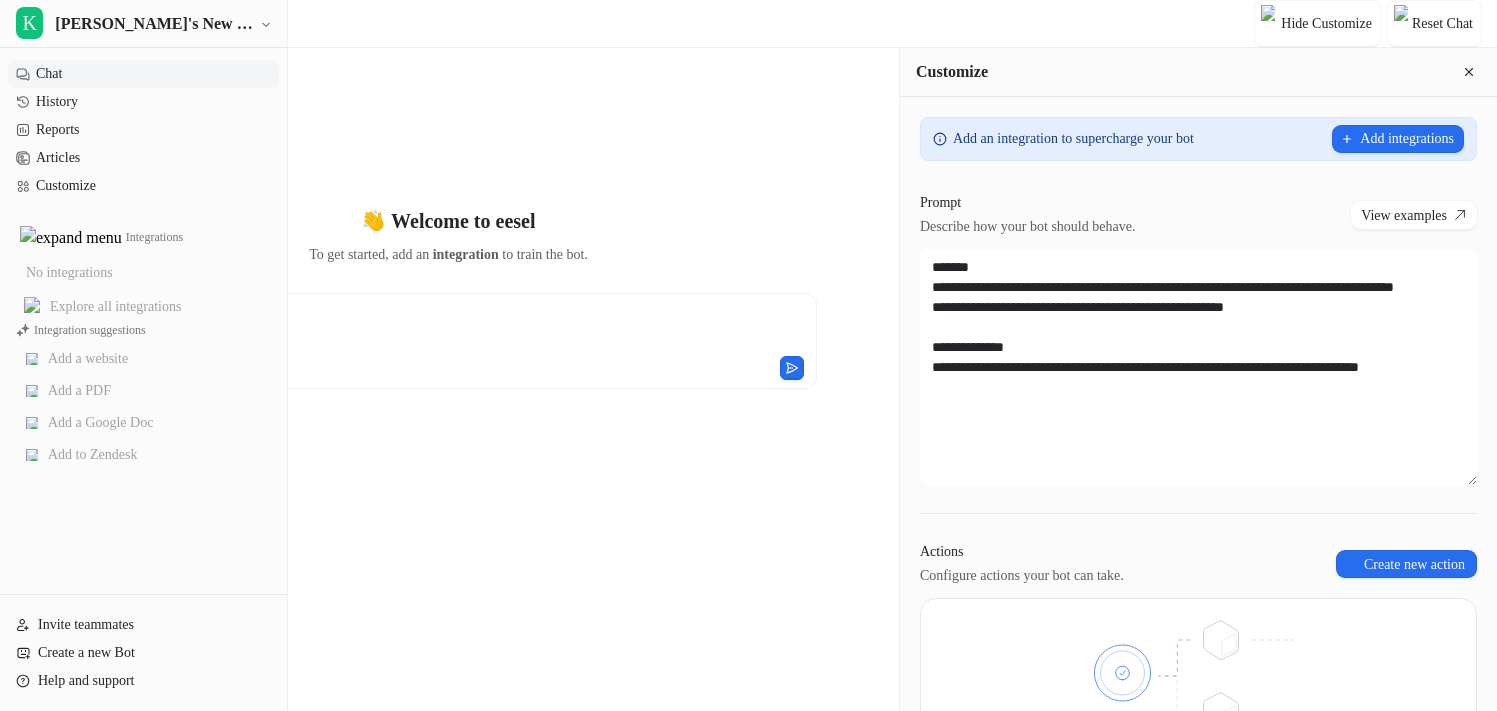 click on "Add an integration to supercharge your bot" at bounding box center [1073, 139] 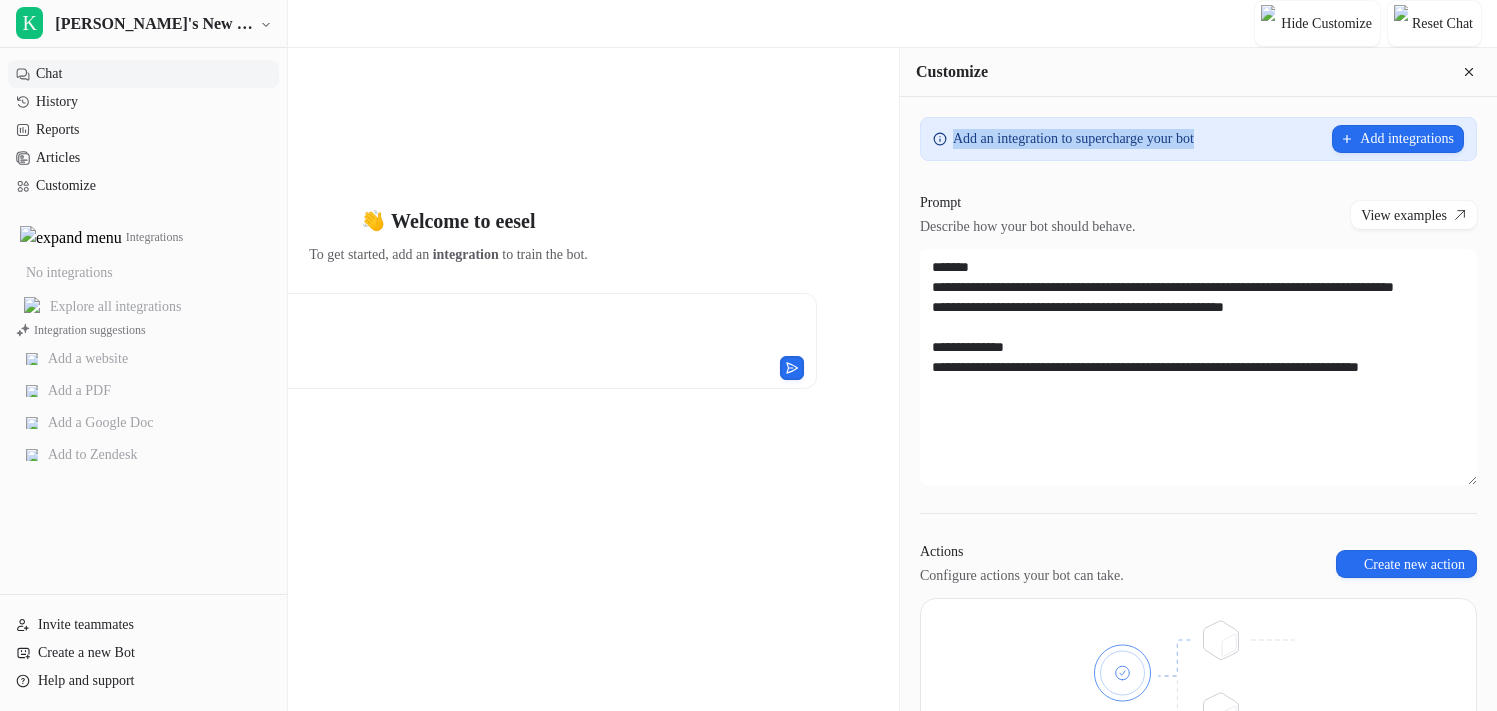 drag, startPoint x: 1064, startPoint y: 133, endPoint x: 1158, endPoint y: 168, distance: 100.304535 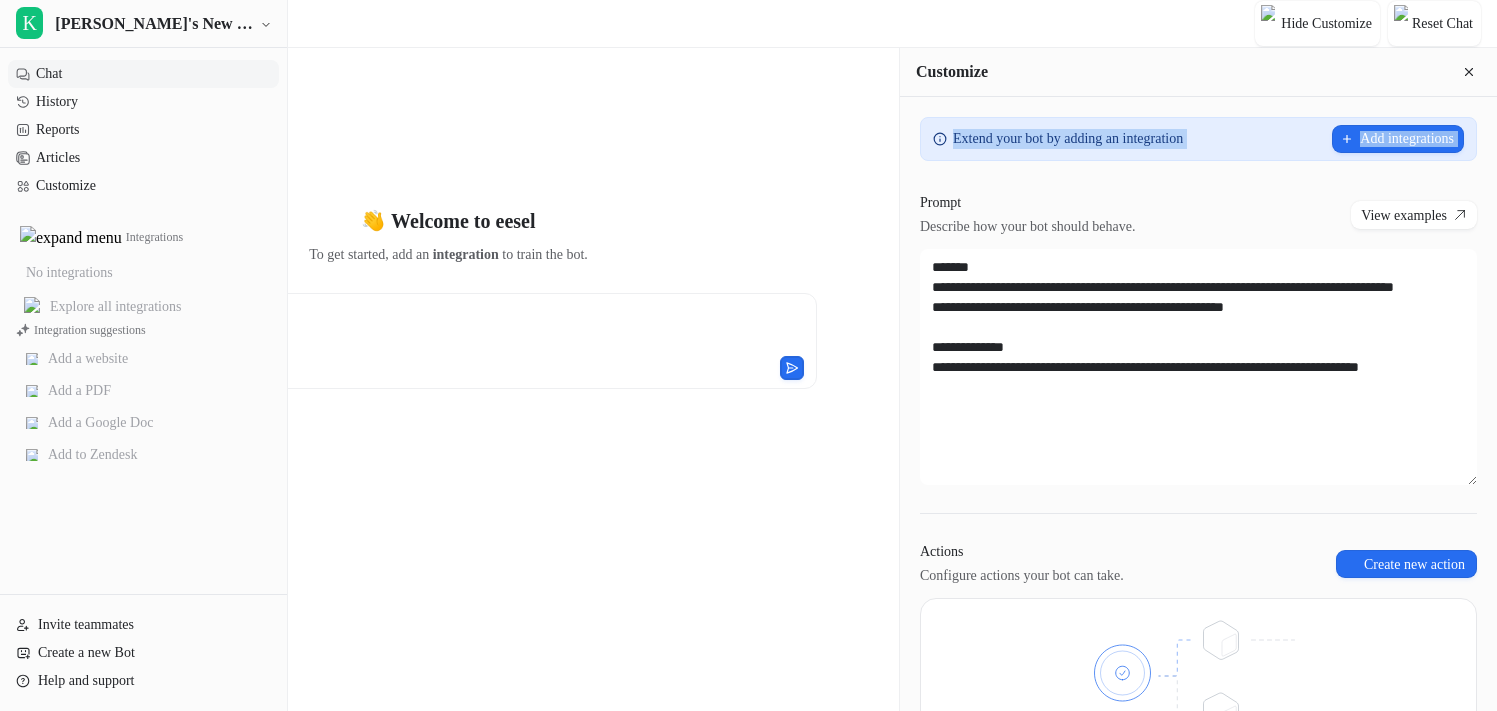 drag, startPoint x: 1180, startPoint y: 171, endPoint x: 1068, endPoint y: 120, distance: 123.065025 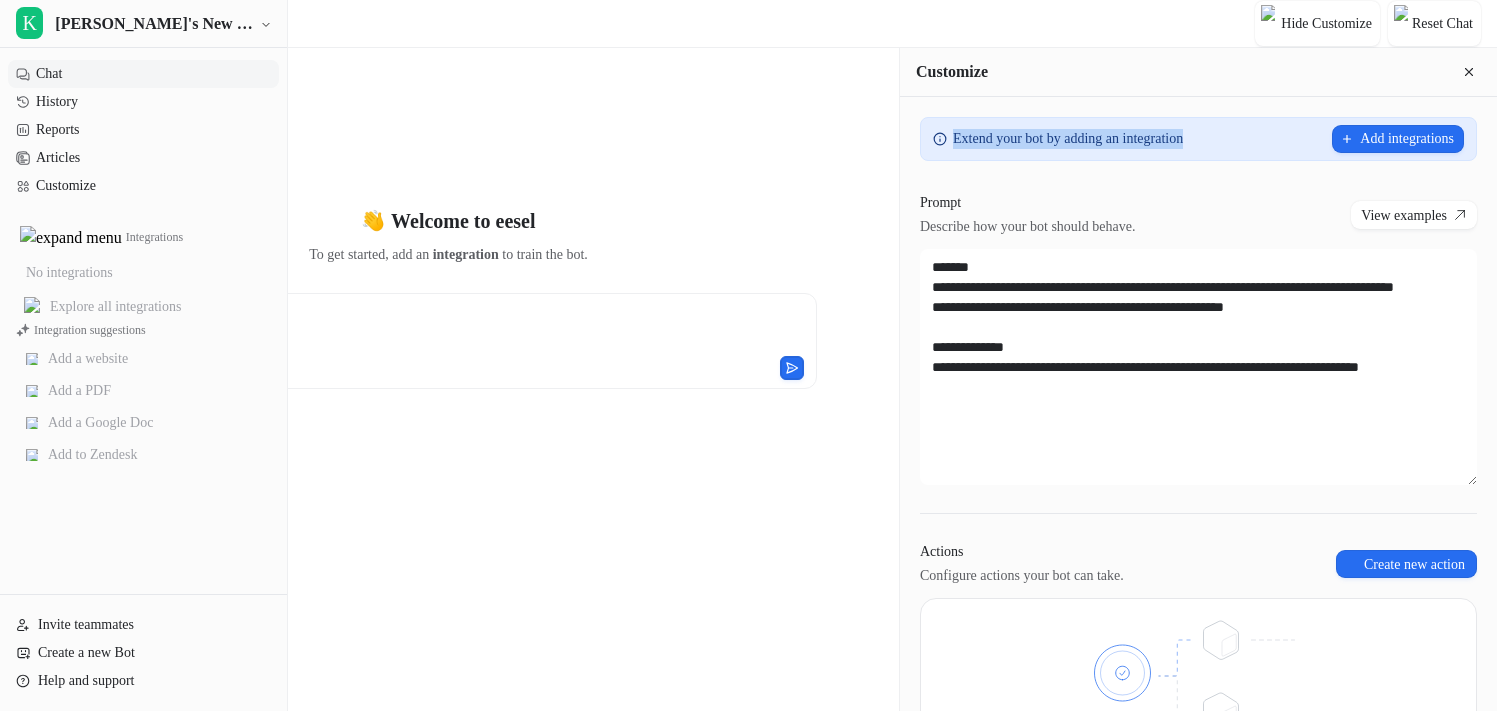 drag, startPoint x: 1143, startPoint y: 159, endPoint x: 1053, endPoint y: 128, distance: 95.189285 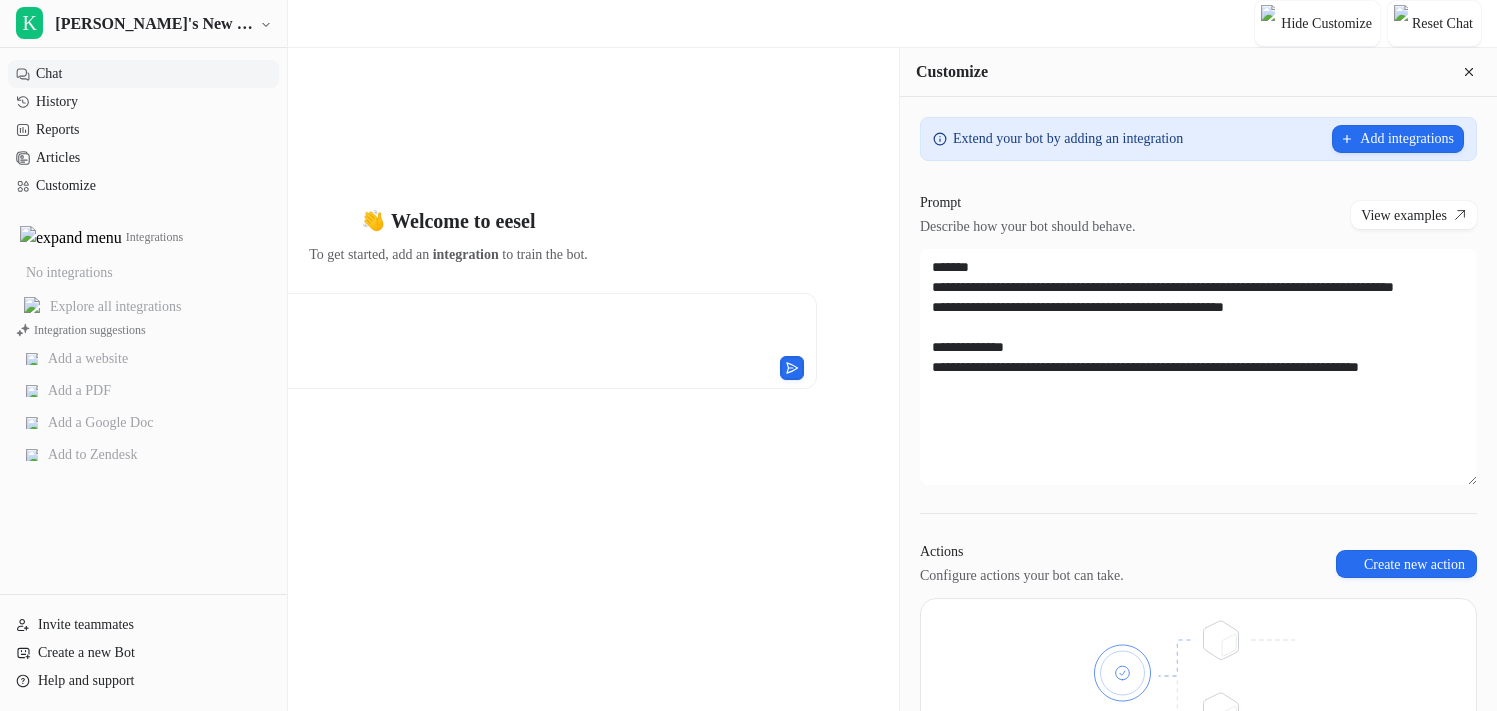 click on "Extend your bot by adding an integration" at bounding box center [1068, 139] 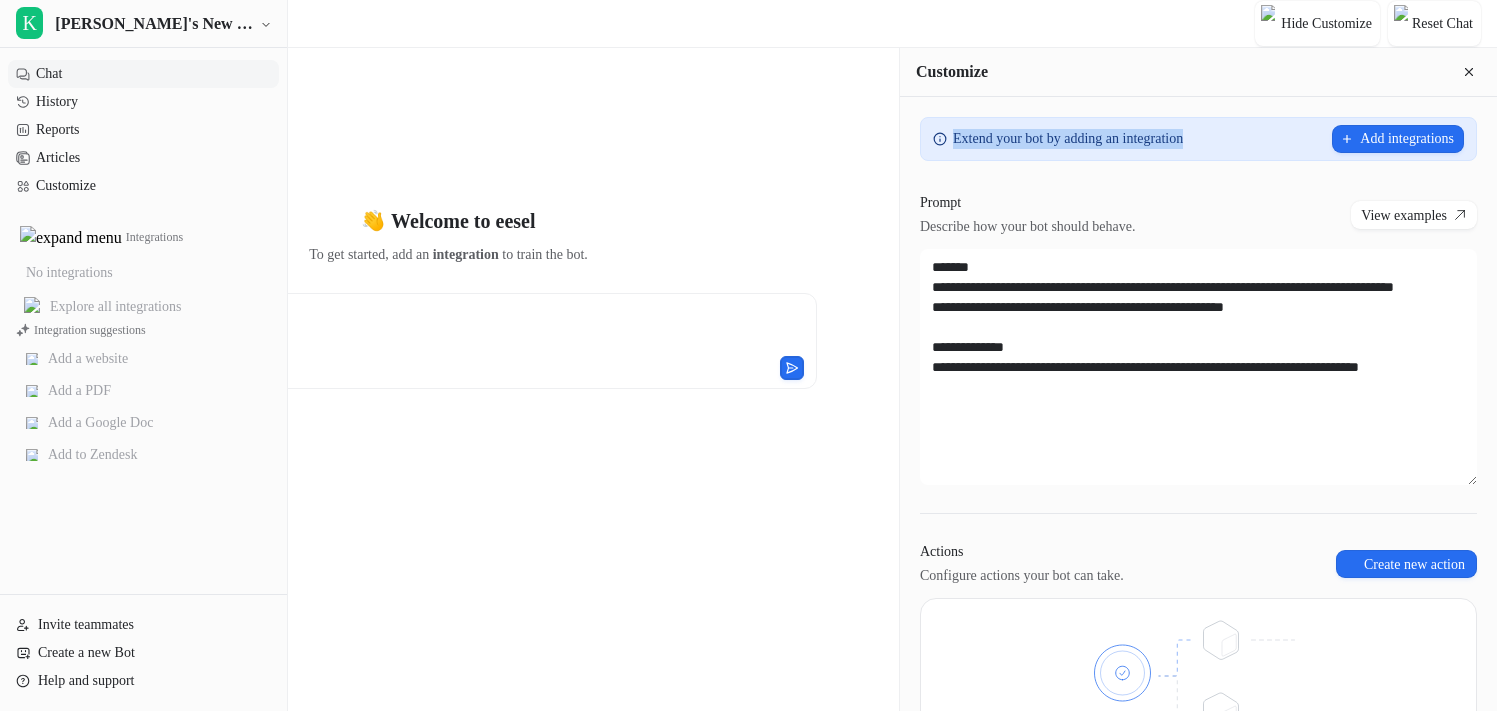 drag, startPoint x: 1155, startPoint y: 167, endPoint x: 1067, endPoint y: 119, distance: 100.239716 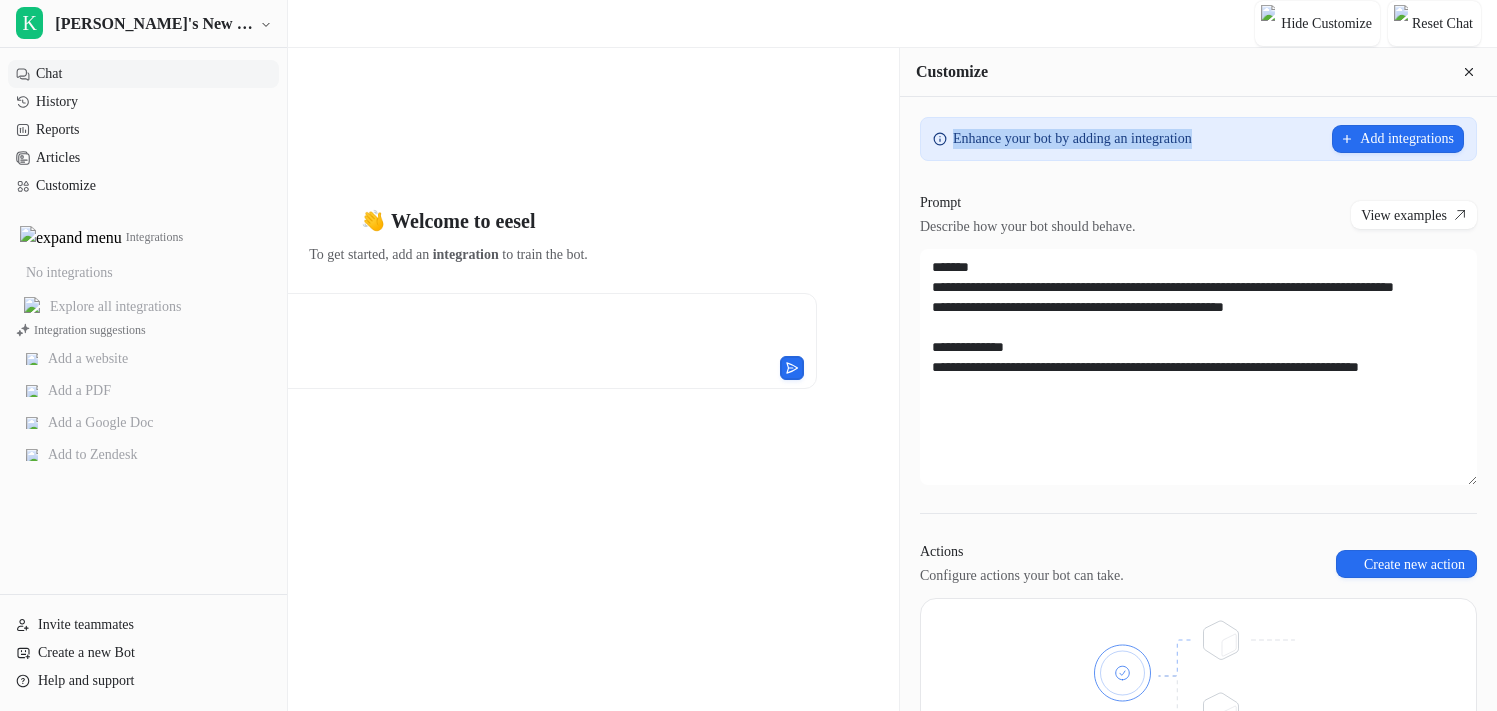 drag, startPoint x: 1233, startPoint y: 166, endPoint x: 1158, endPoint y: 113, distance: 91.836815 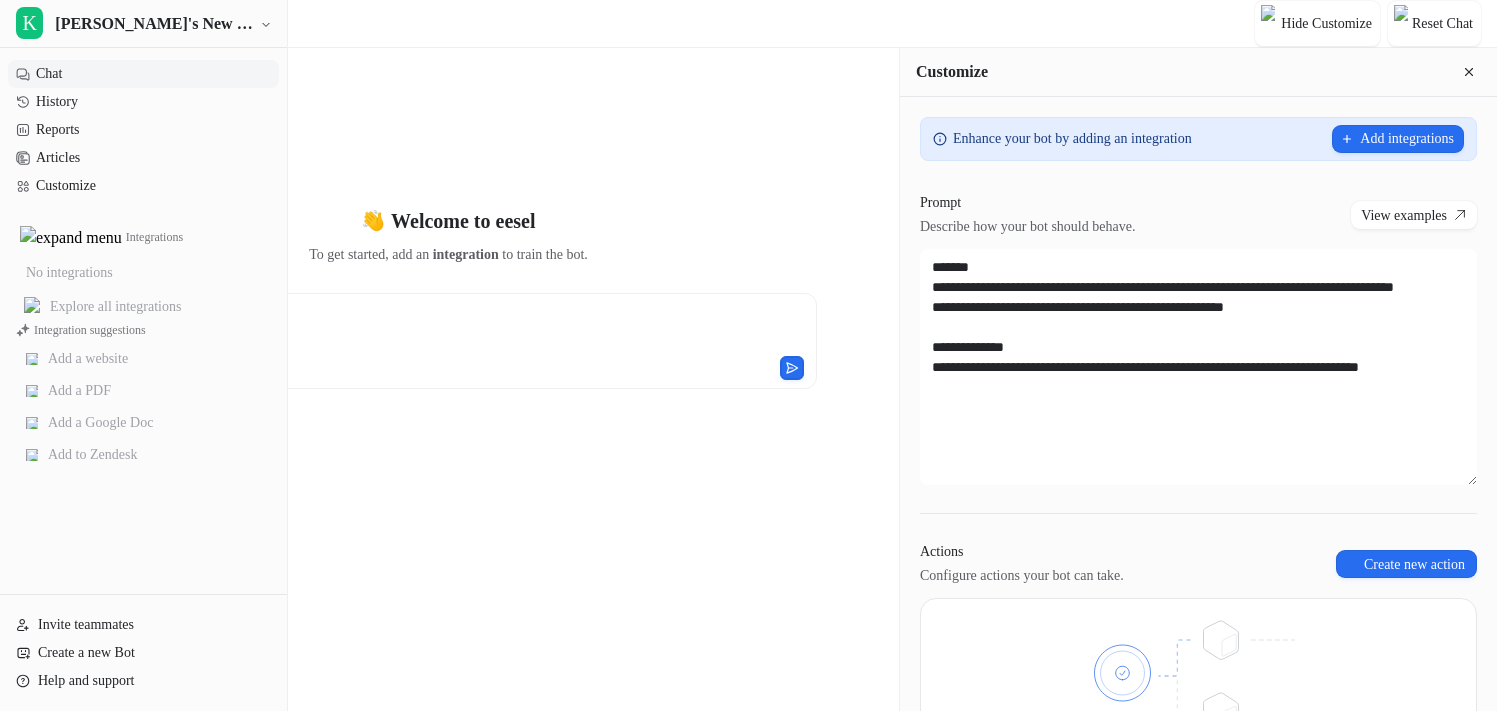 click on "Enhance your bot by adding an integration Add integrations" at bounding box center (1198, 129) 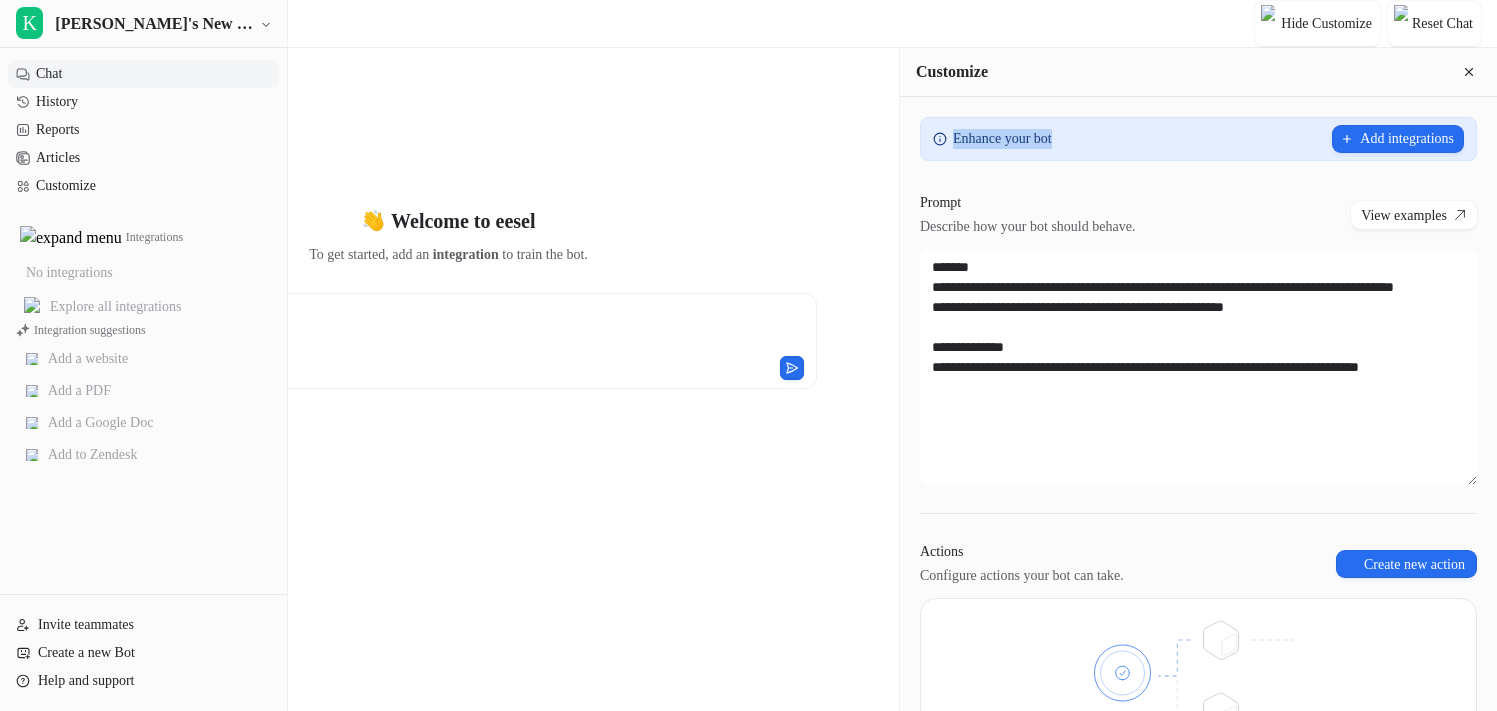 drag, startPoint x: 1221, startPoint y: 137, endPoint x: 1059, endPoint y: 138, distance: 162.00308 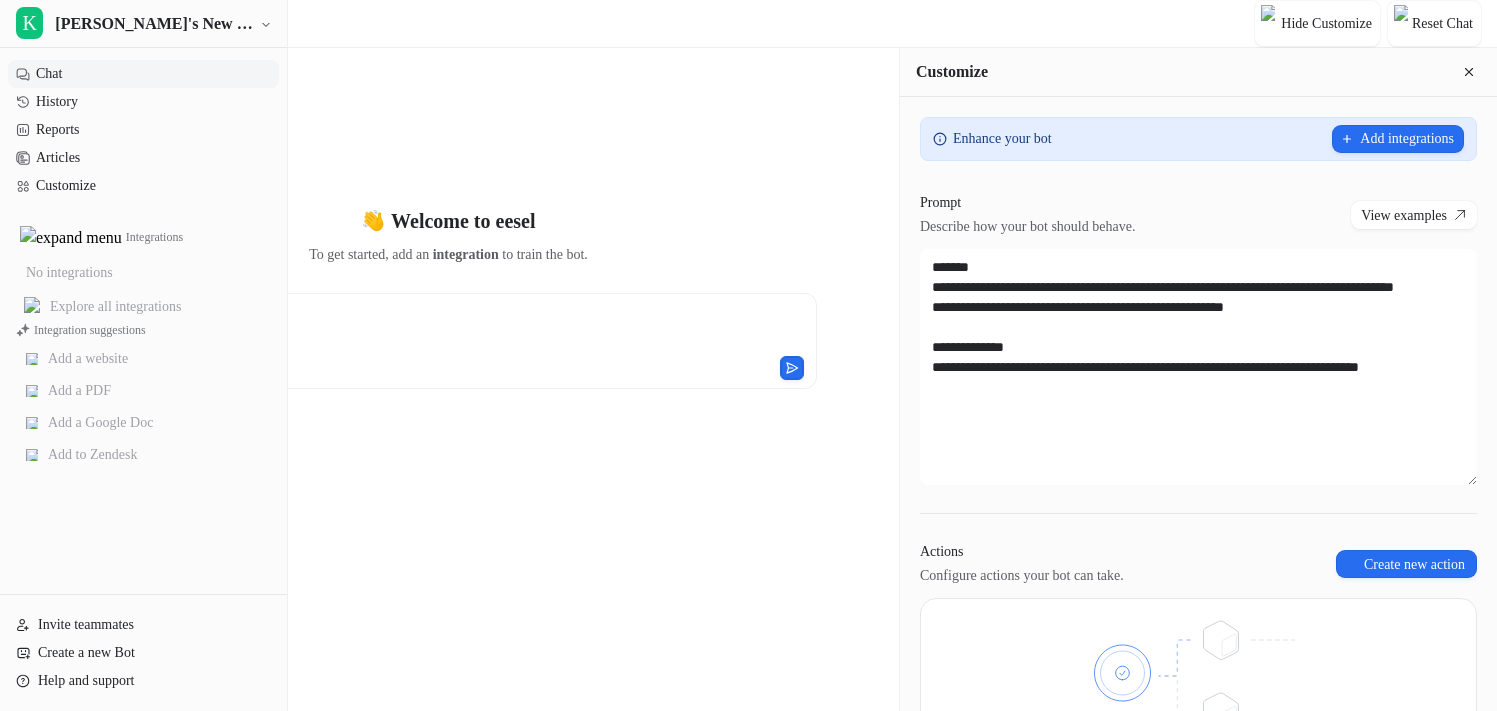 click 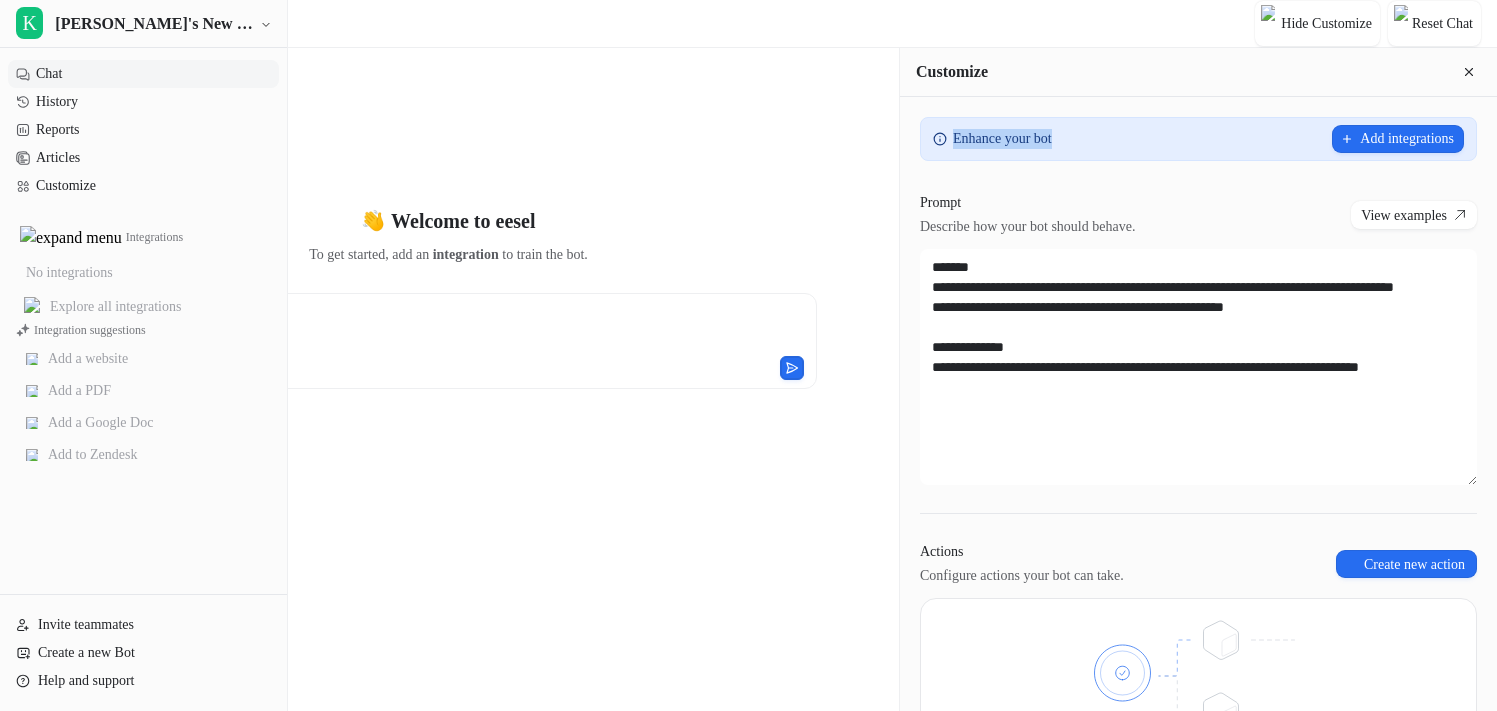 drag, startPoint x: 1195, startPoint y: 141, endPoint x: 1047, endPoint y: 141, distance: 148 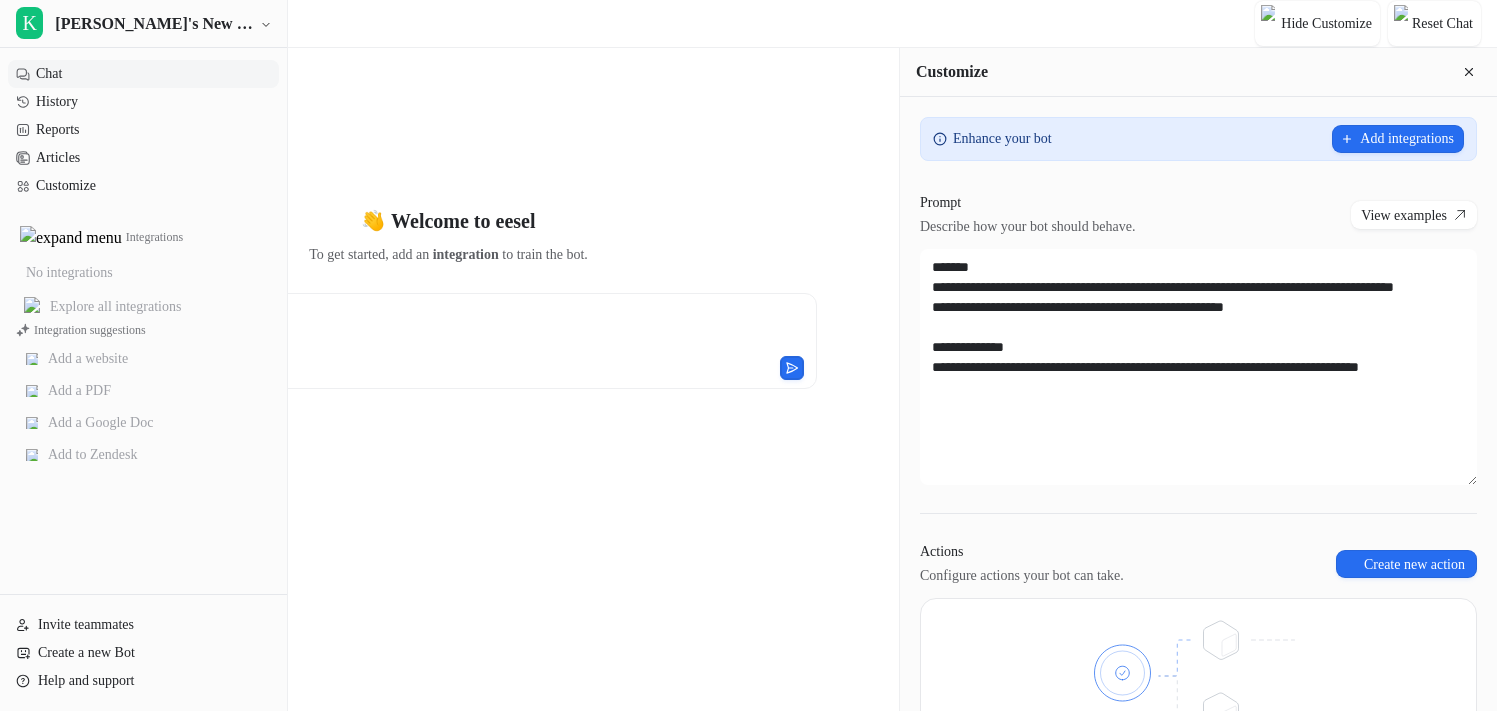 click on "Enhance your bot" at bounding box center (1002, 139) 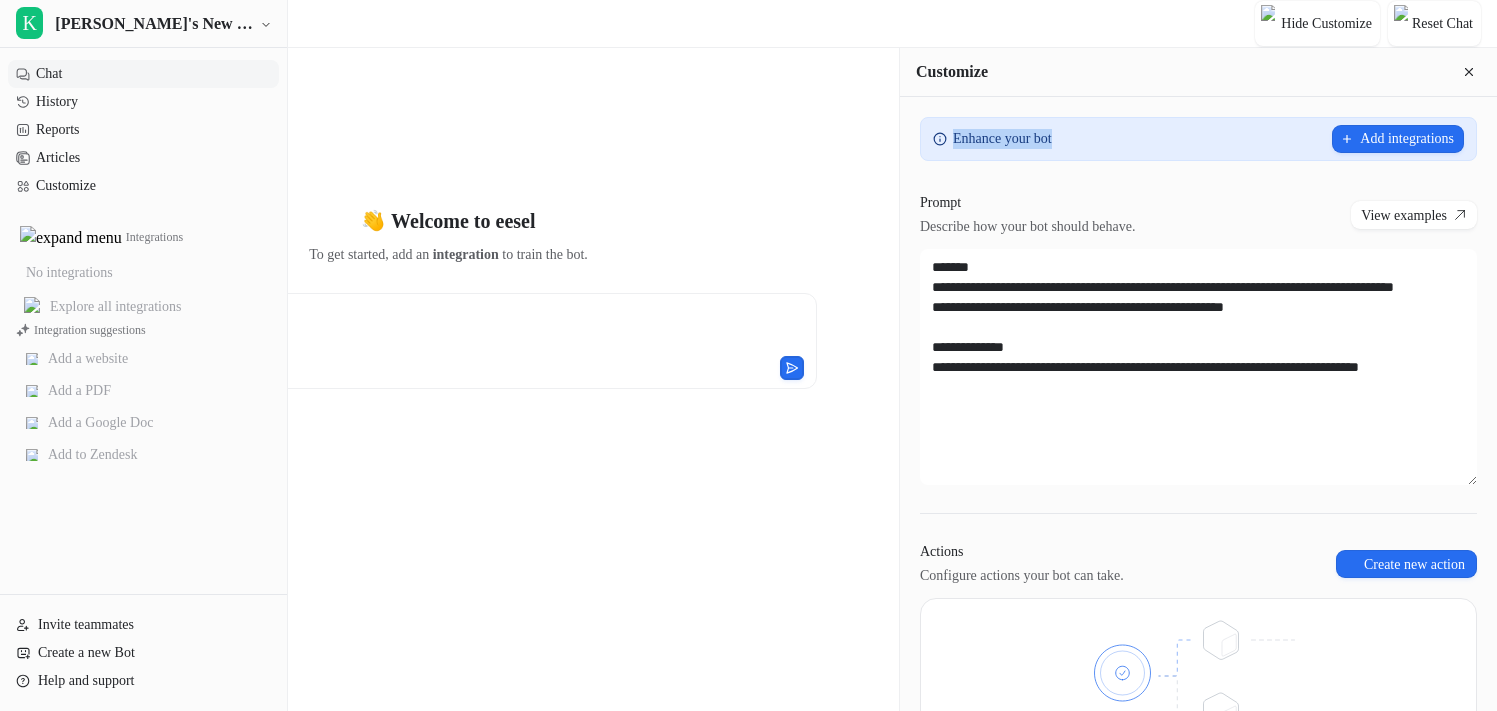 drag, startPoint x: 1066, startPoint y: 141, endPoint x: 1249, endPoint y: 149, distance: 183.17477 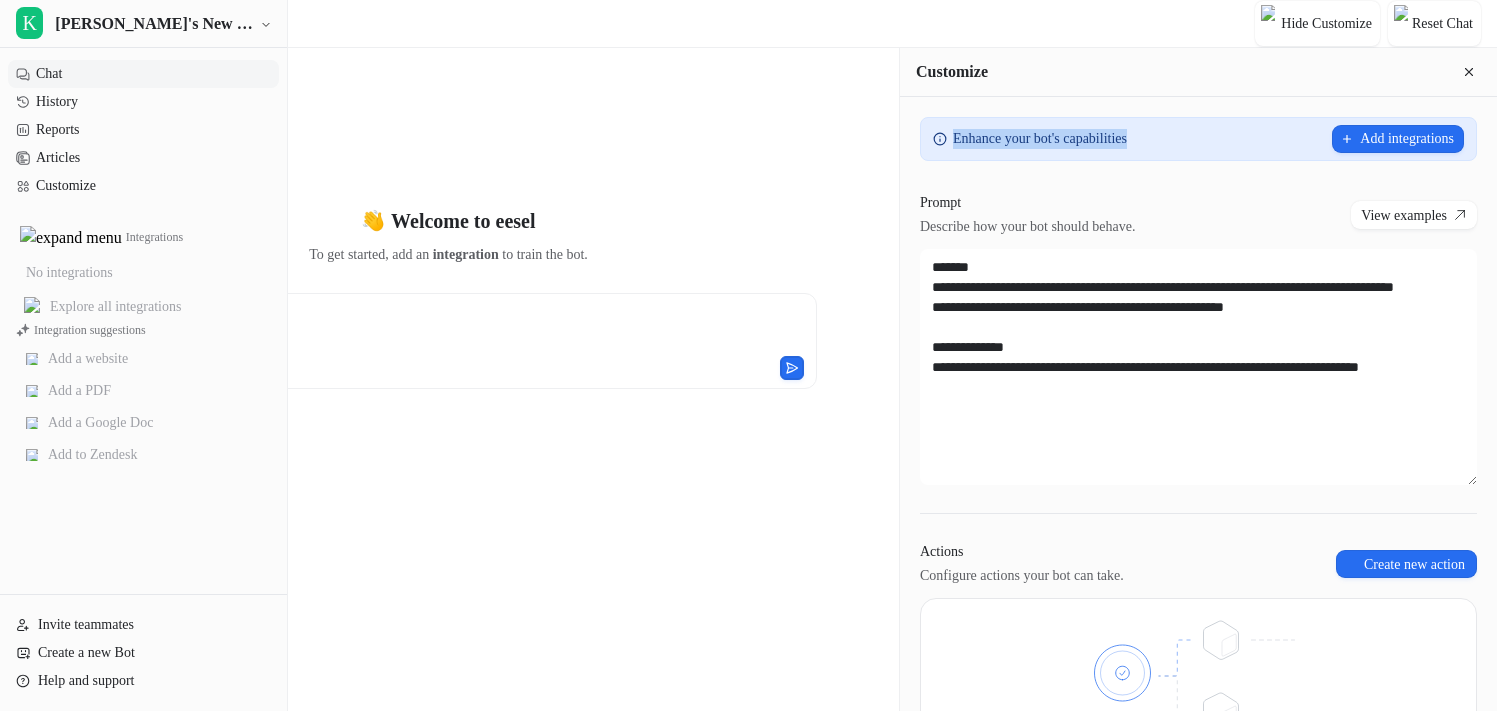 drag, startPoint x: 1267, startPoint y: 147, endPoint x: 1050, endPoint y: 147, distance: 217 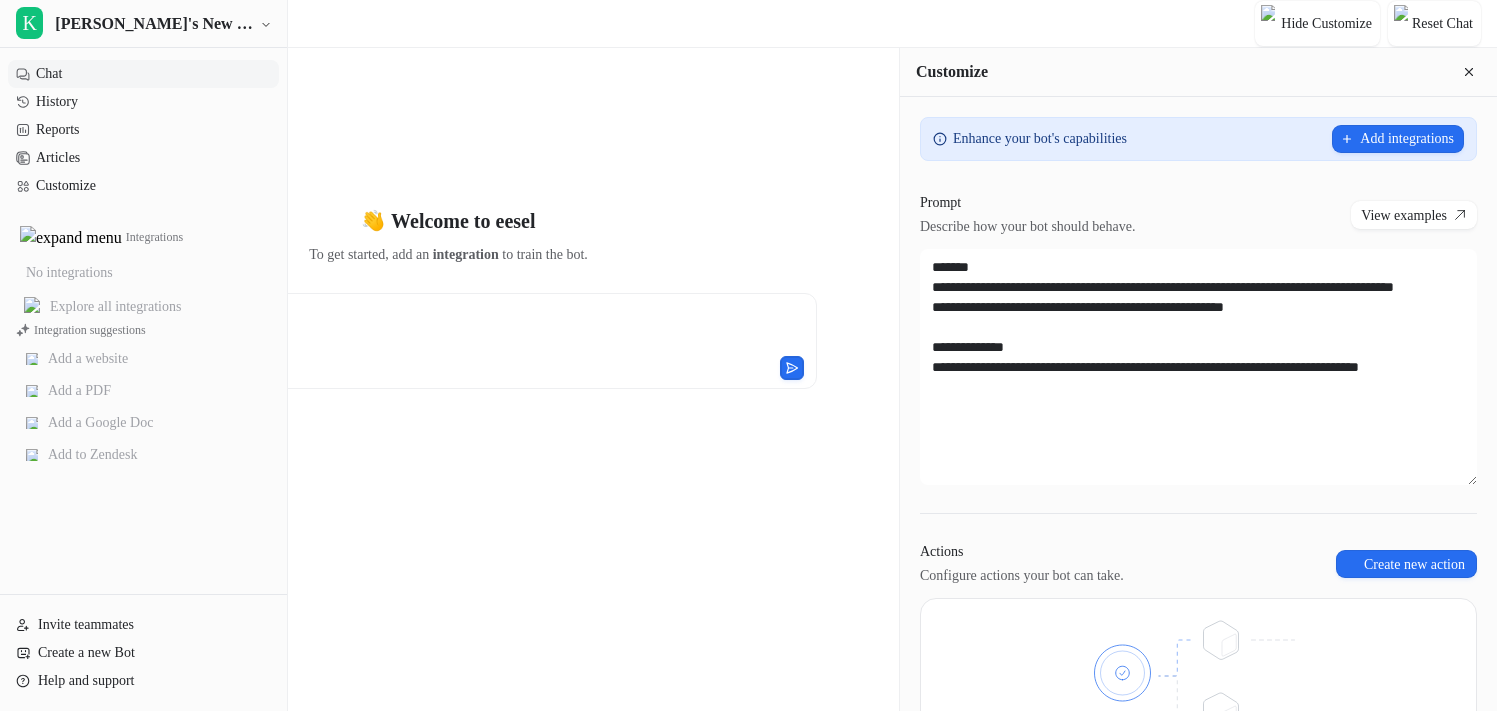 click on "Enhance your bot's capabilities" at bounding box center (1030, 139) 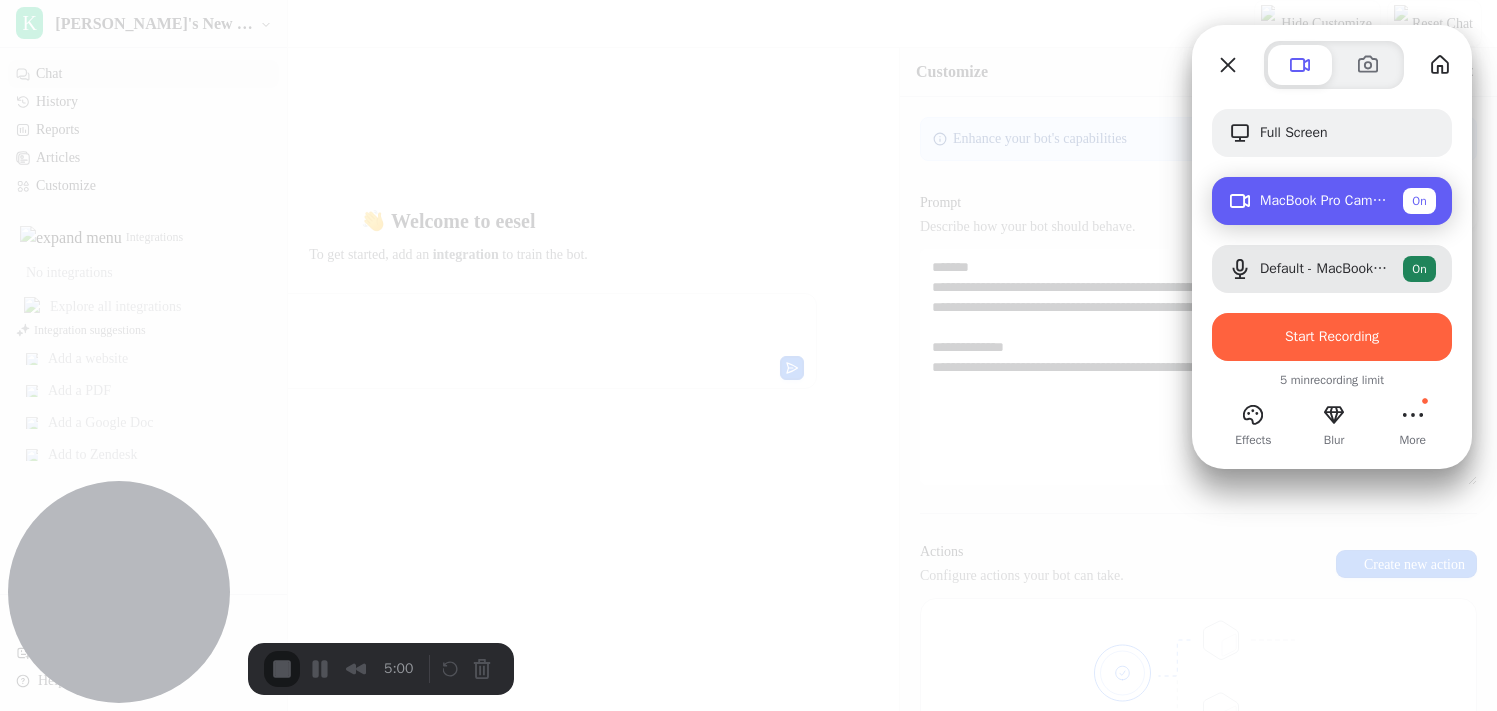 click on "MacBook Pro Camera (0000:0001)" at bounding box center (1323, 201) 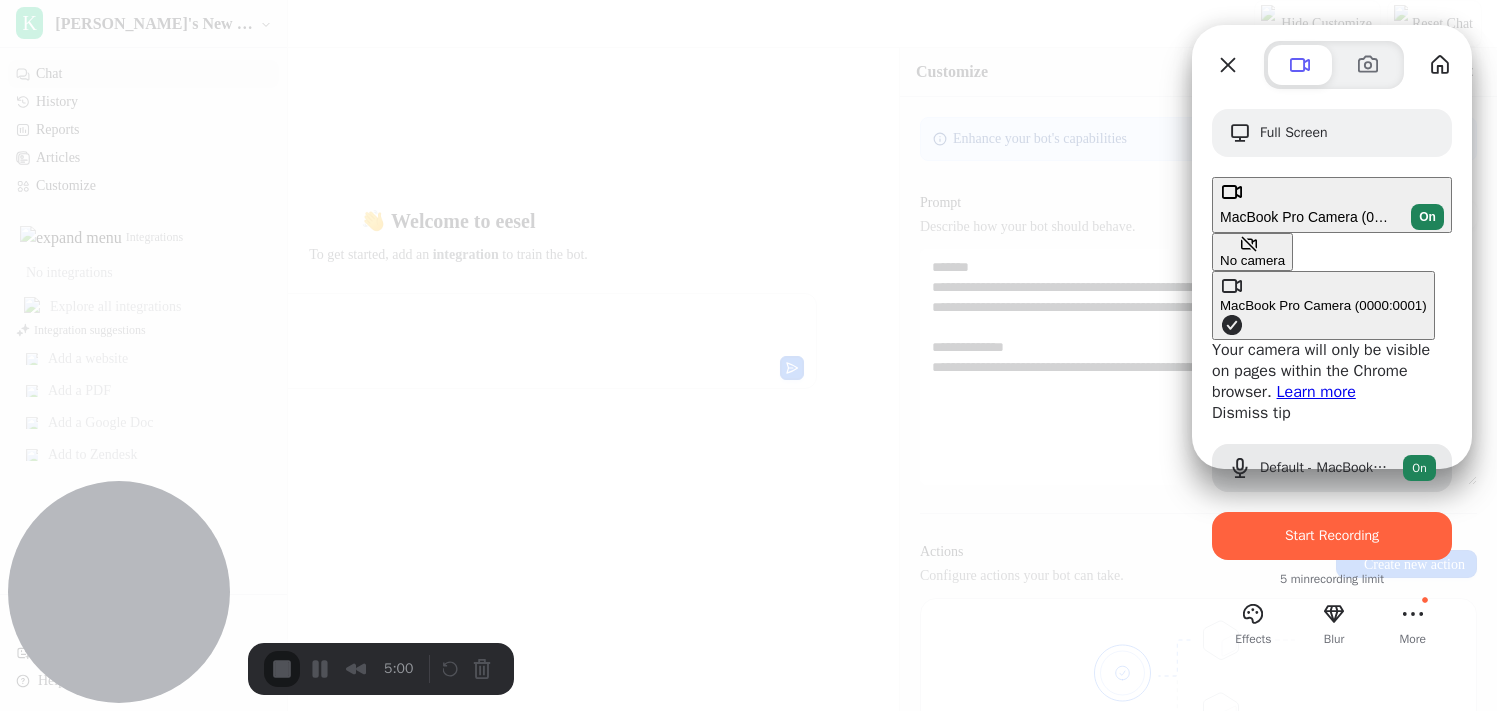 click on "No camera" at bounding box center [1252, 260] 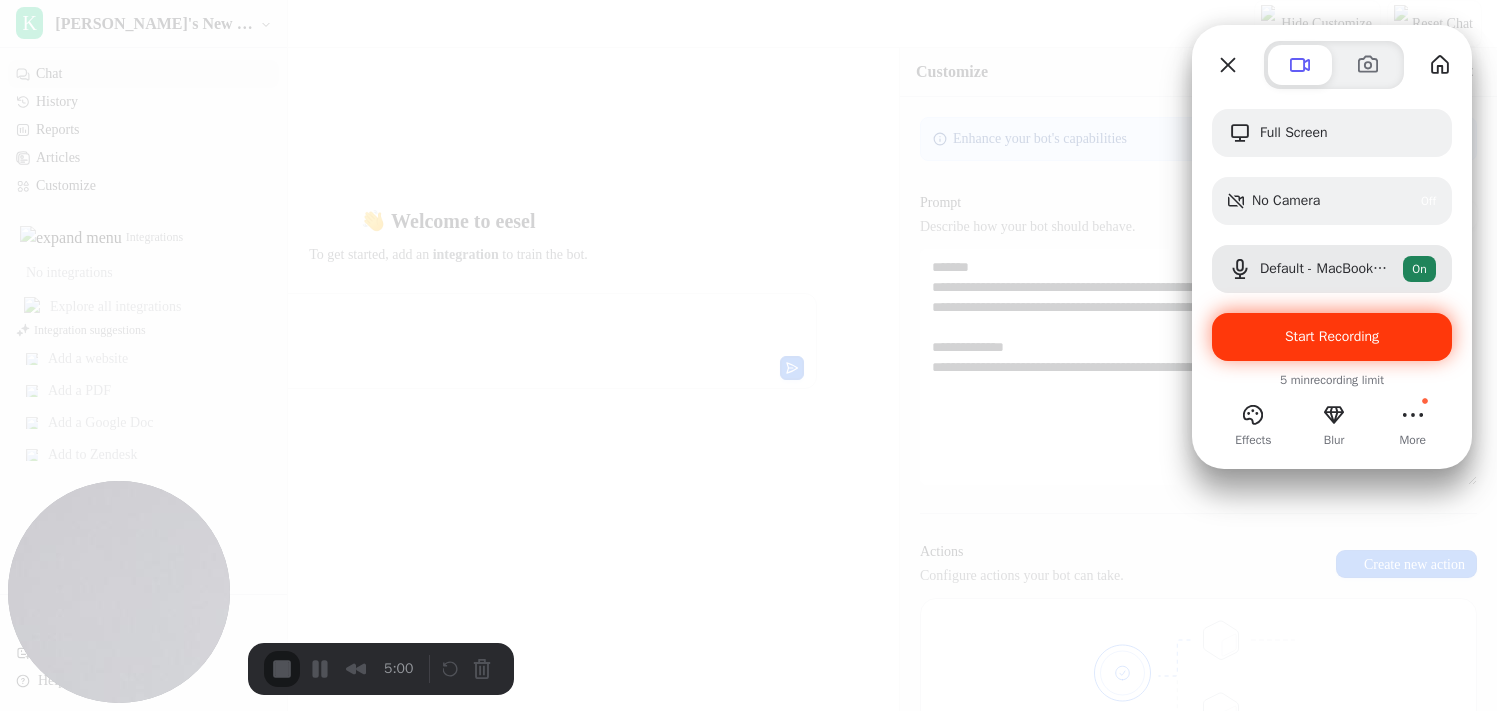 click on "Start Recording" at bounding box center (1332, 336) 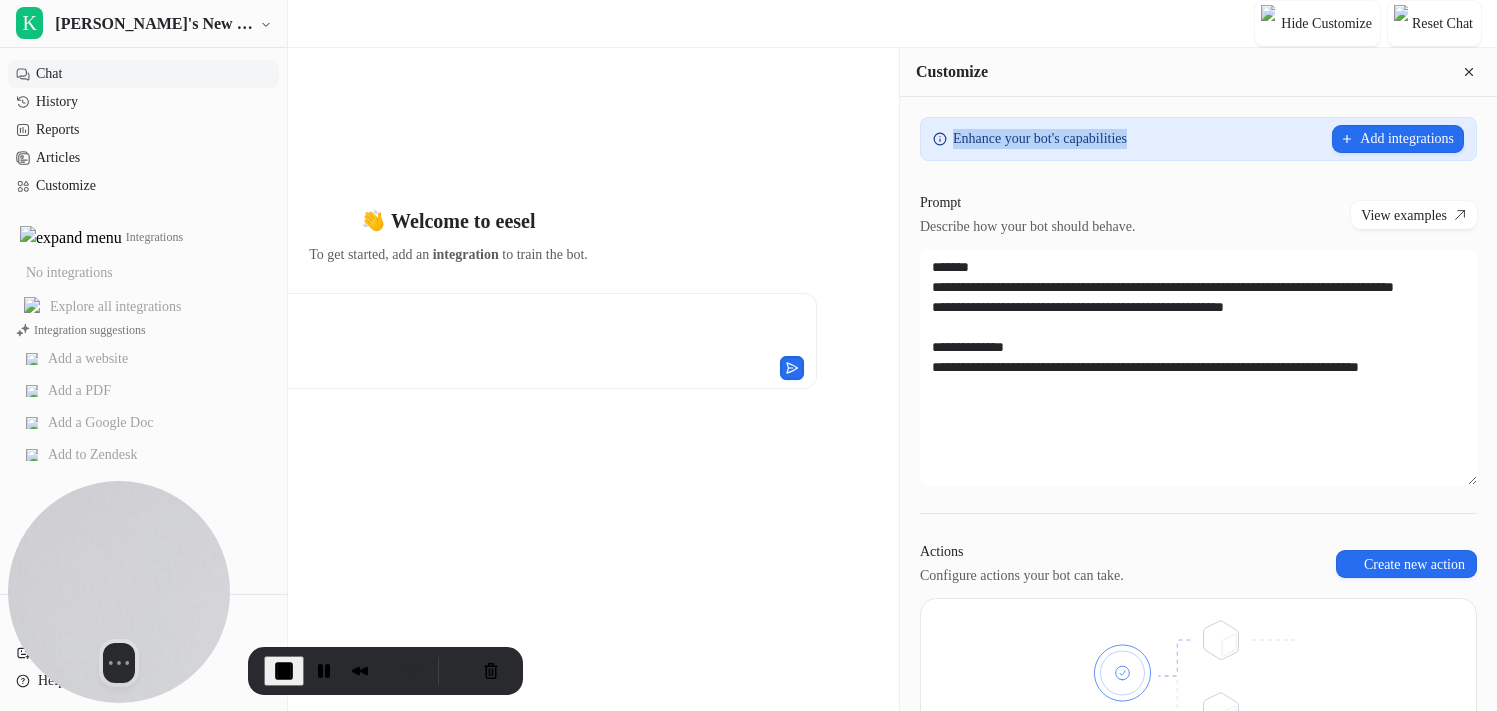 drag, startPoint x: 1049, startPoint y: 133, endPoint x: 1289, endPoint y: 134, distance: 240.00209 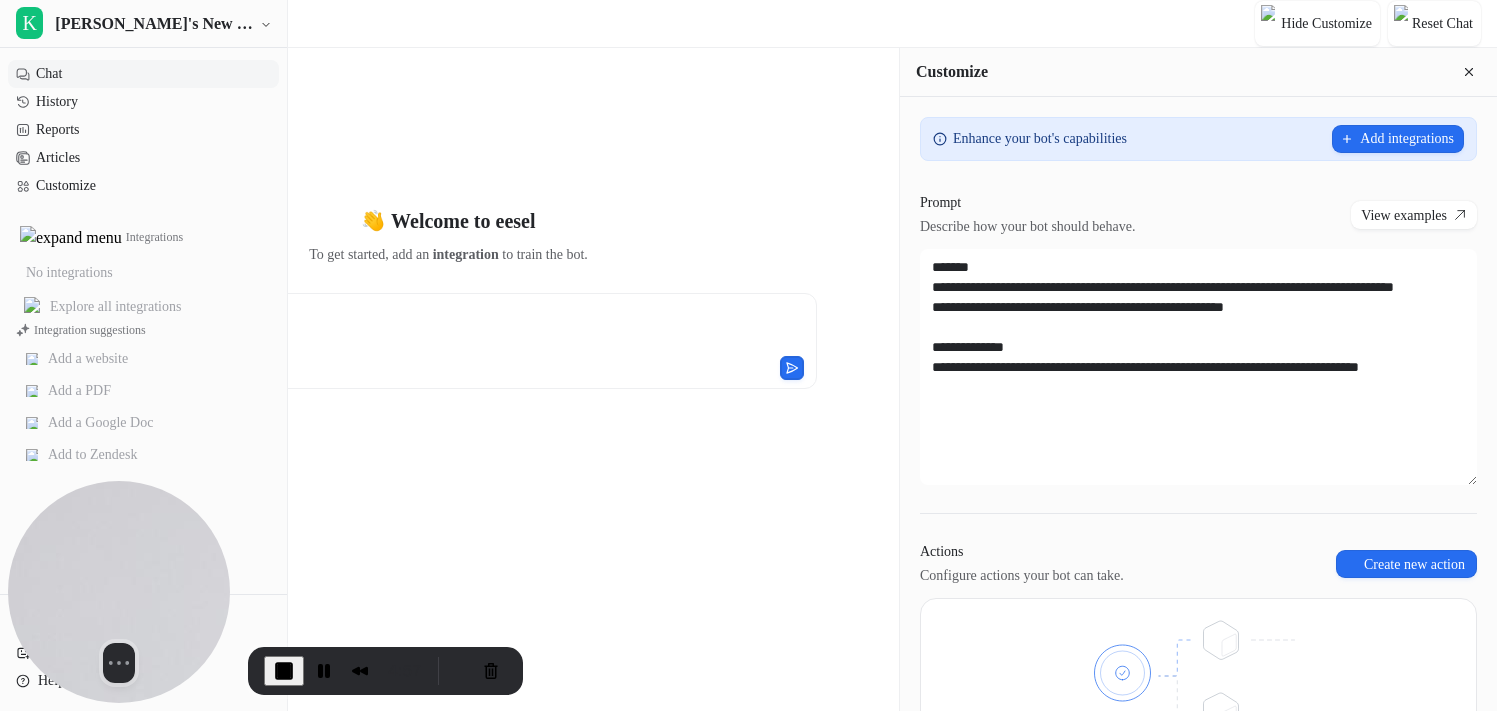 click on "Enhance your bot's capabilities" at bounding box center (1040, 139) 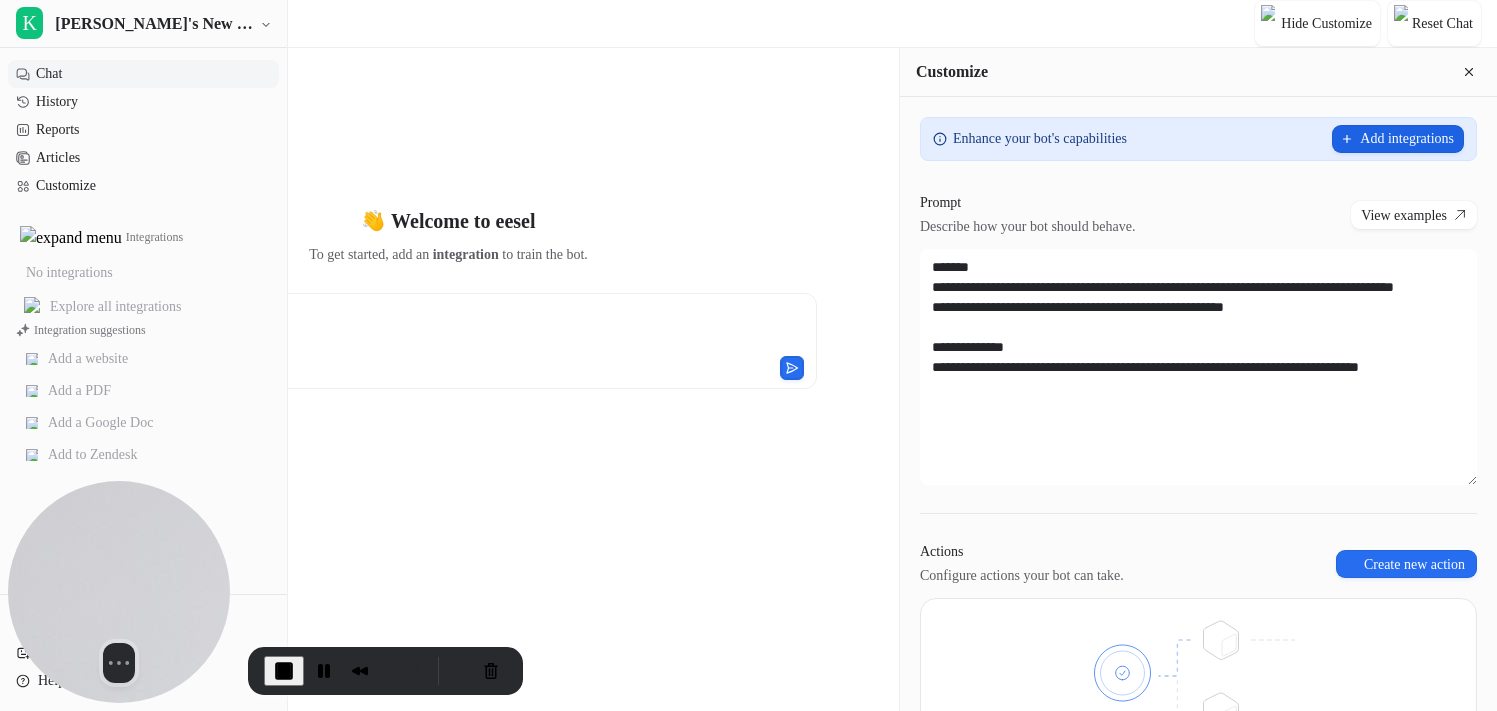 click on "Add integrations" at bounding box center (1398, 139) 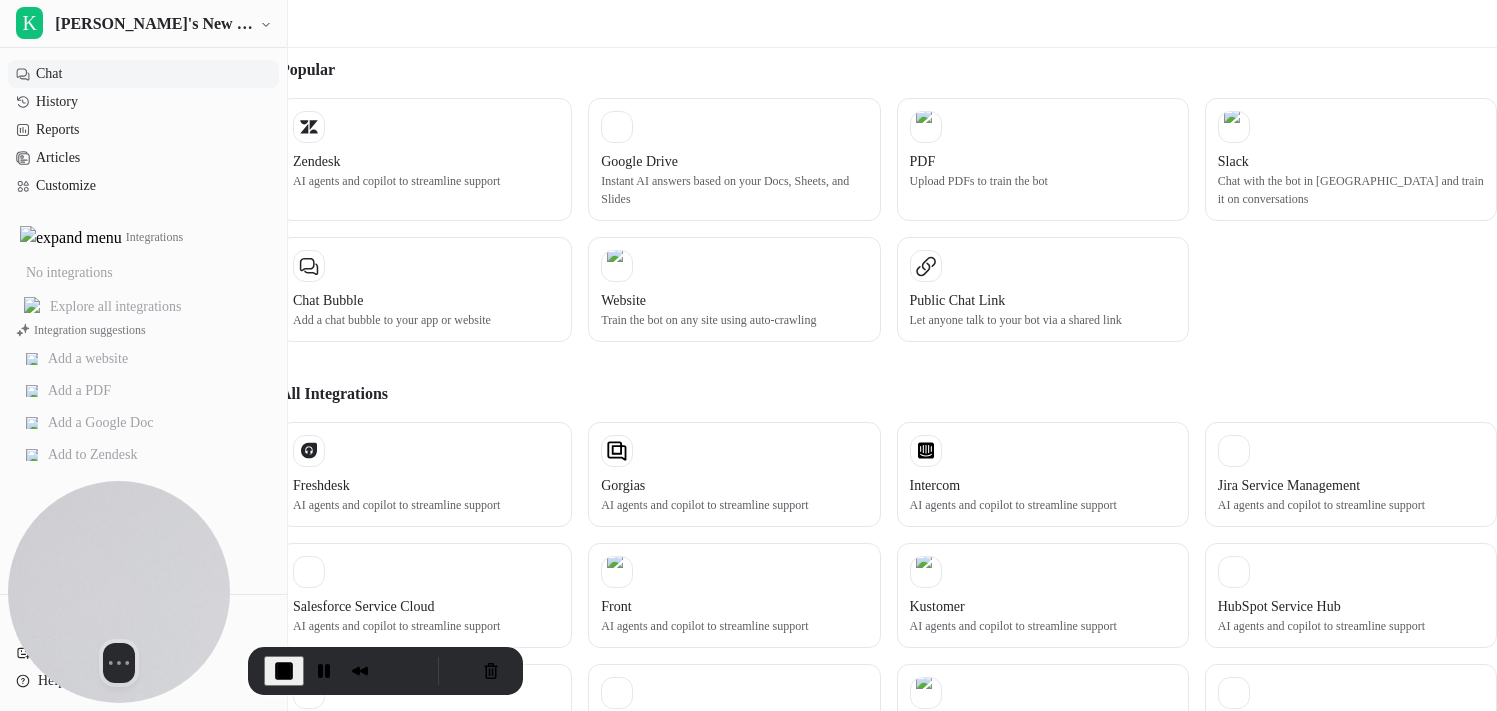 click on "Chat" at bounding box center [143, 74] 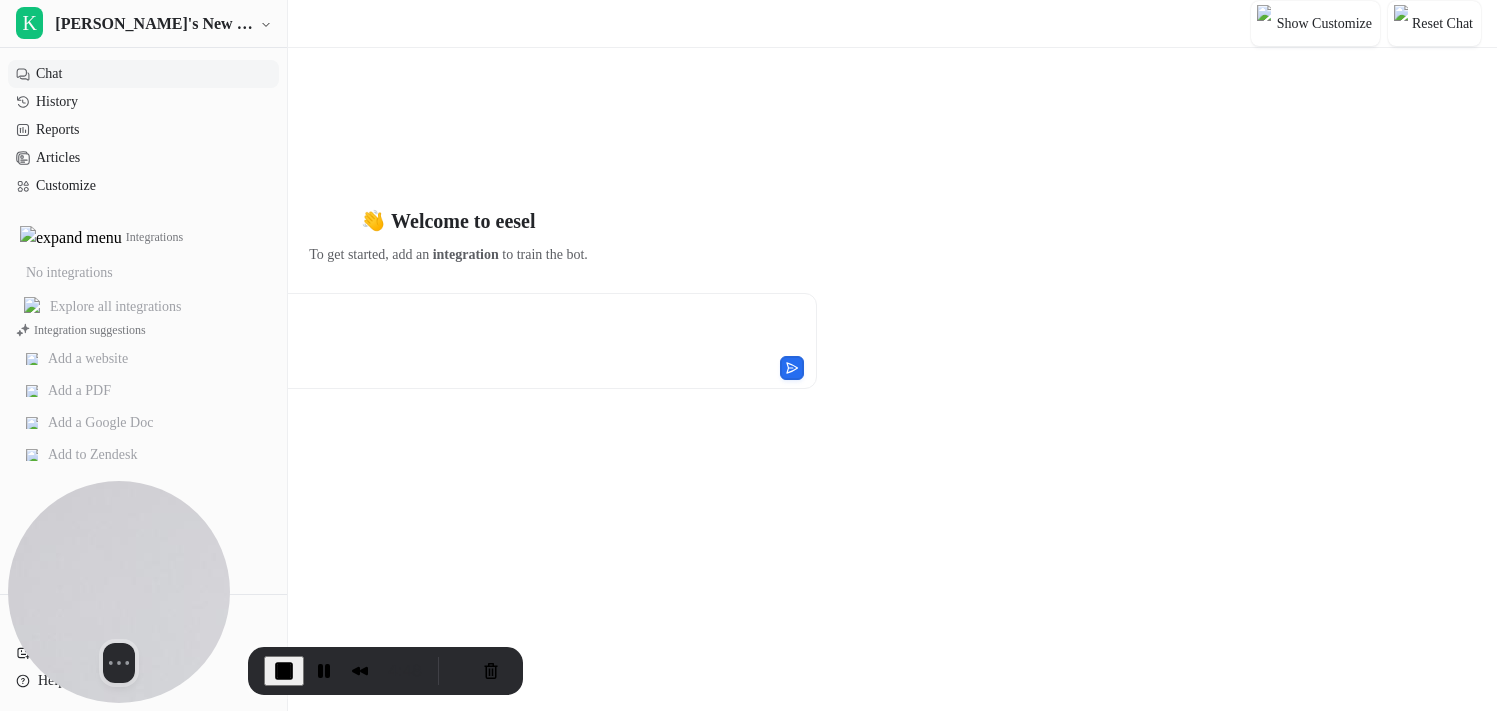 click at bounding box center (378, 329) 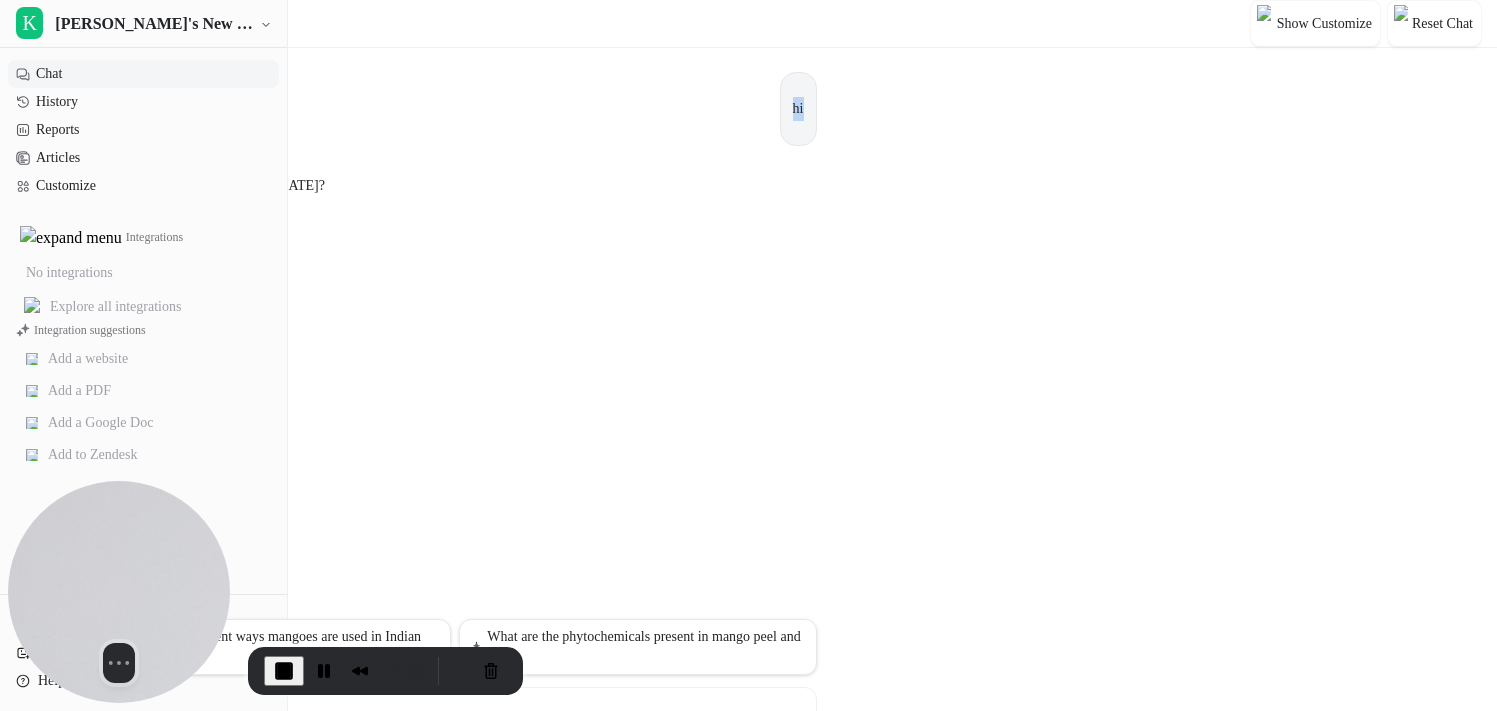 drag, startPoint x: 1220, startPoint y: 70, endPoint x: 1289, endPoint y: 92, distance: 72.42237 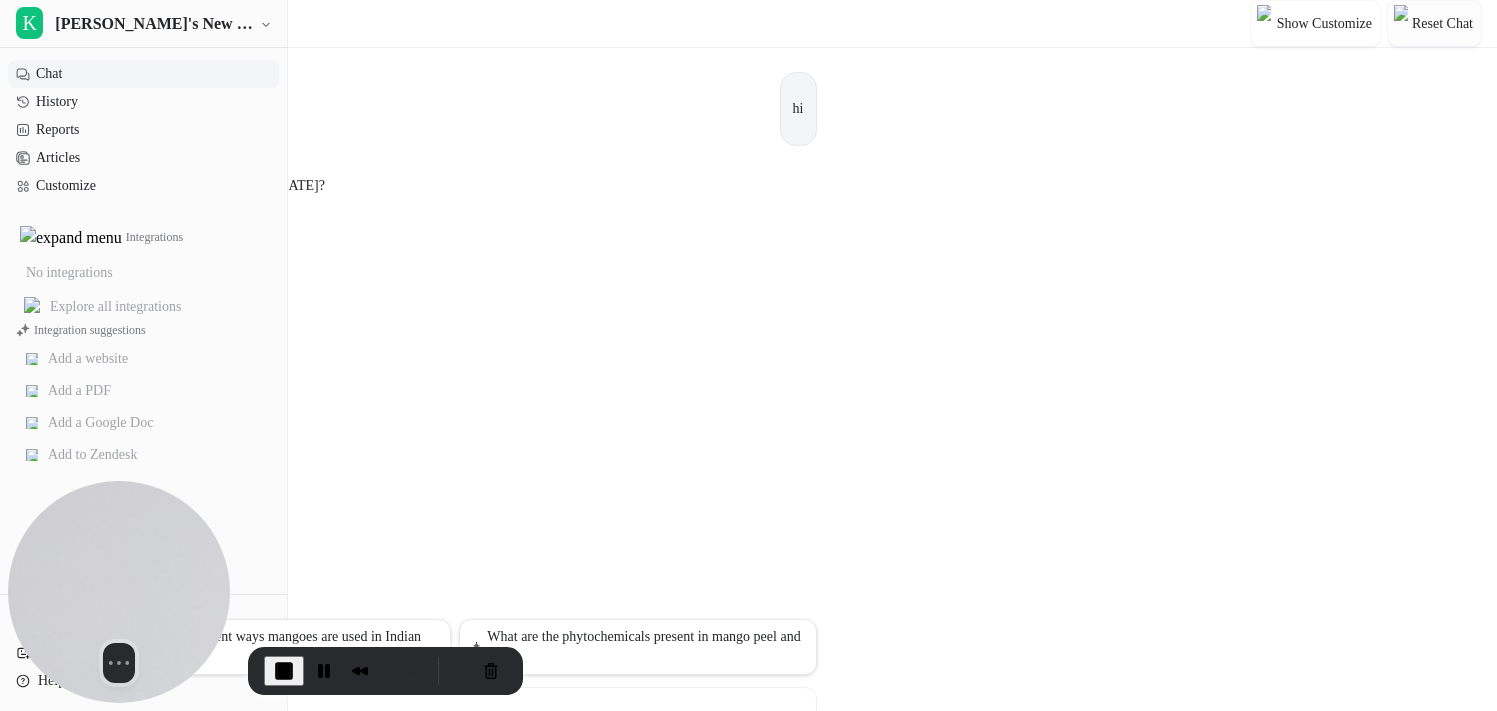 click on "Reset Chat" at bounding box center [1434, 23] 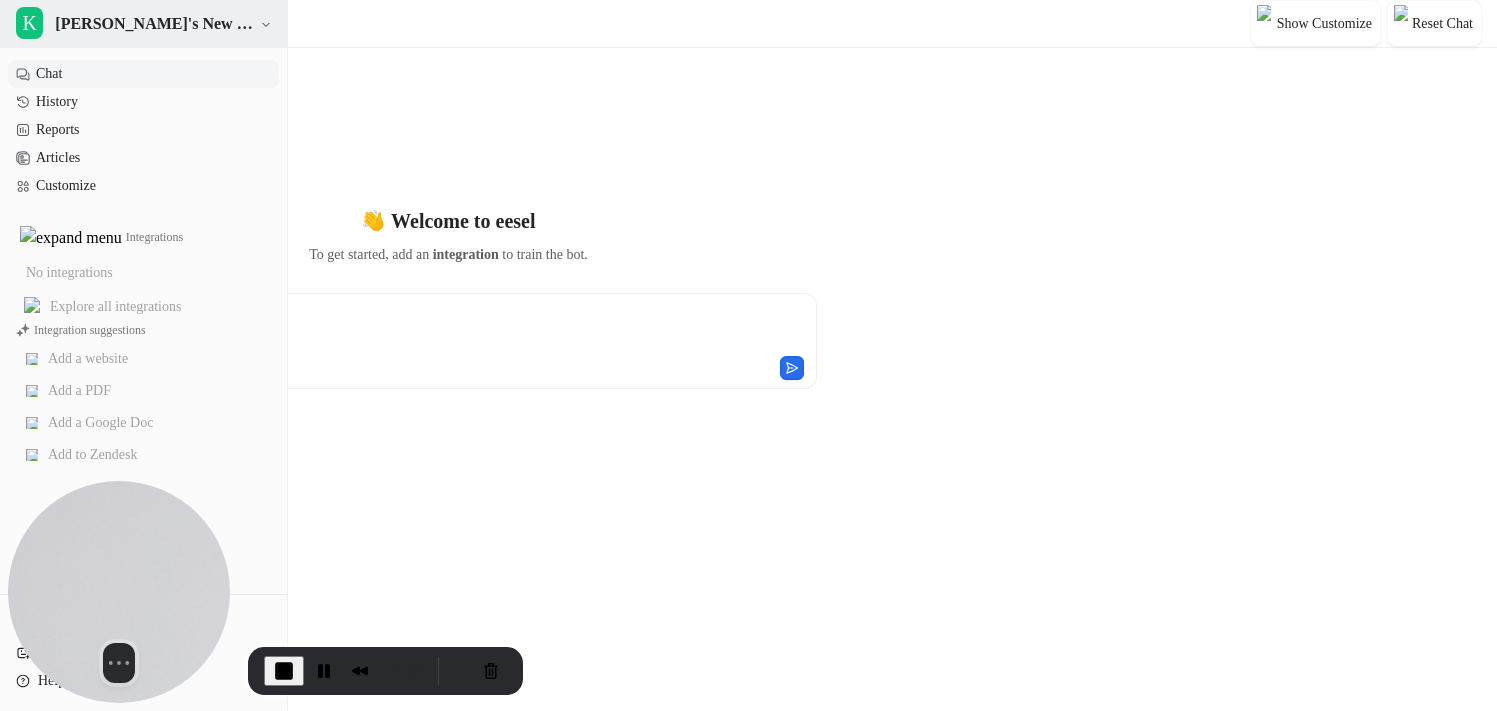 click on "[PERSON_NAME]'s New NS Test" at bounding box center (154, 24) 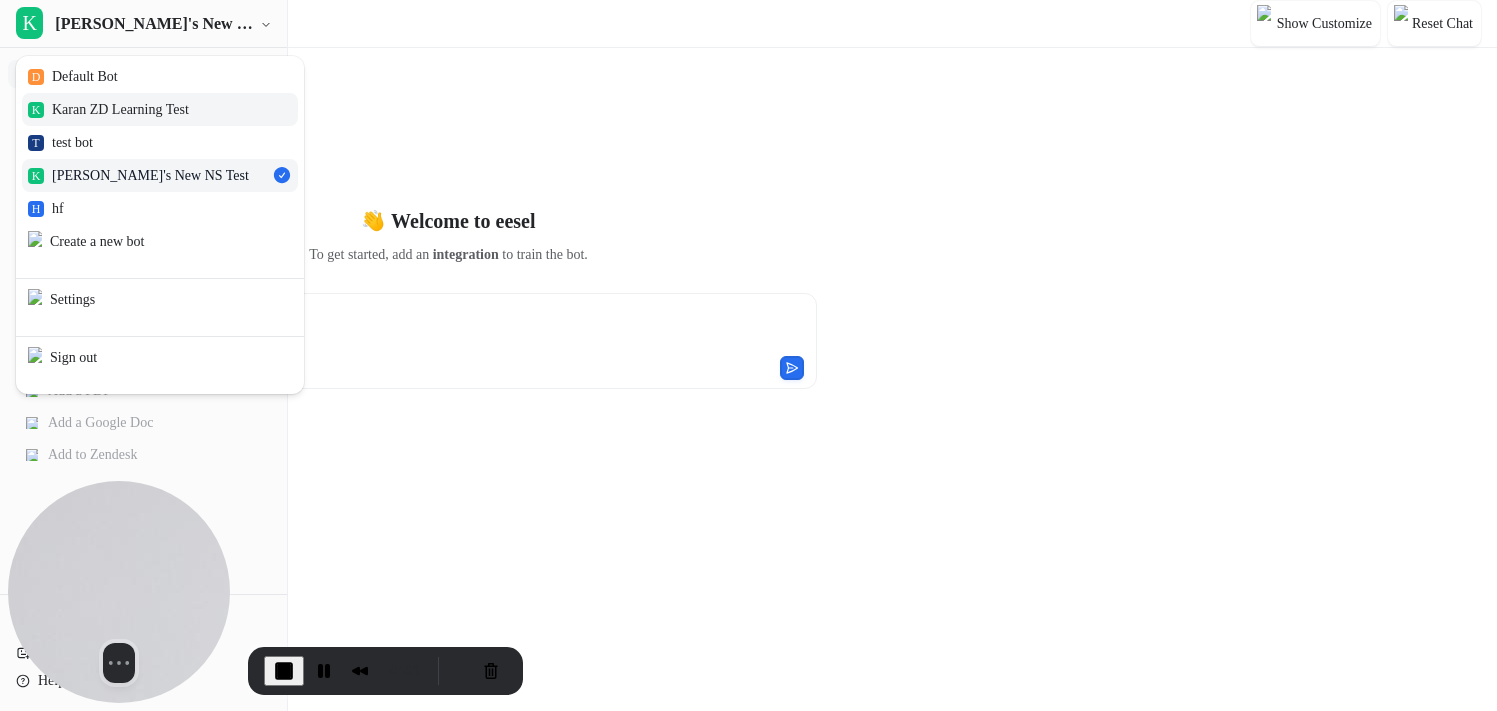 click on "K   Karan ZD Learning Test" at bounding box center (108, 109) 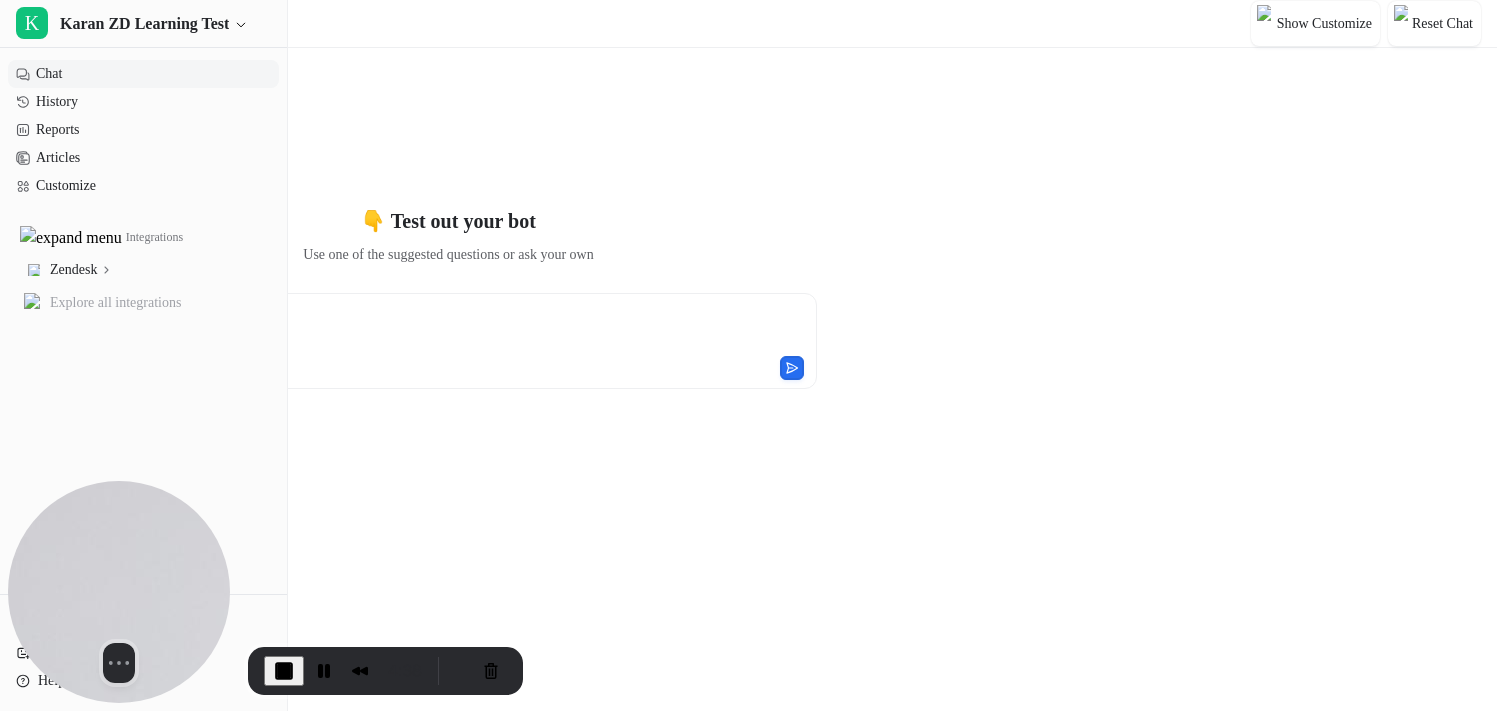 type on "**********" 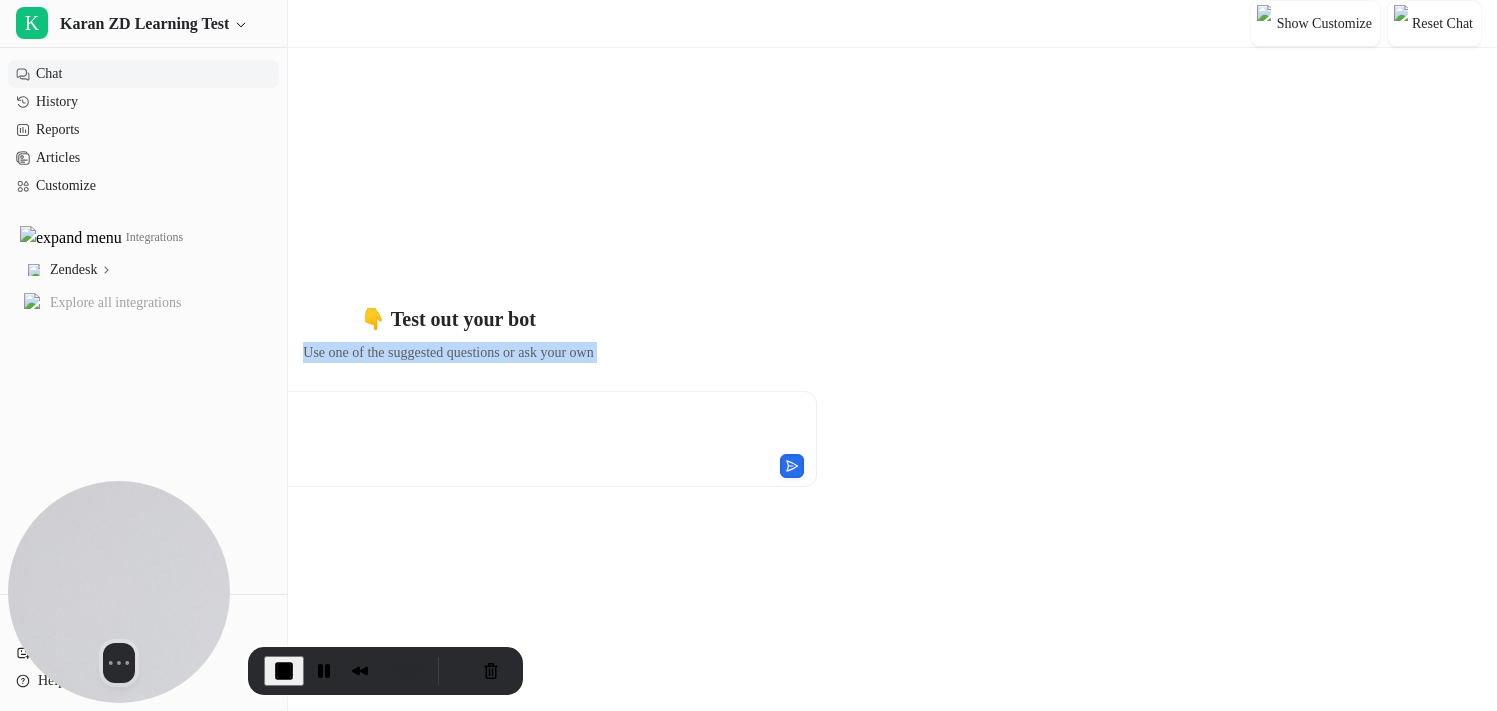 drag, startPoint x: 715, startPoint y: 327, endPoint x: 1131, endPoint y: 327, distance: 416 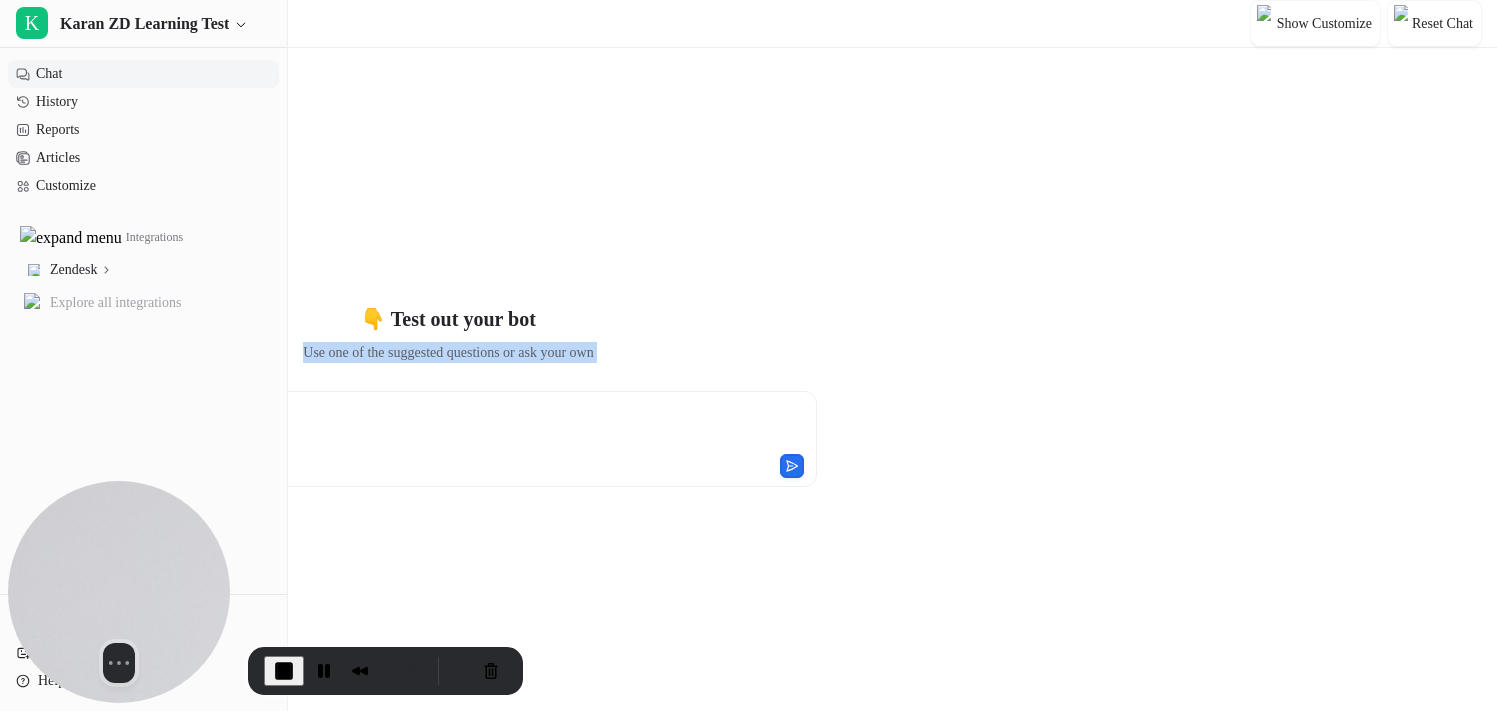 click on "**********" at bounding box center [449, 395] 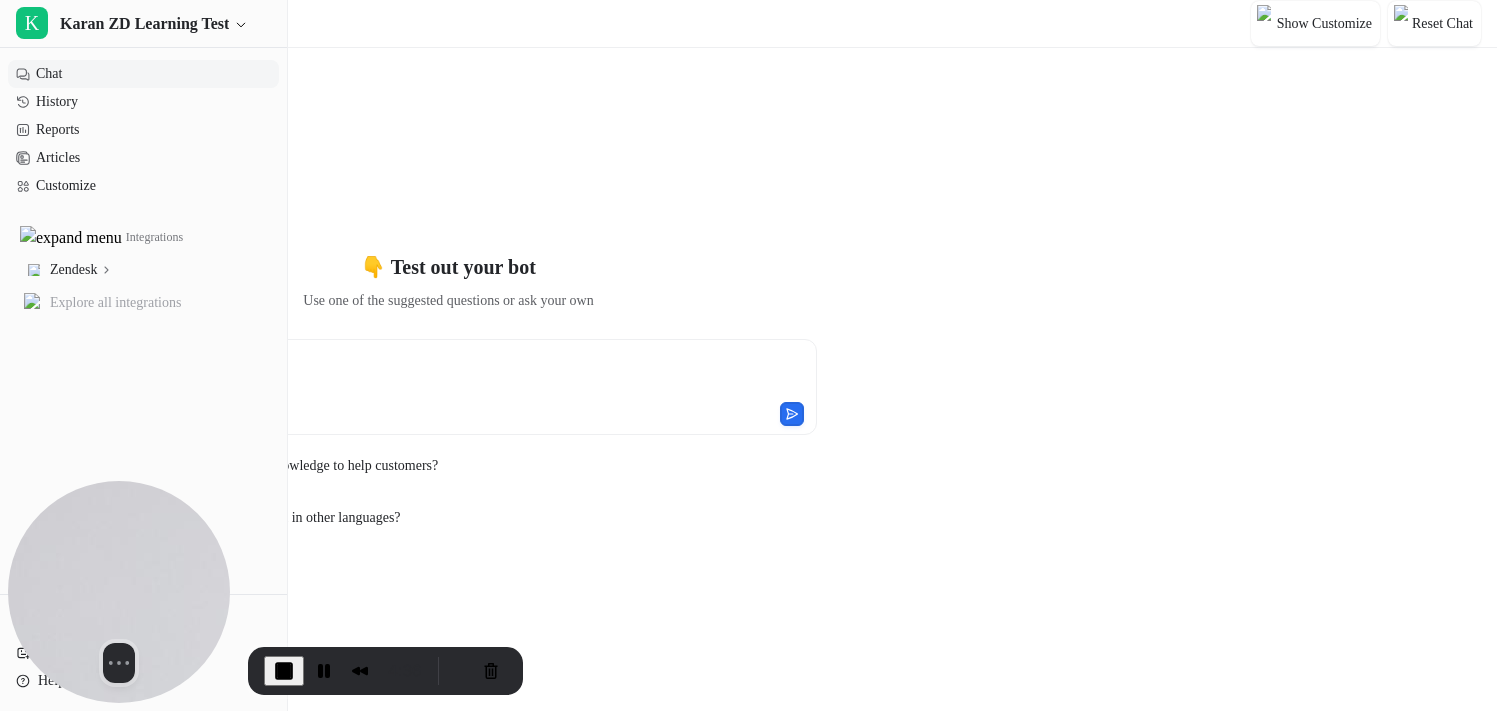 click on "**********" at bounding box center (449, 387) 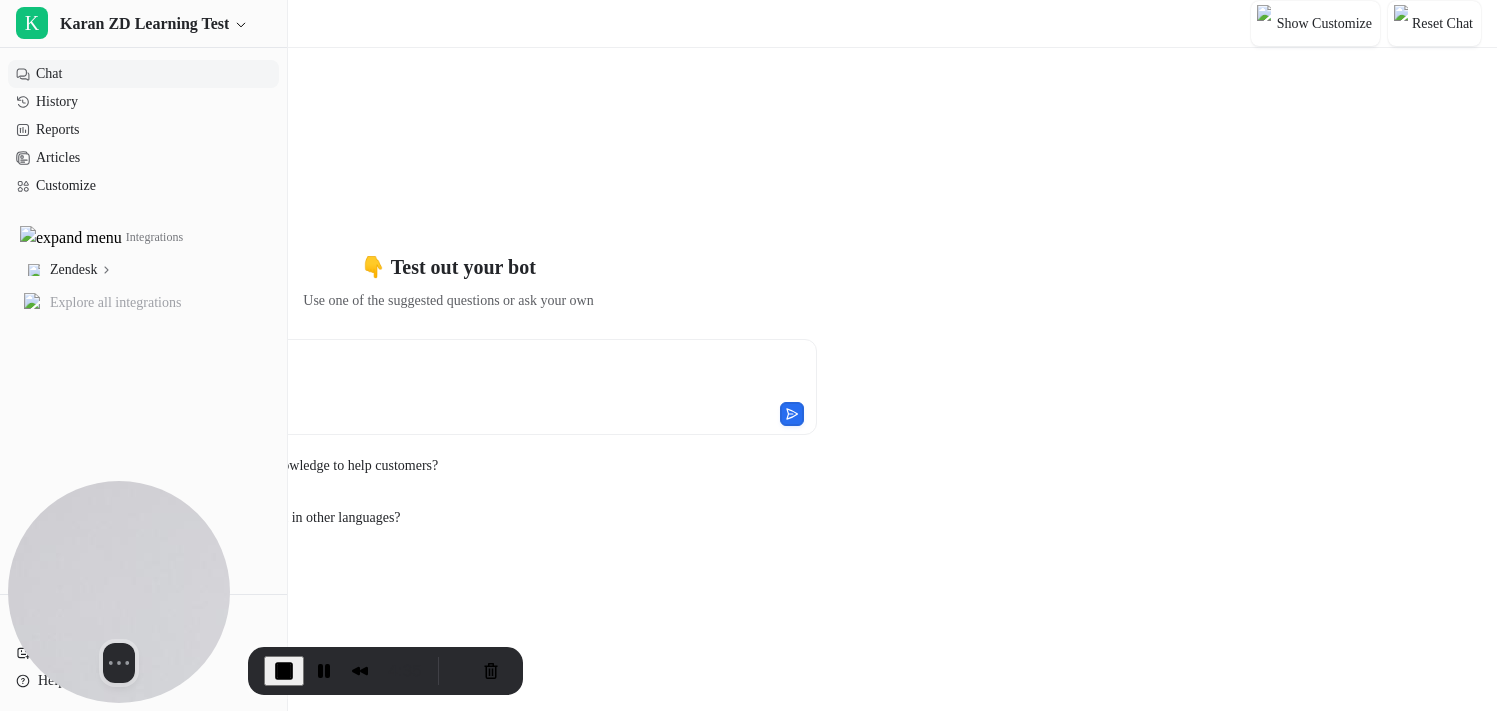 click on "**********" at bounding box center [378, 375] 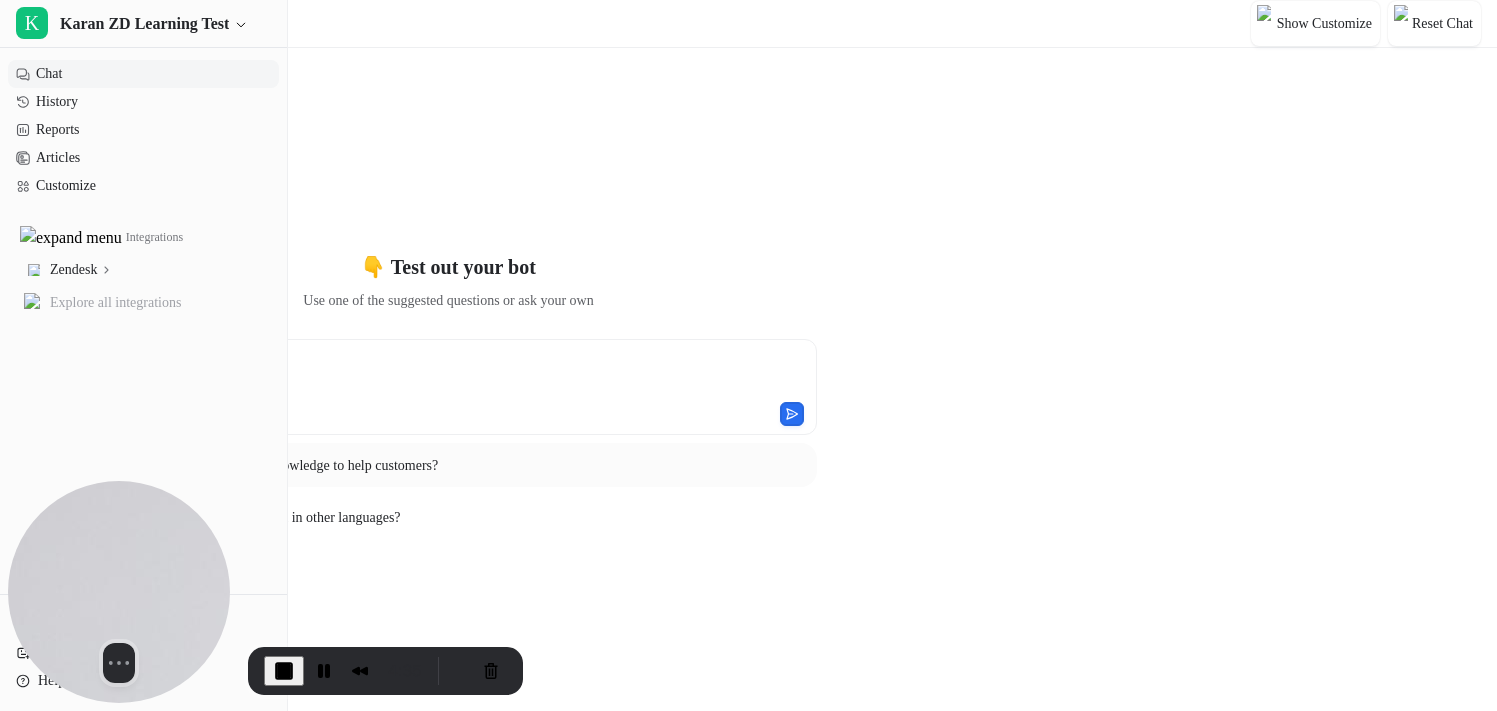 click on "How can agents leverage knowledge to help customers?" at bounding box center (449, 465) 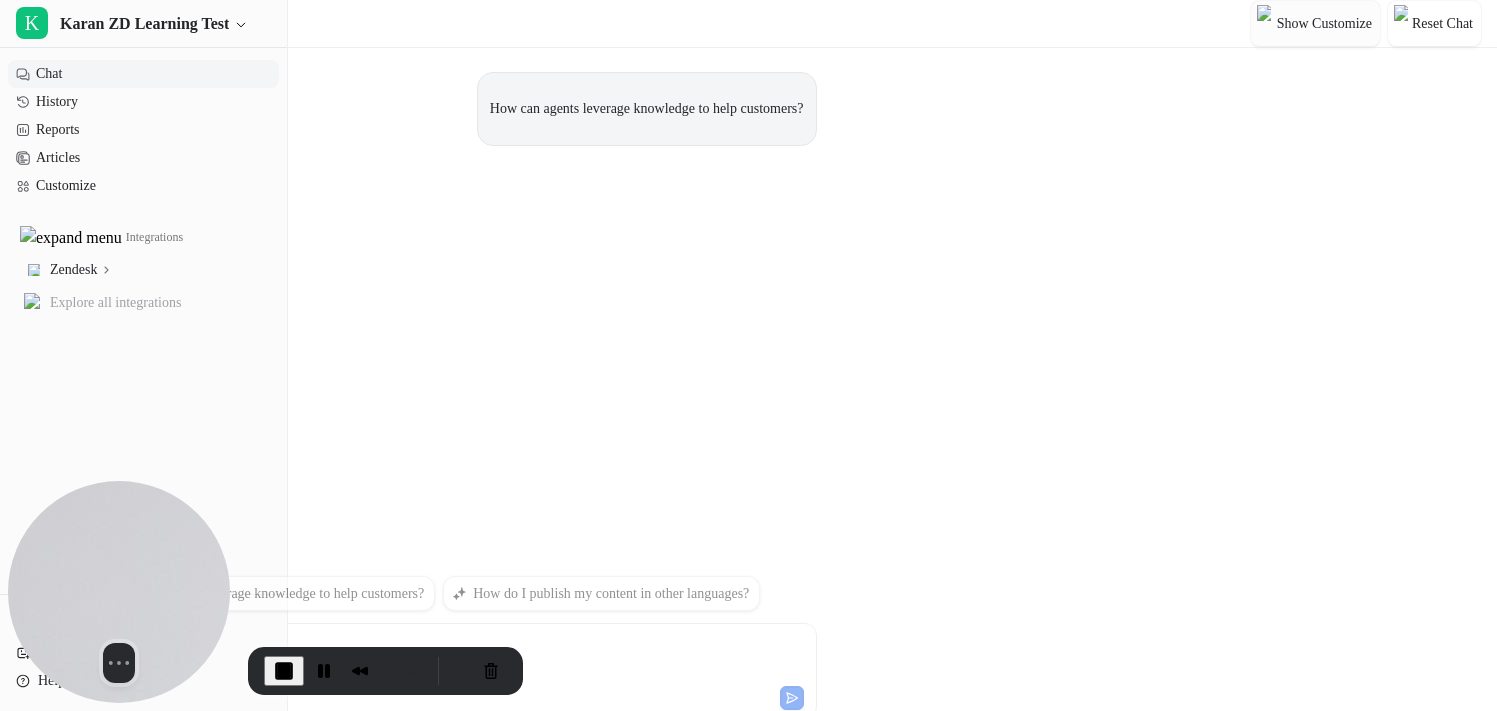 click on "Show Customize" at bounding box center [1324, 23] 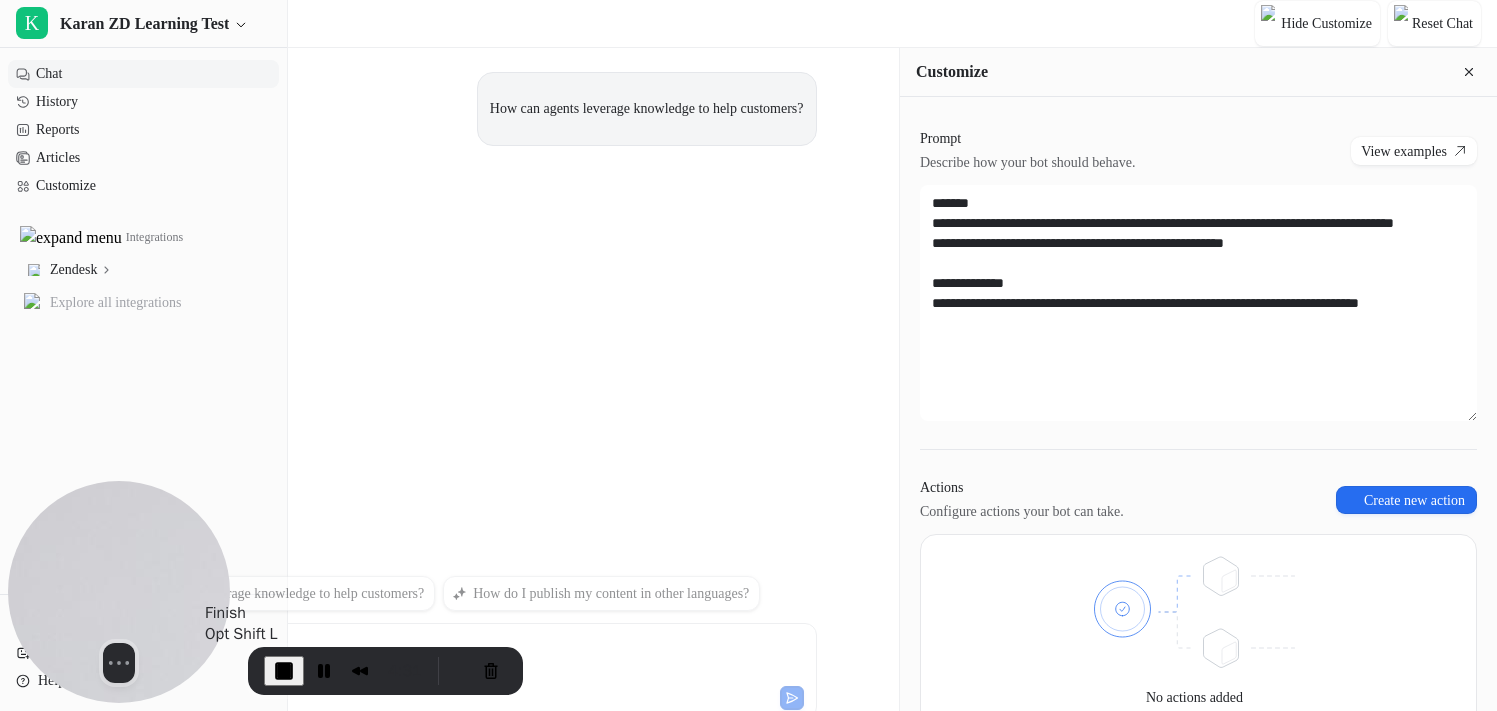 click at bounding box center (284, 671) 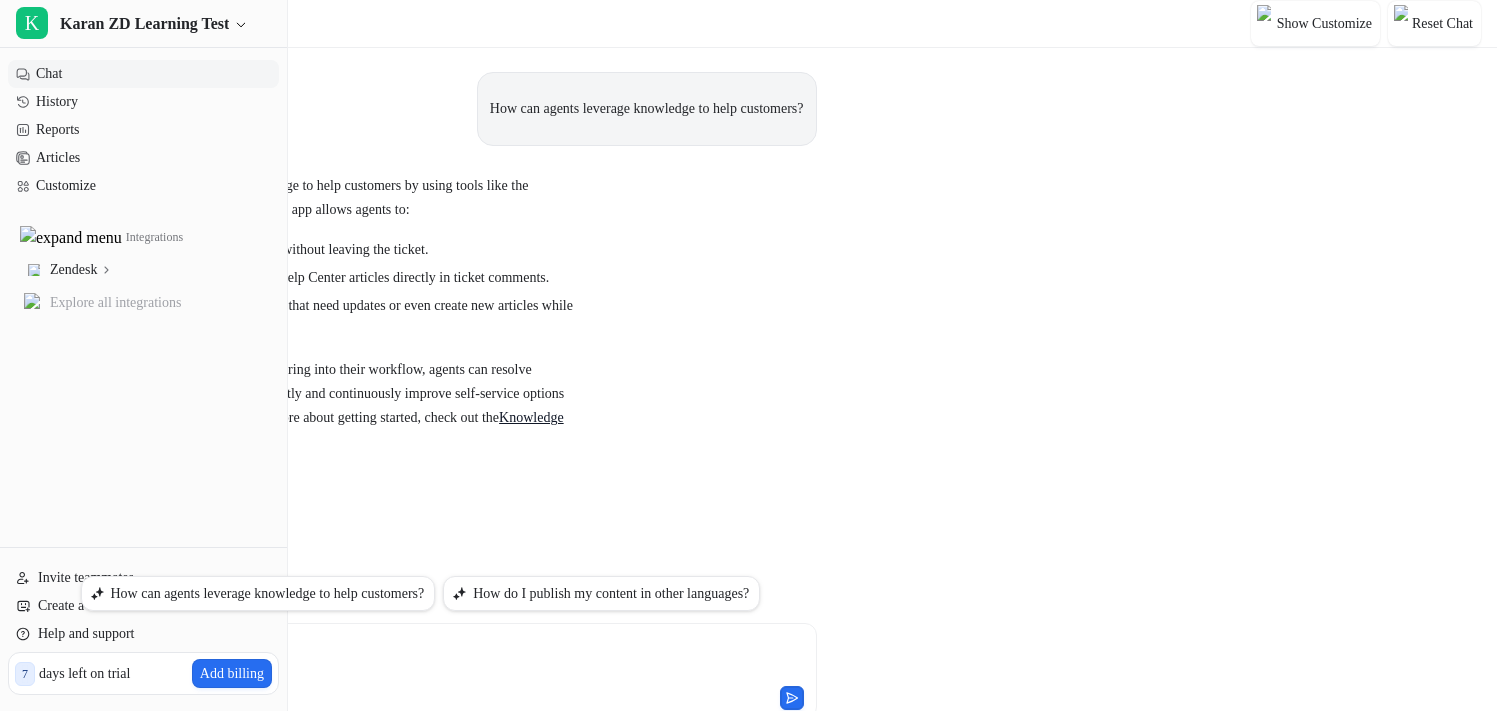 scroll, scrollTop: 0, scrollLeft: 0, axis: both 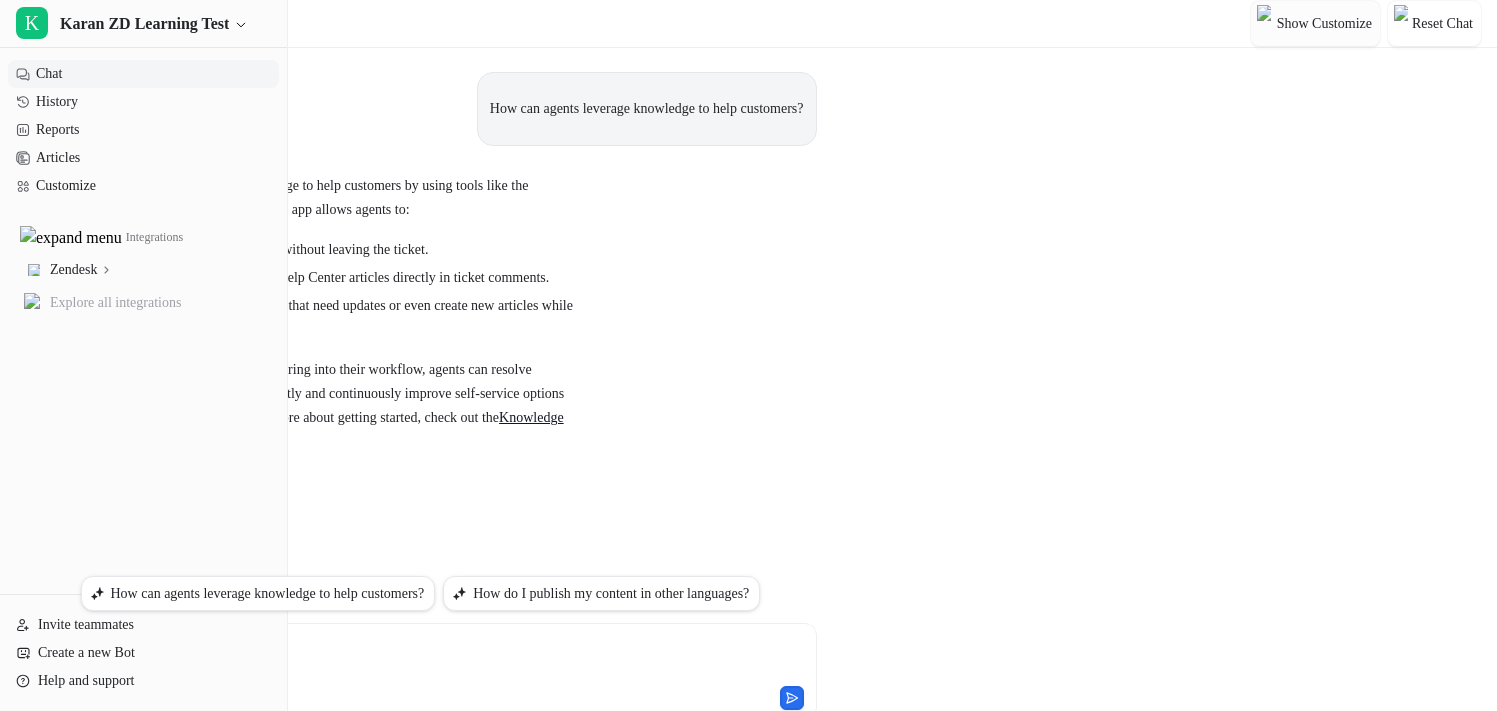 click on "Show Customize" at bounding box center (1315, 23) 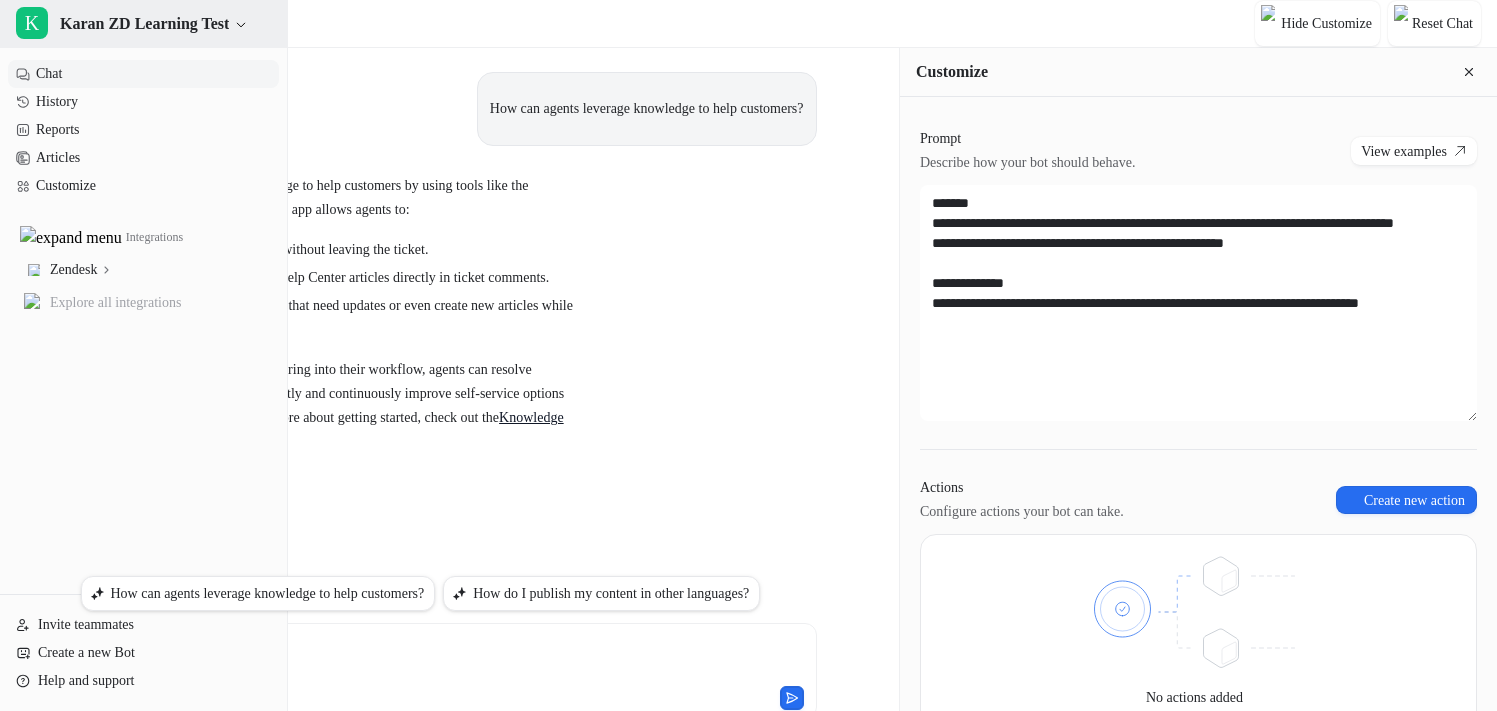 click on "K Karan ZD Learning Test" at bounding box center [143, 24] 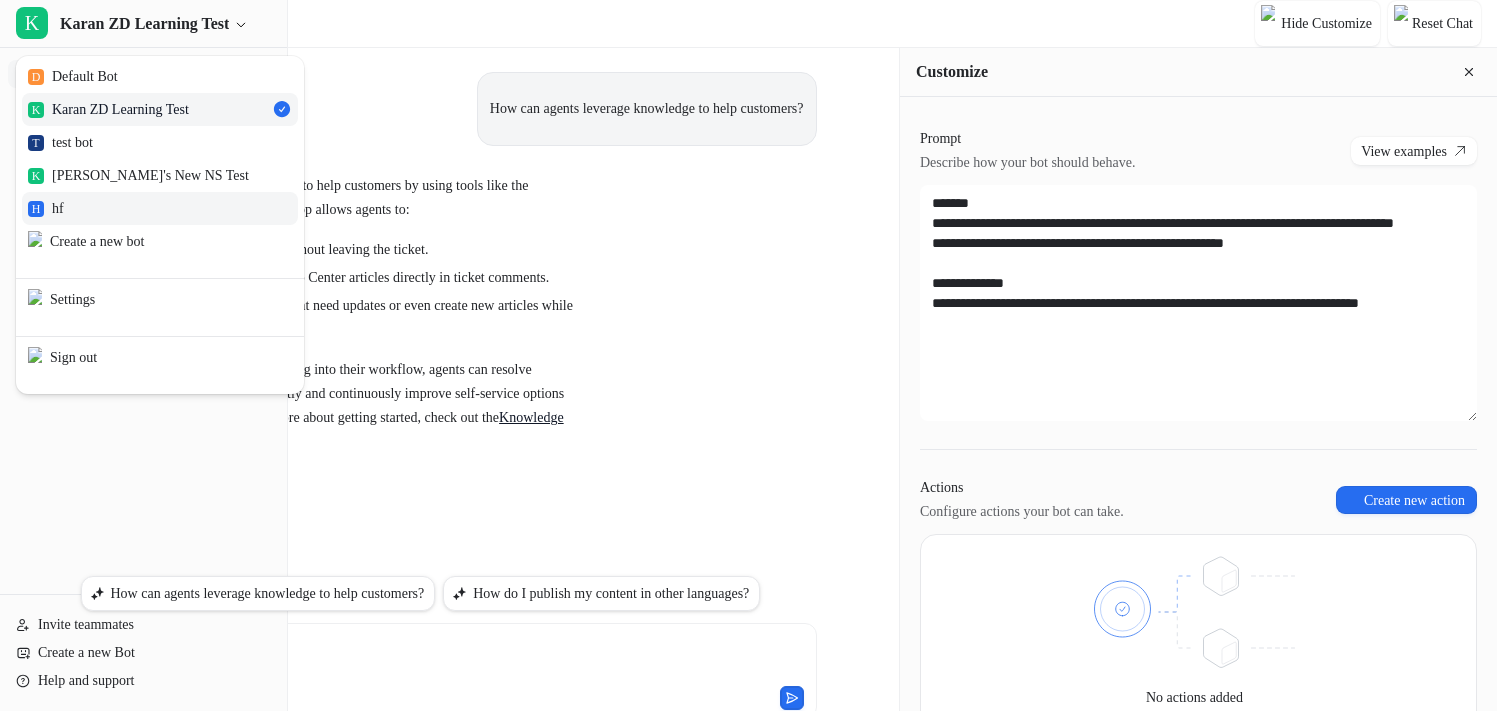click on "H   hf" at bounding box center (160, 208) 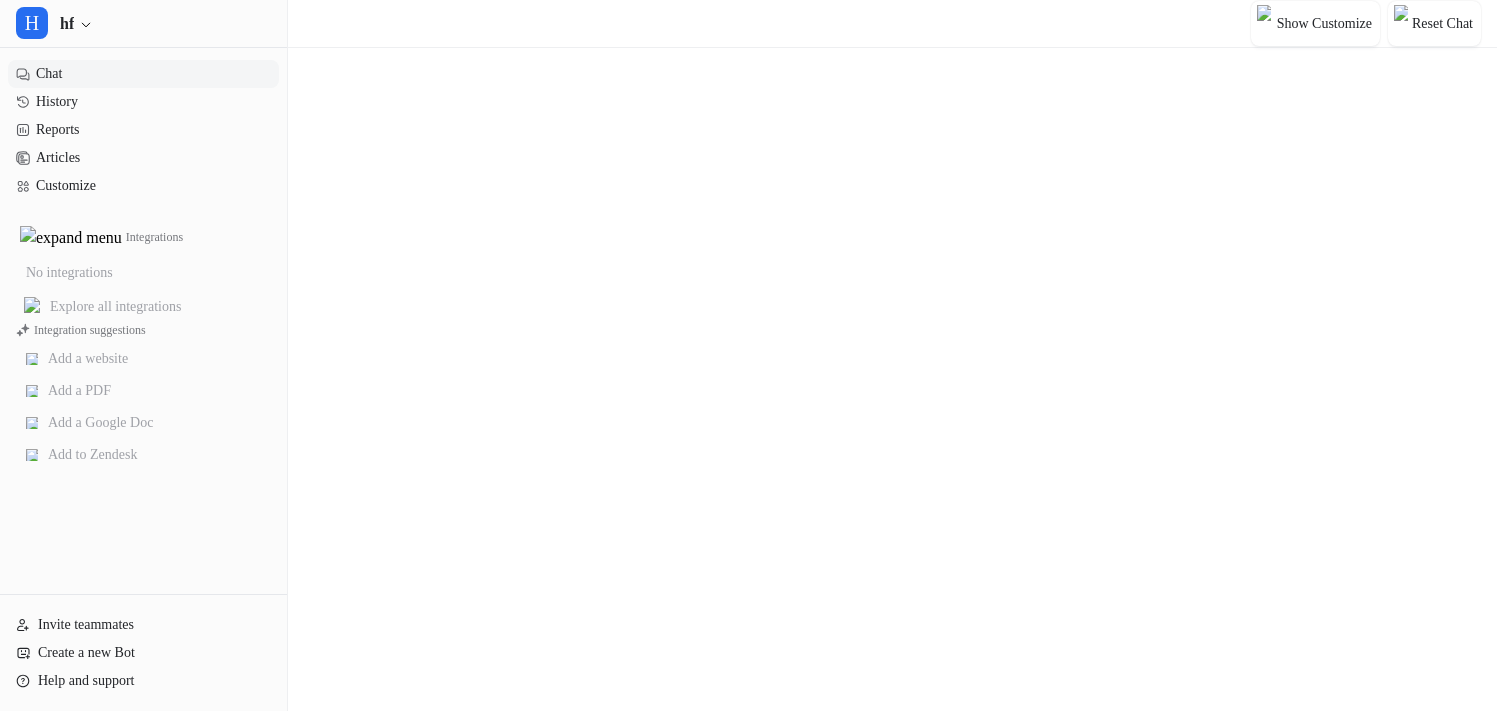 click on "Show Customize" at bounding box center [1324, 23] 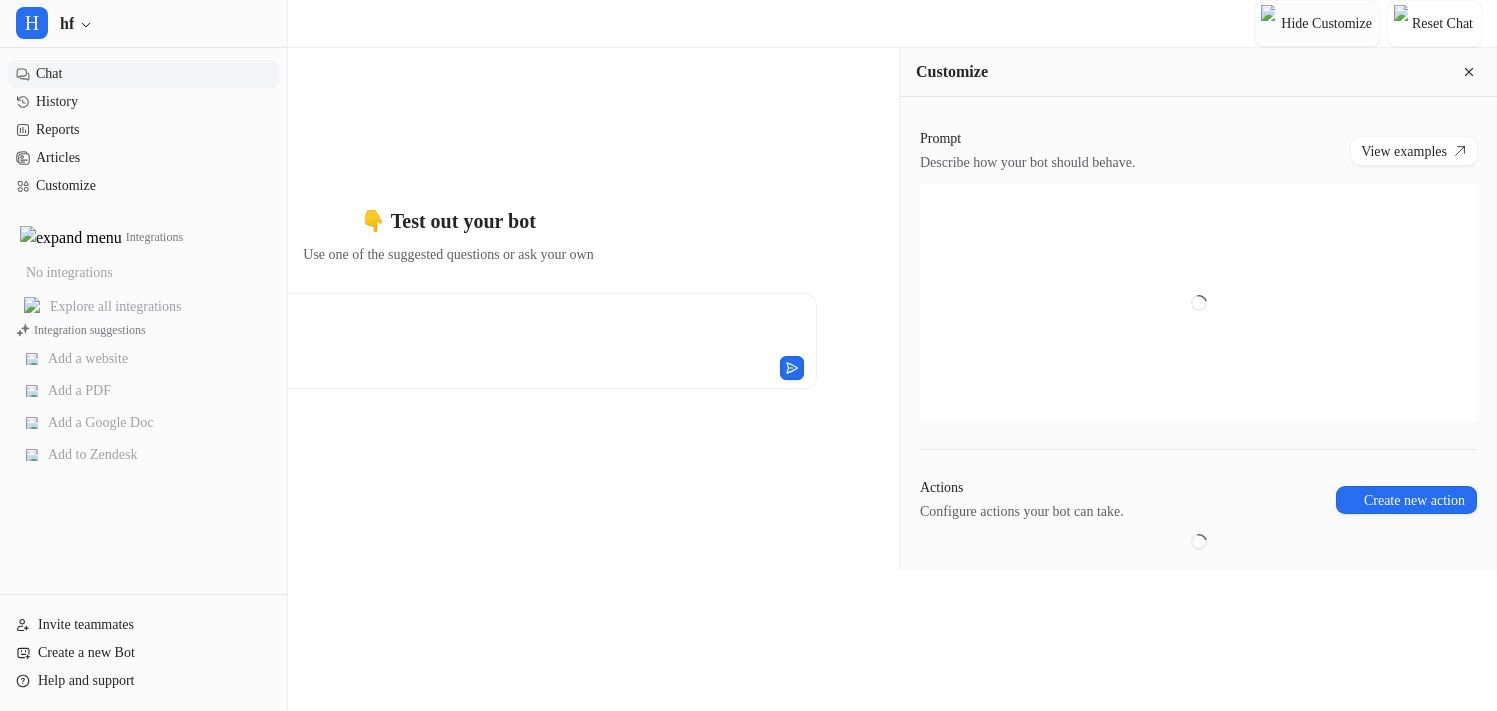type on "**********" 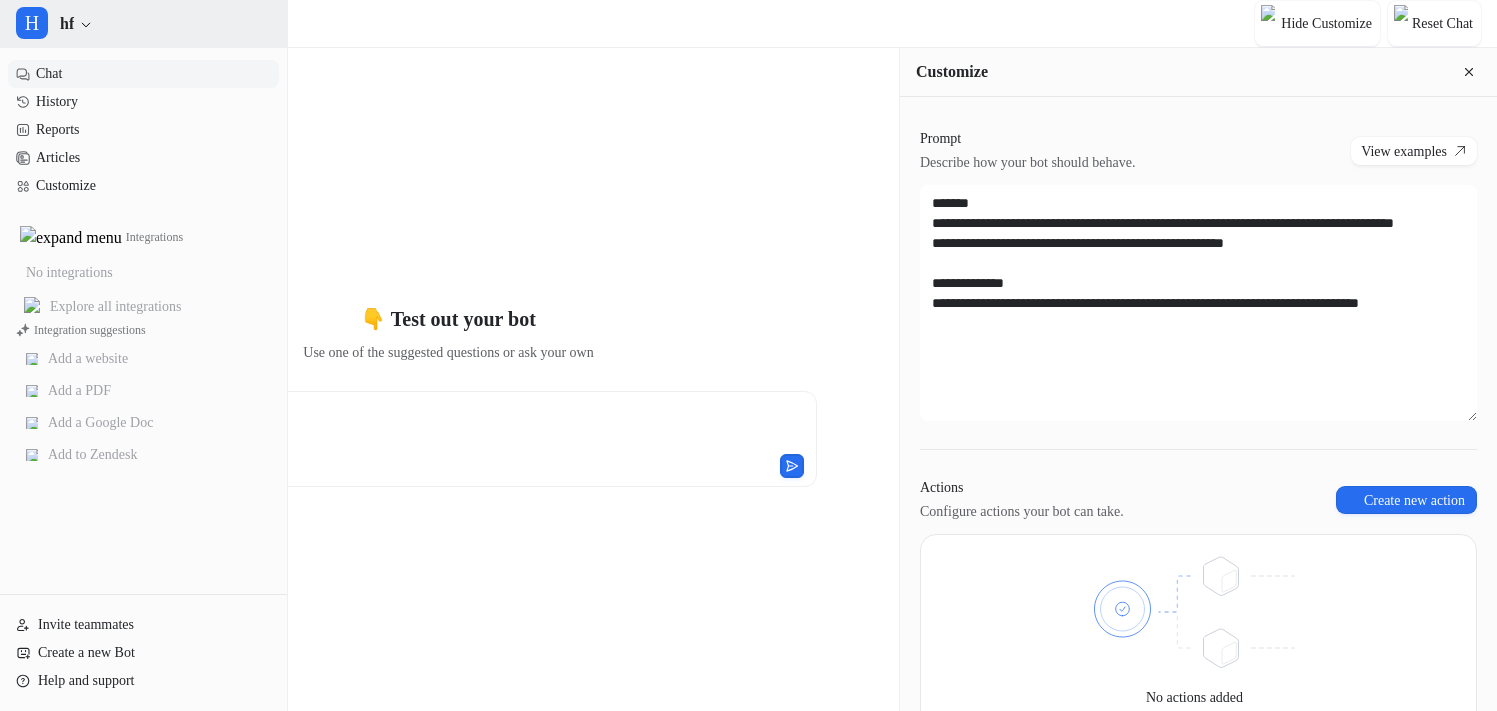 click on "H hf" at bounding box center (143, 24) 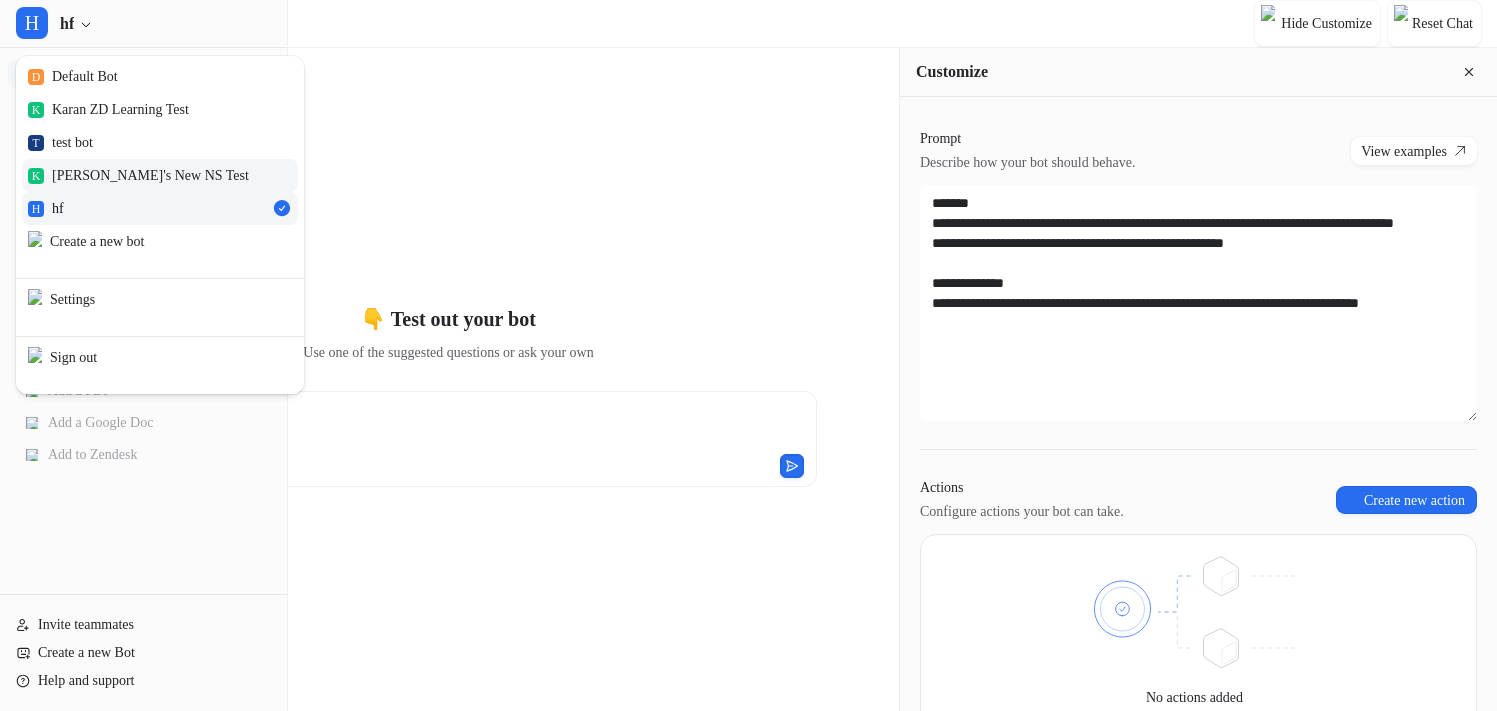 click on "K   Karan's New NS Test" at bounding box center [160, 175] 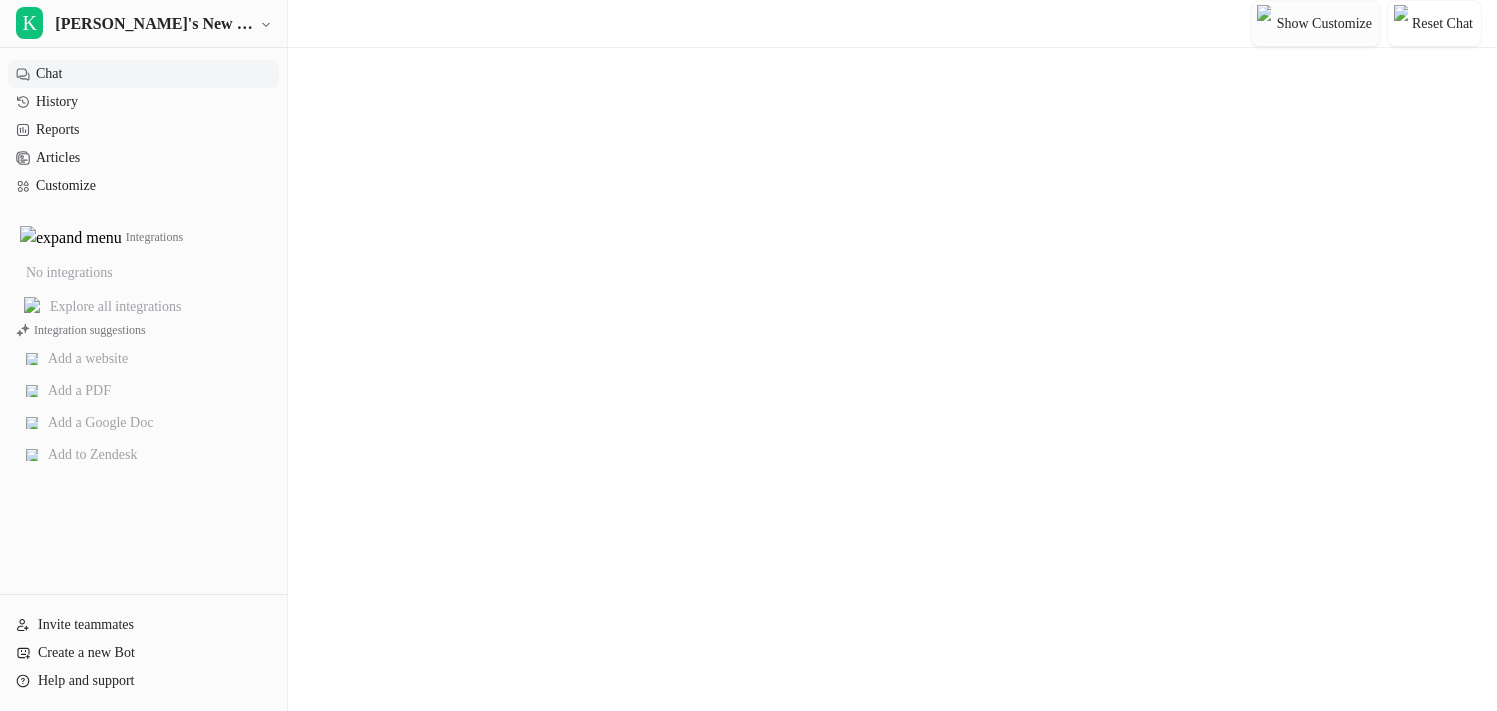 click on "Show Customize" at bounding box center (1324, 23) 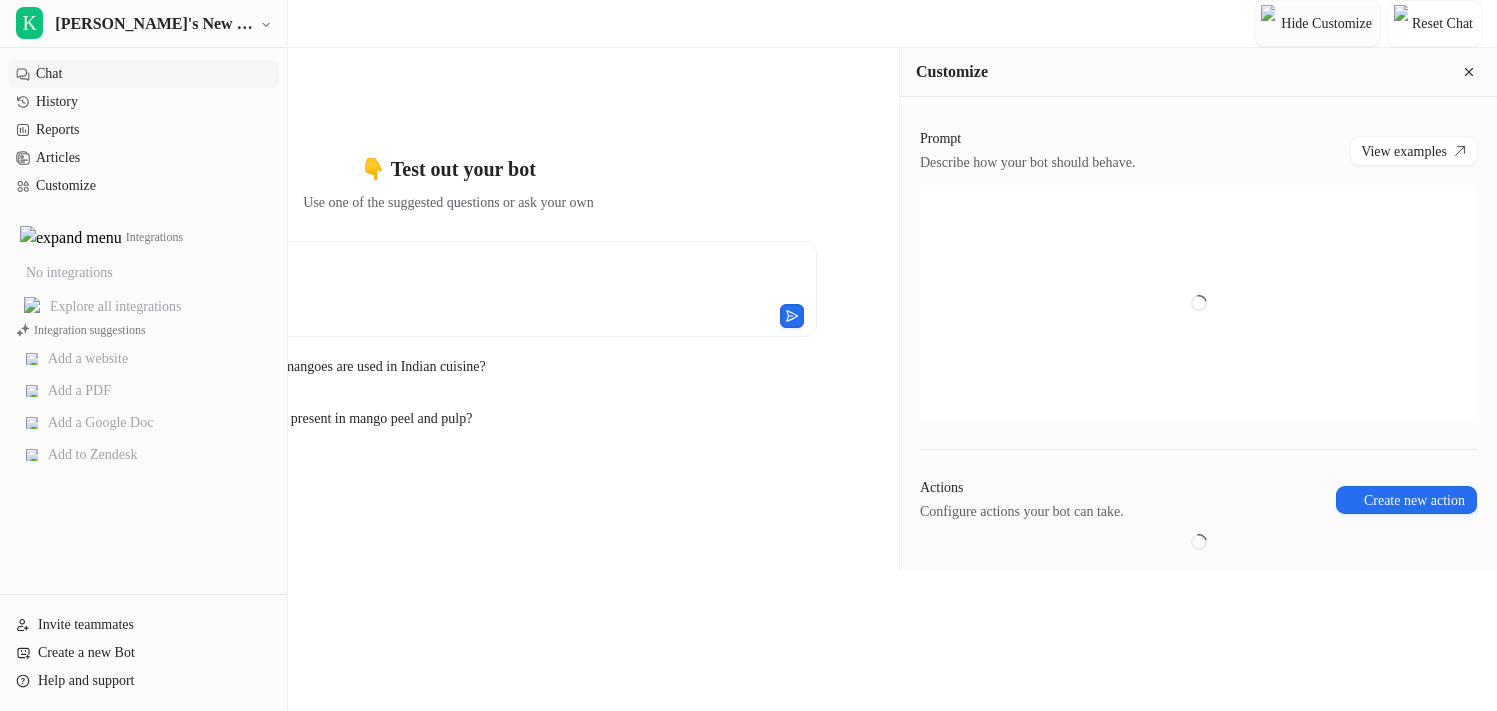 type on "**********" 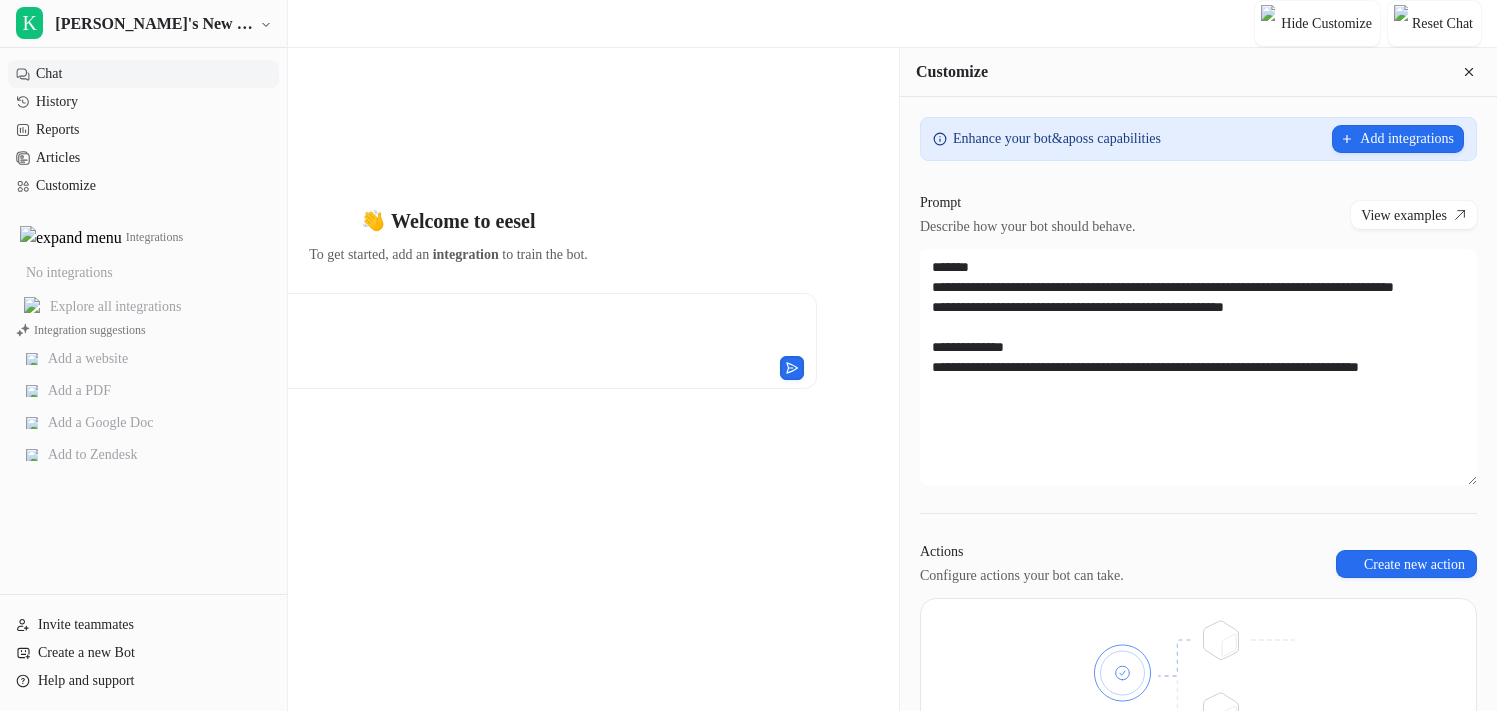 type 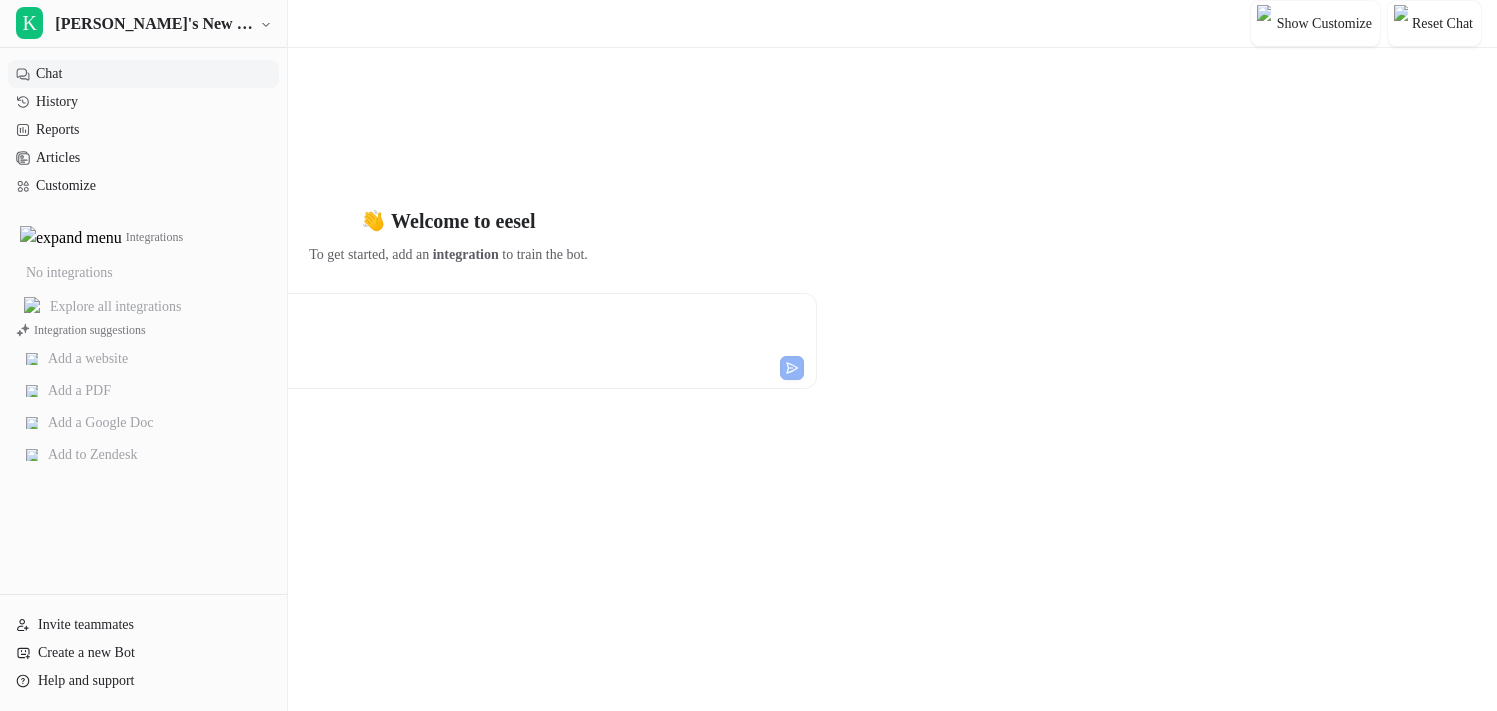 scroll, scrollTop: 0, scrollLeft: 0, axis: both 